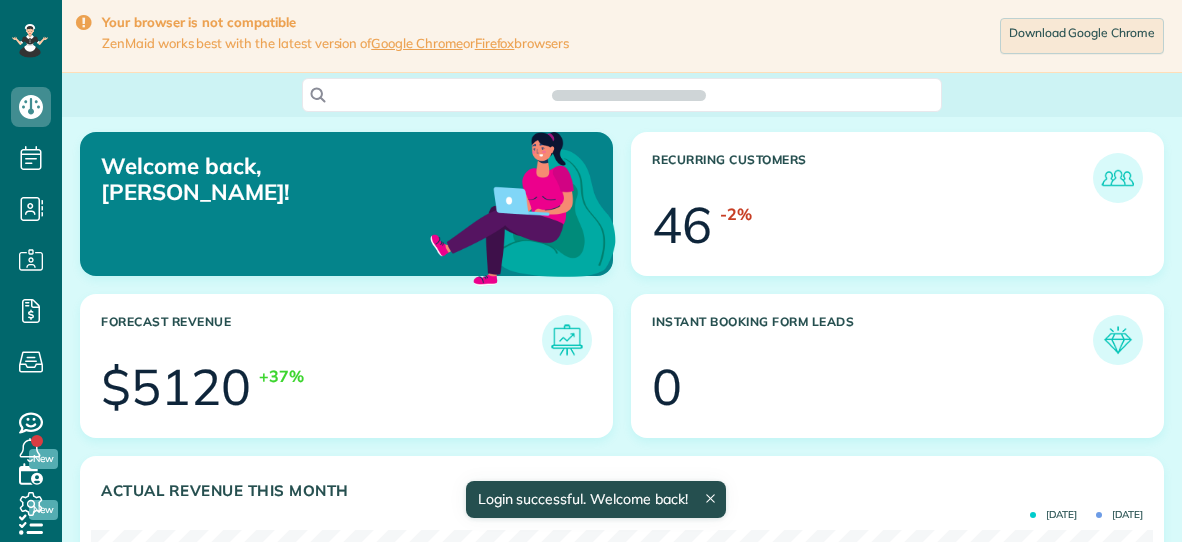scroll, scrollTop: 0, scrollLeft: 0, axis: both 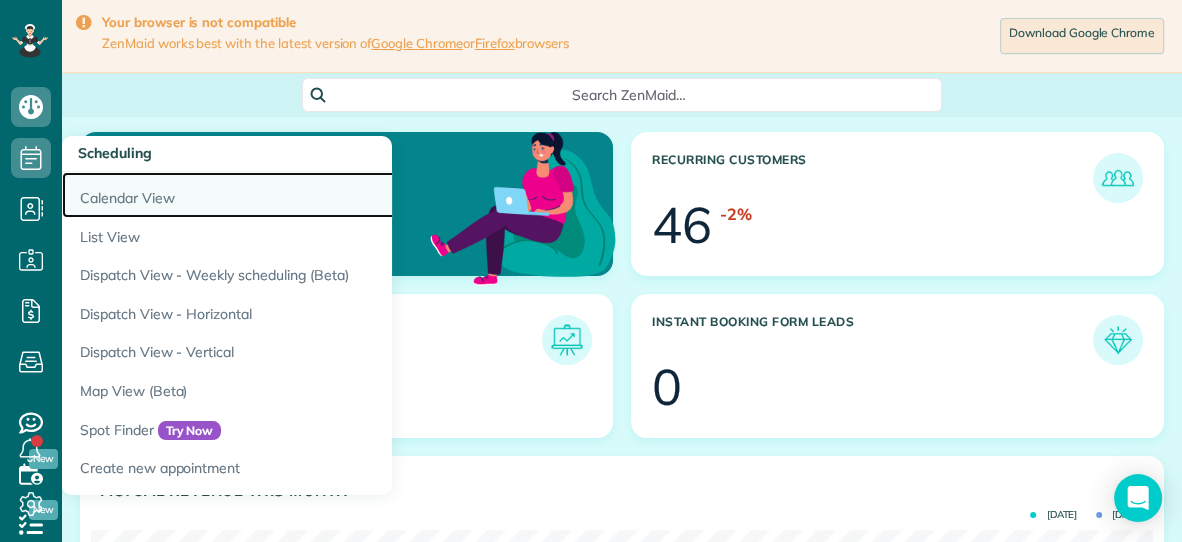 click on "Calendar View" at bounding box center (312, 195) 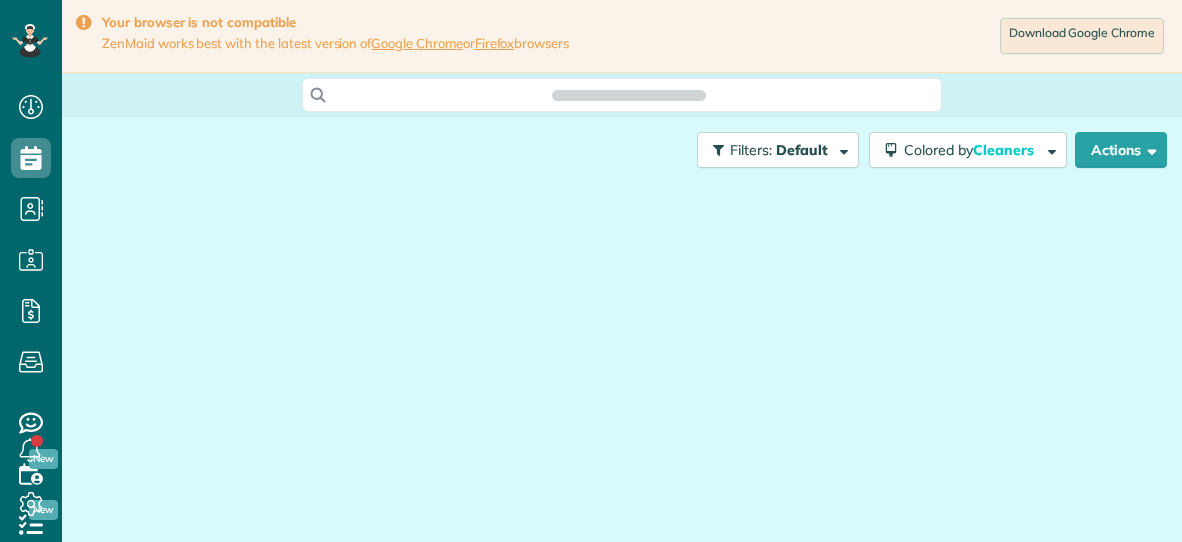 scroll, scrollTop: 0, scrollLeft: 0, axis: both 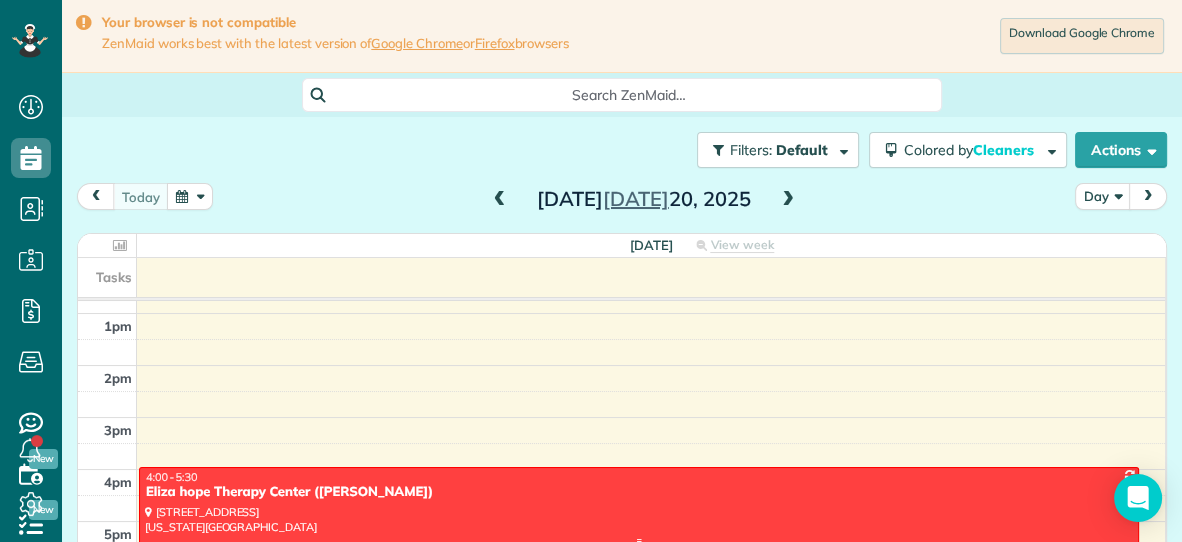click on "4:00 - 5:30" at bounding box center (639, 477) 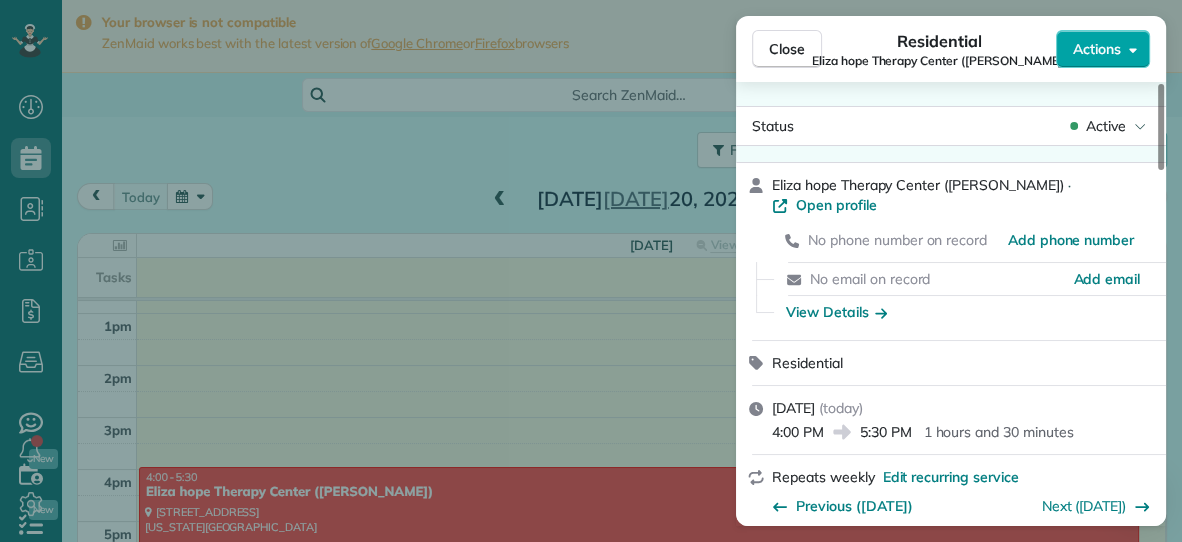 click on "Actions" at bounding box center [1097, 49] 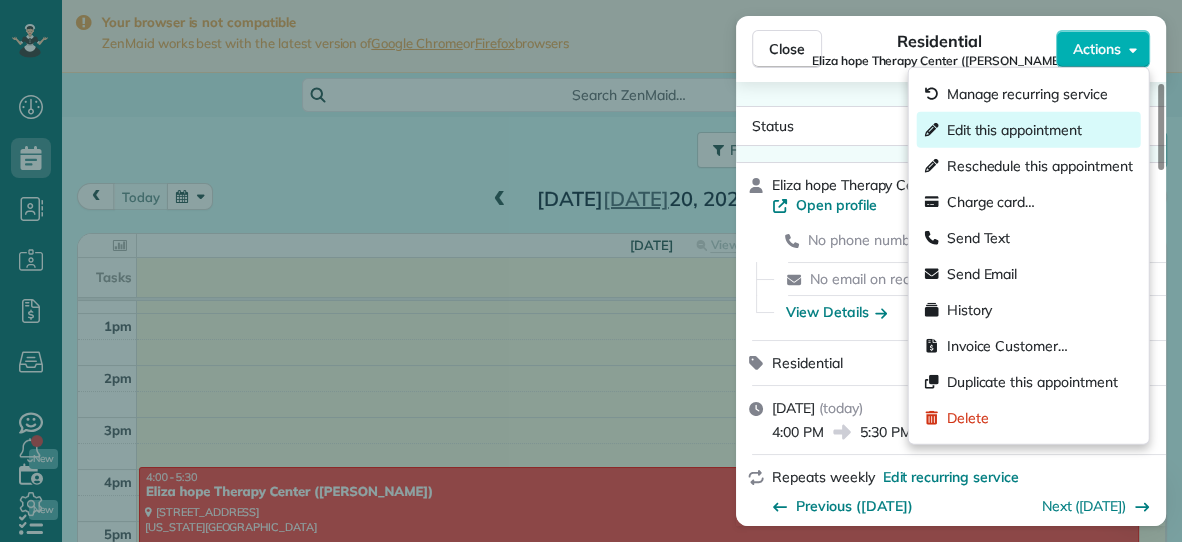 click on "Edit this appointment" at bounding box center (1014, 130) 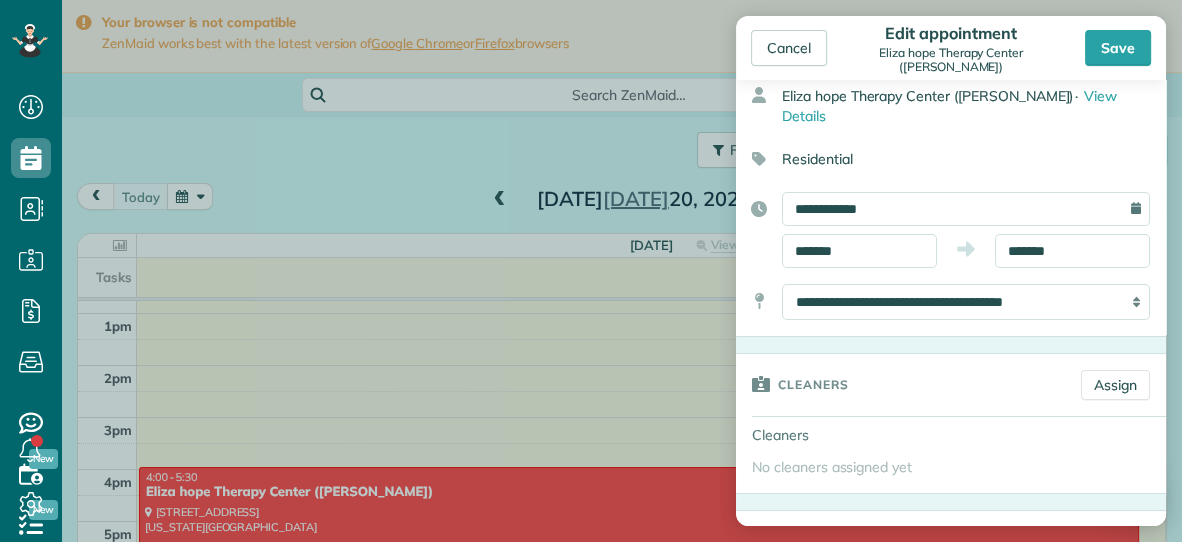 scroll, scrollTop: 87, scrollLeft: 0, axis: vertical 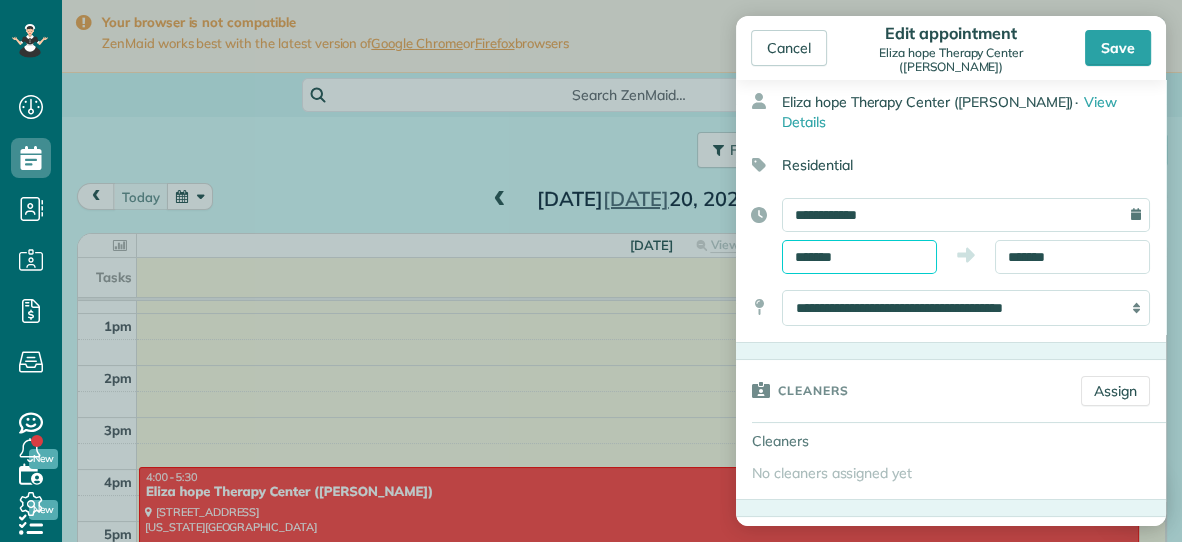 click on "*******" at bounding box center (859, 257) 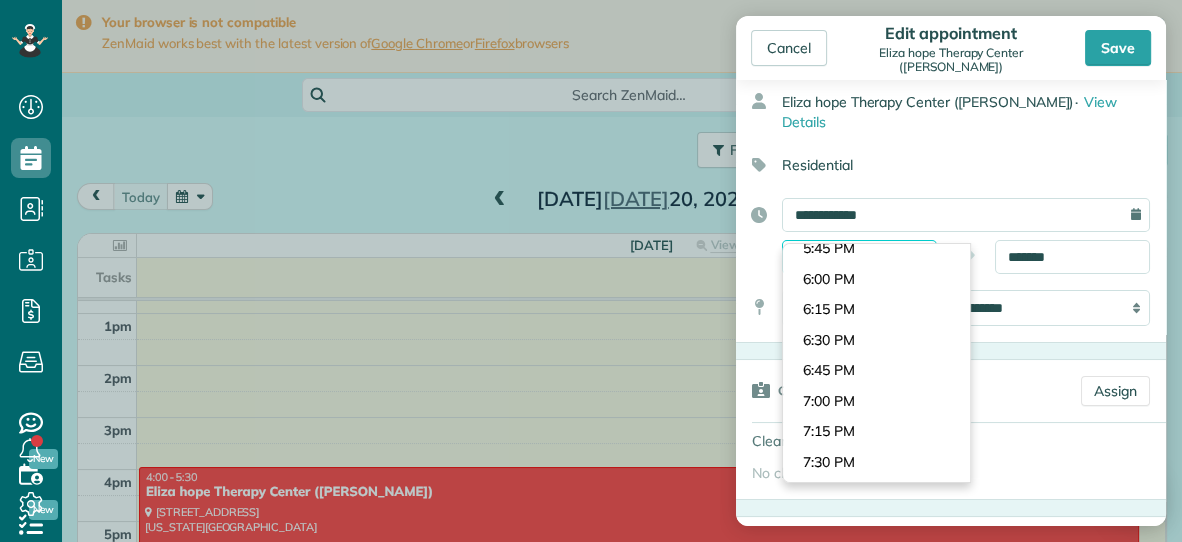scroll, scrollTop: 2152, scrollLeft: 0, axis: vertical 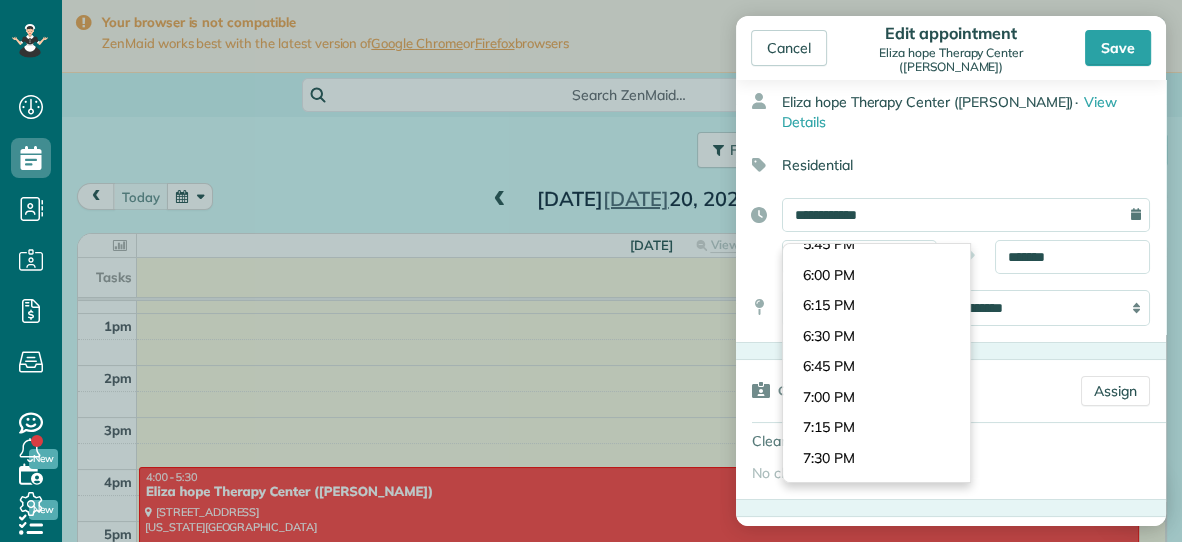 click on "Dashboard
Scheduling
Calendar View
List View
Dispatch View - Weekly scheduling (Beta)" at bounding box center (591, 271) 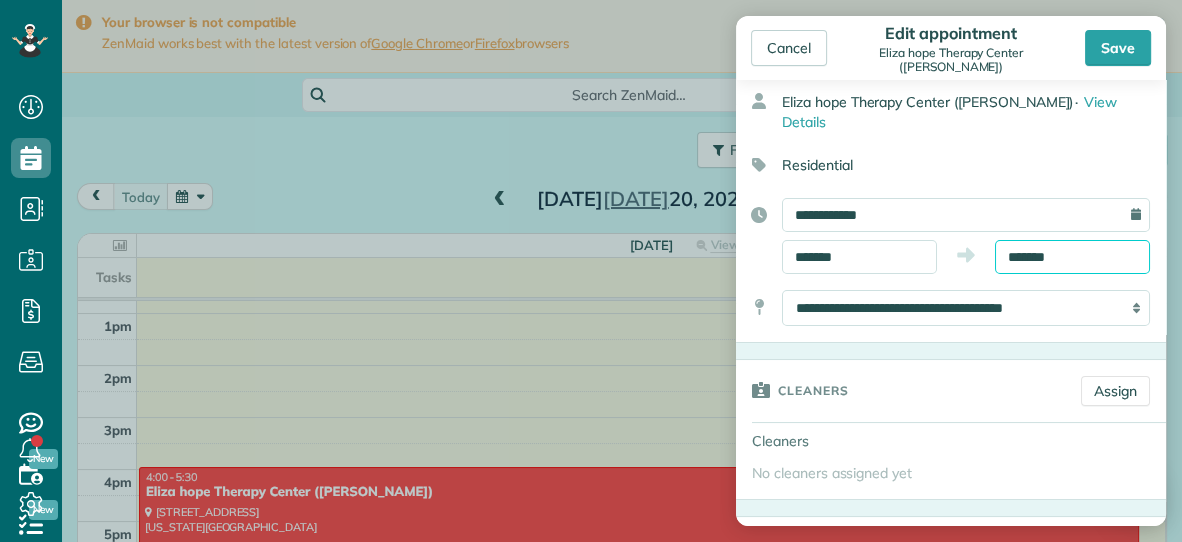 click on "*******" at bounding box center [1072, 257] 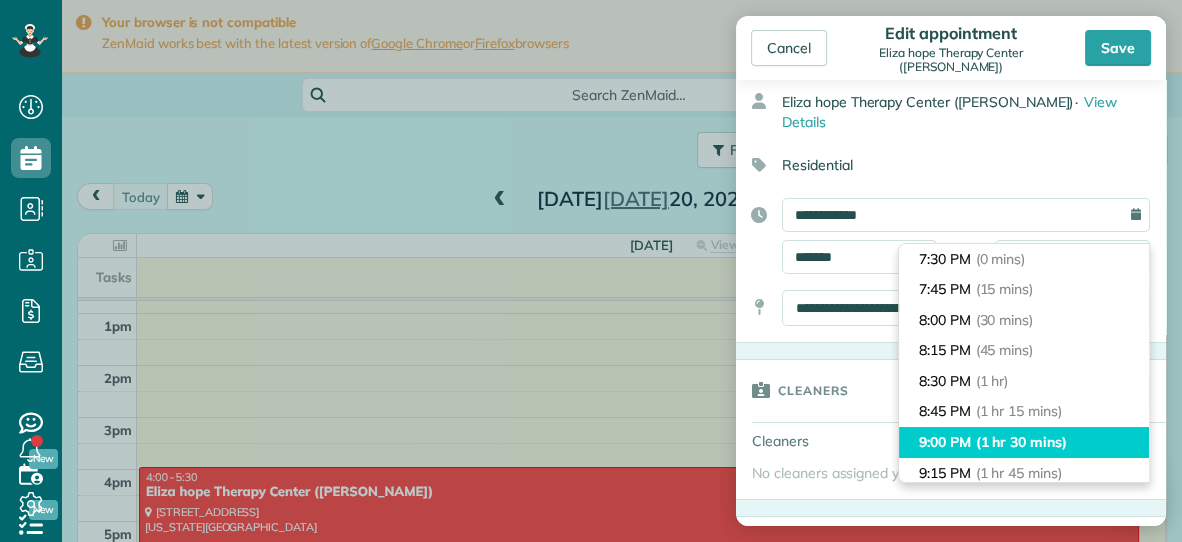 click on "(1 hr 30 mins)" at bounding box center [1021, 442] 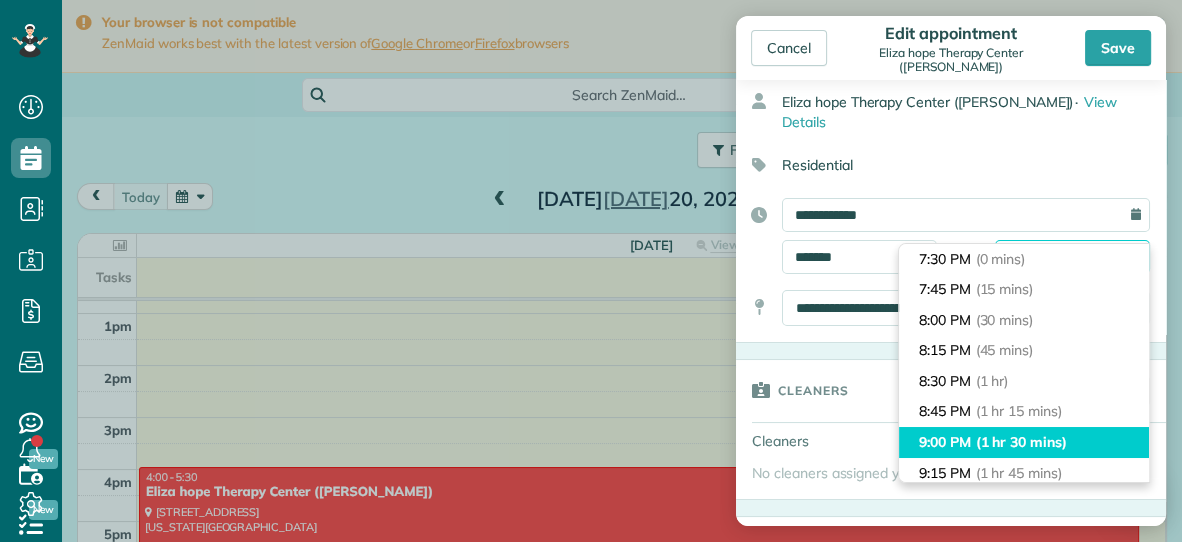 type on "*******" 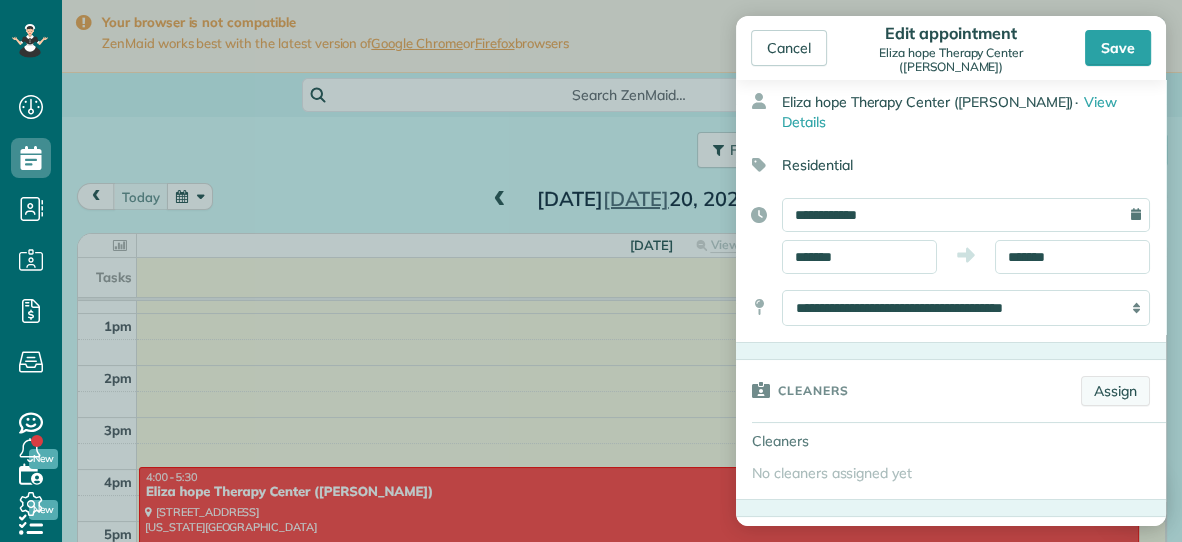 click on "Assign" at bounding box center (1115, 391) 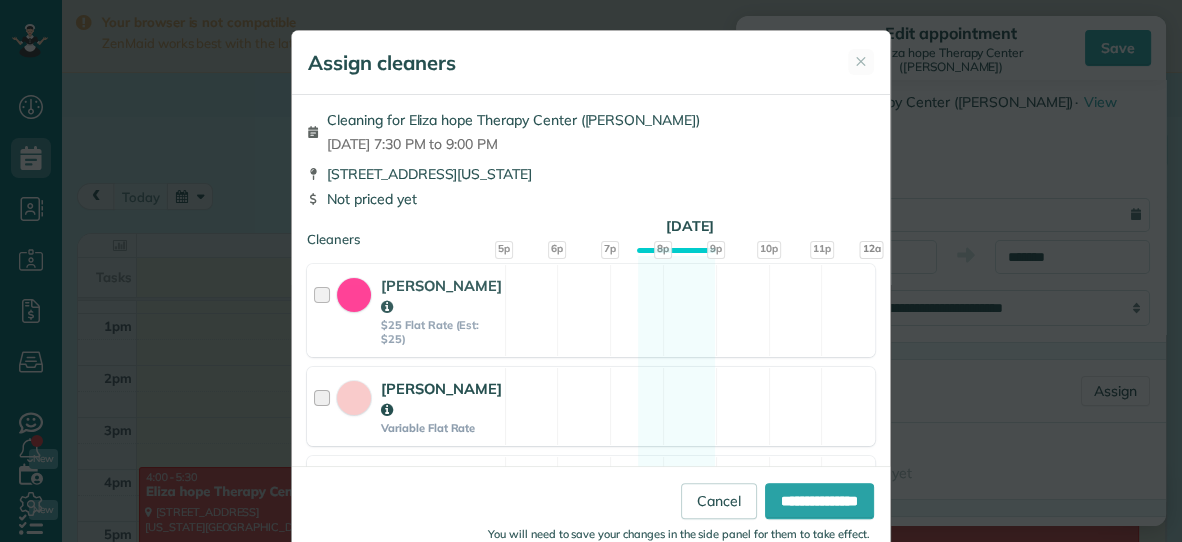 click on "Amanda Spivey
Variable Flat Rate
Available" at bounding box center [591, 406] 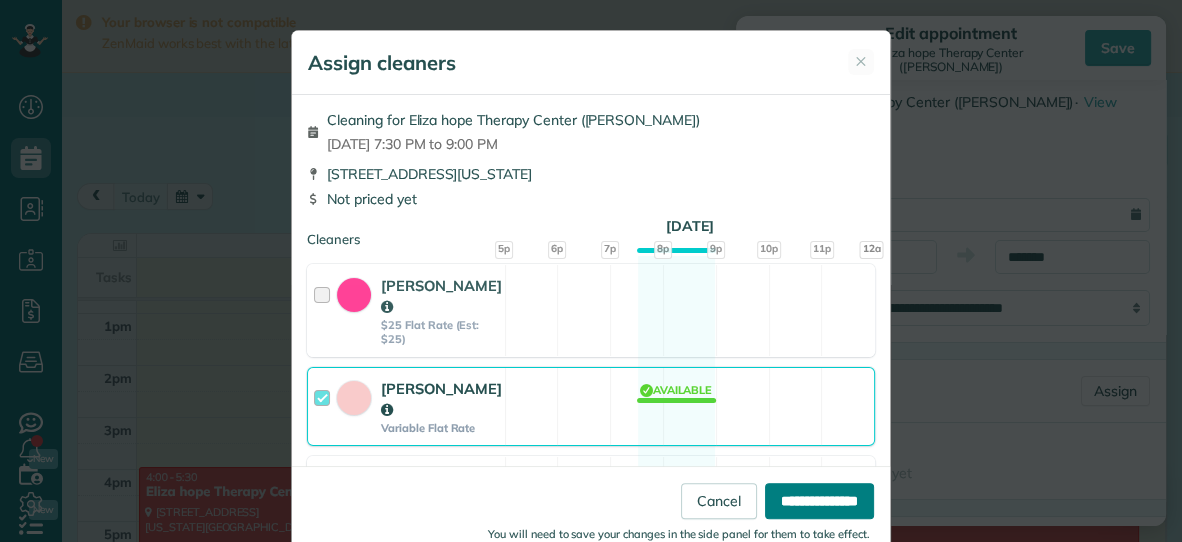 click on "**********" at bounding box center (819, 501) 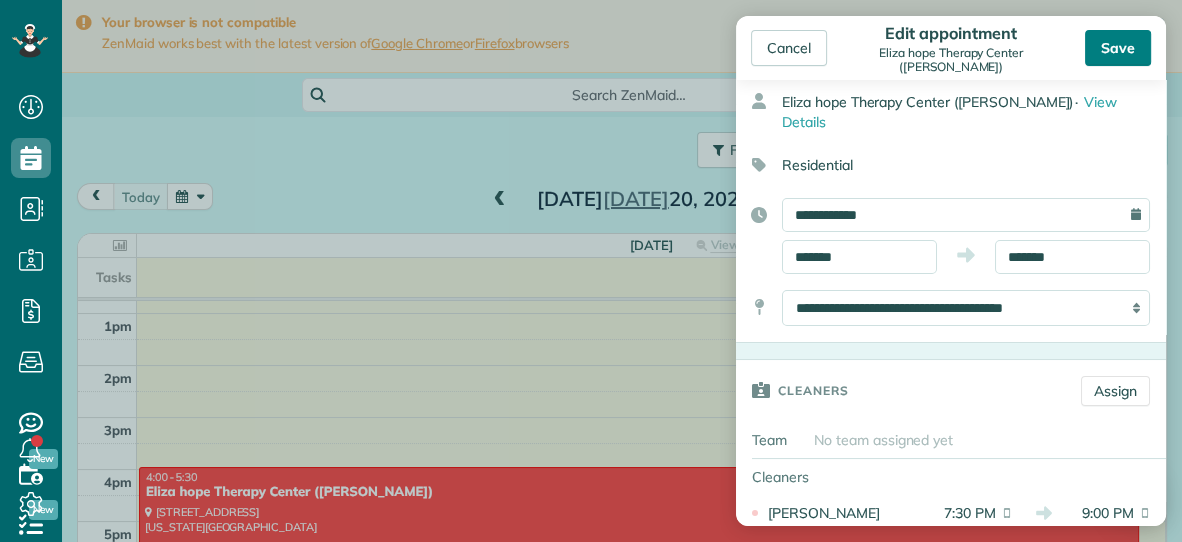 click on "Save" at bounding box center (1118, 48) 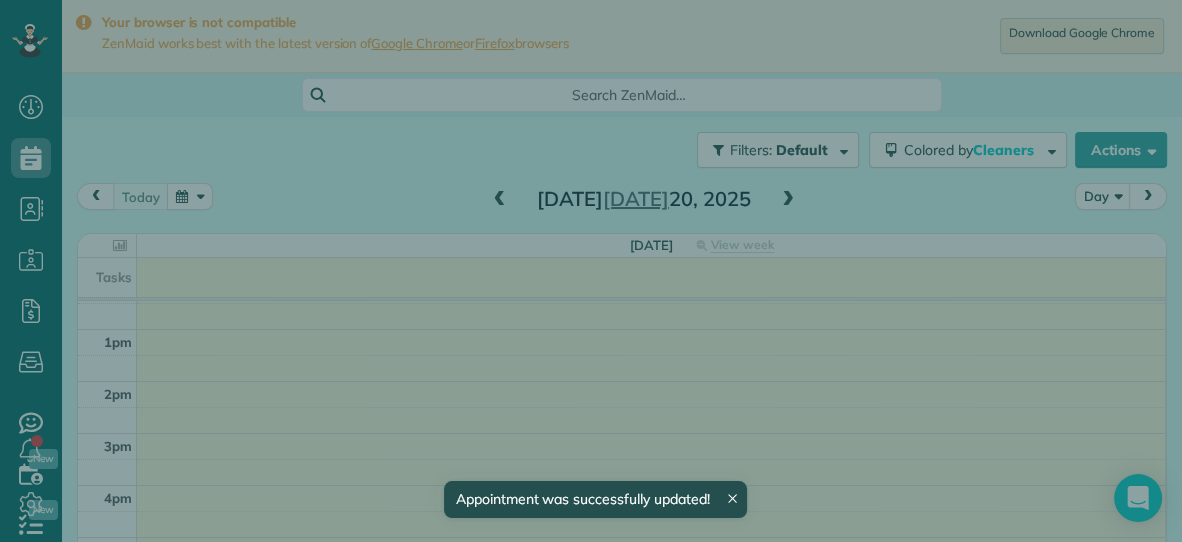 scroll, scrollTop: 279, scrollLeft: 0, axis: vertical 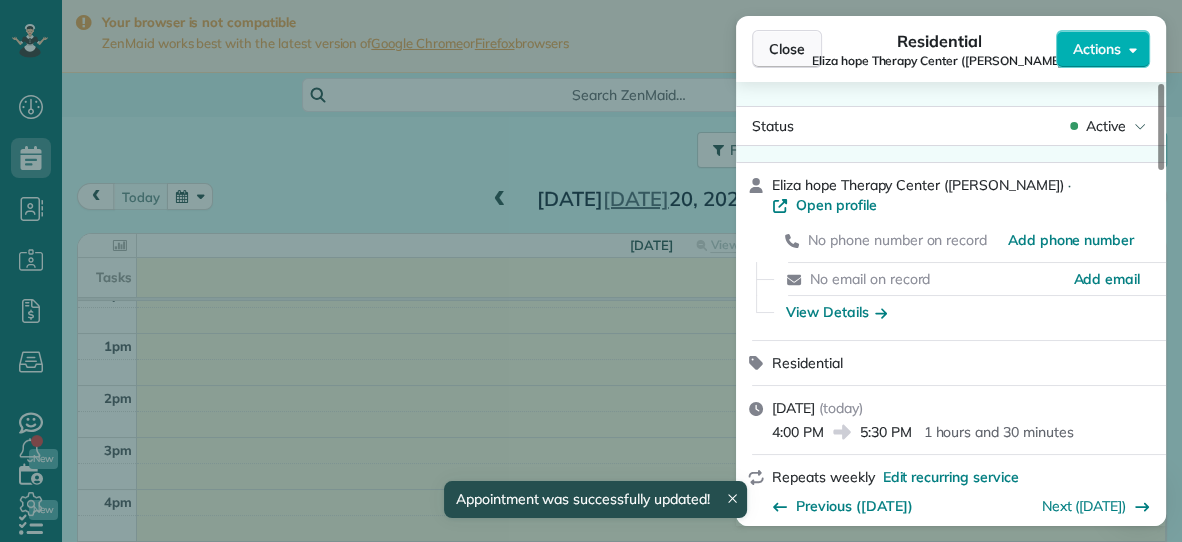 click on "Close" at bounding box center (787, 49) 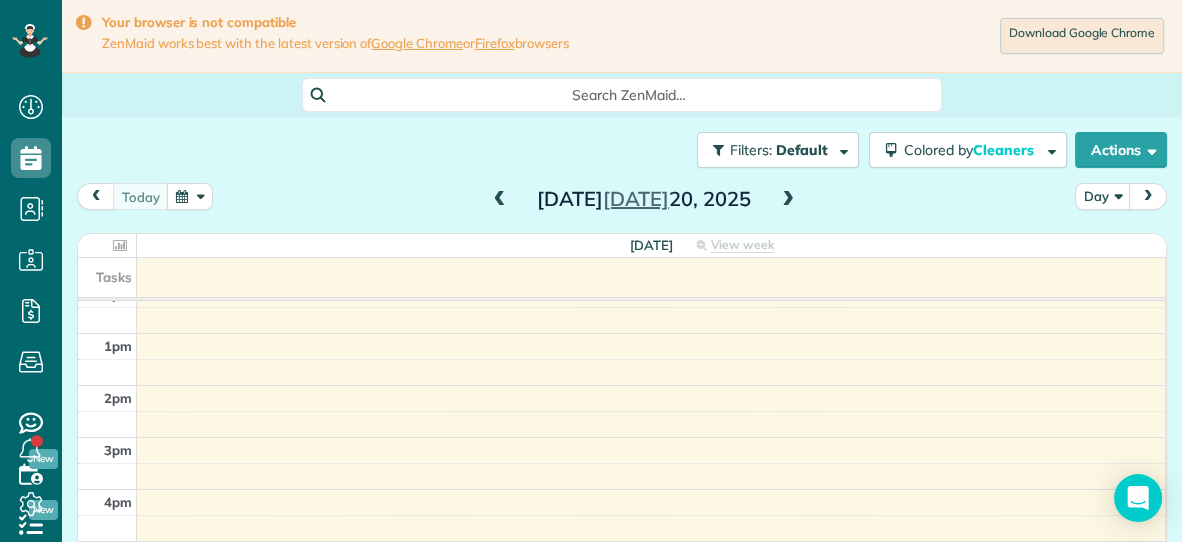 click at bounding box center [788, 200] 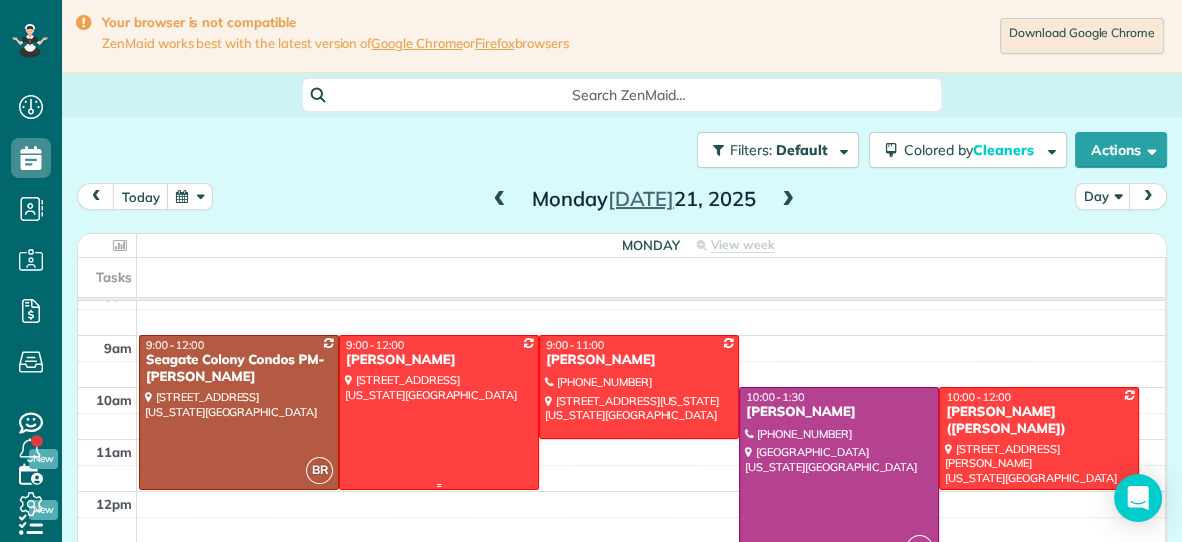 scroll, scrollTop: 70, scrollLeft: 0, axis: vertical 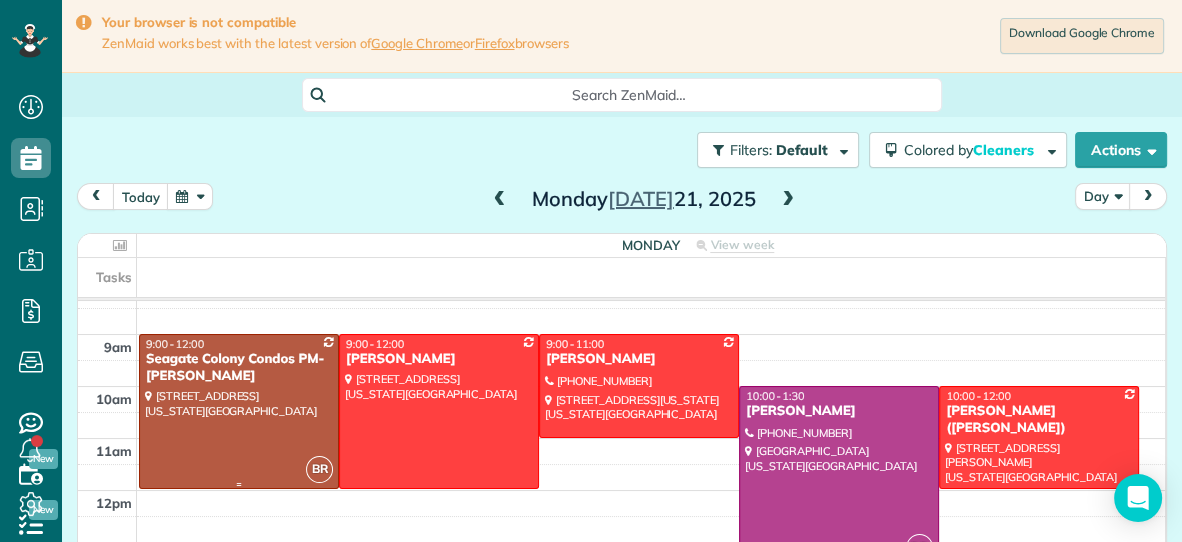 click at bounding box center (239, 411) 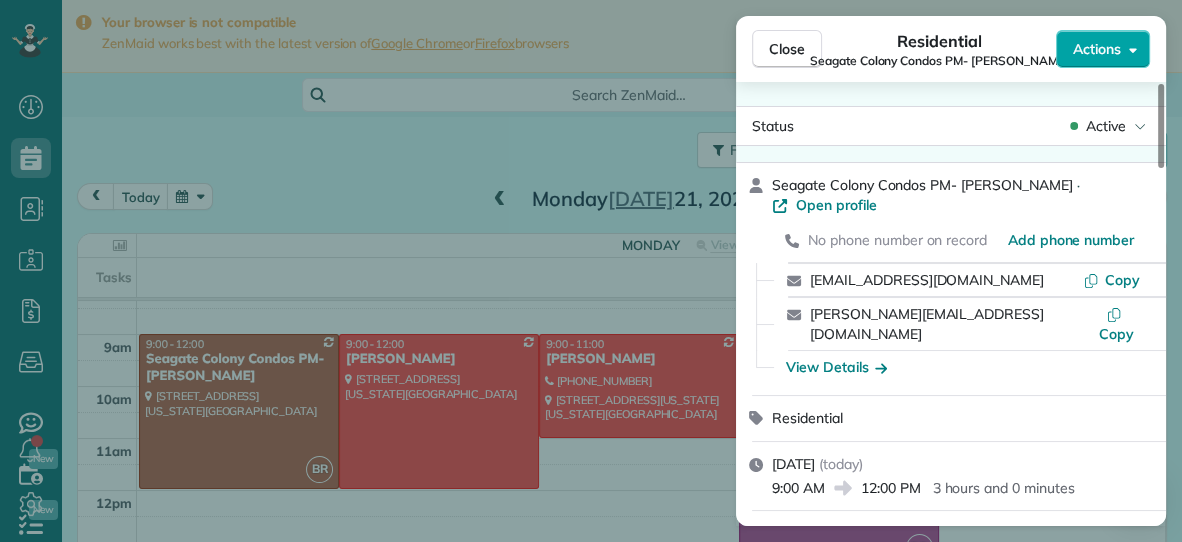 click on "Actions" at bounding box center (1097, 49) 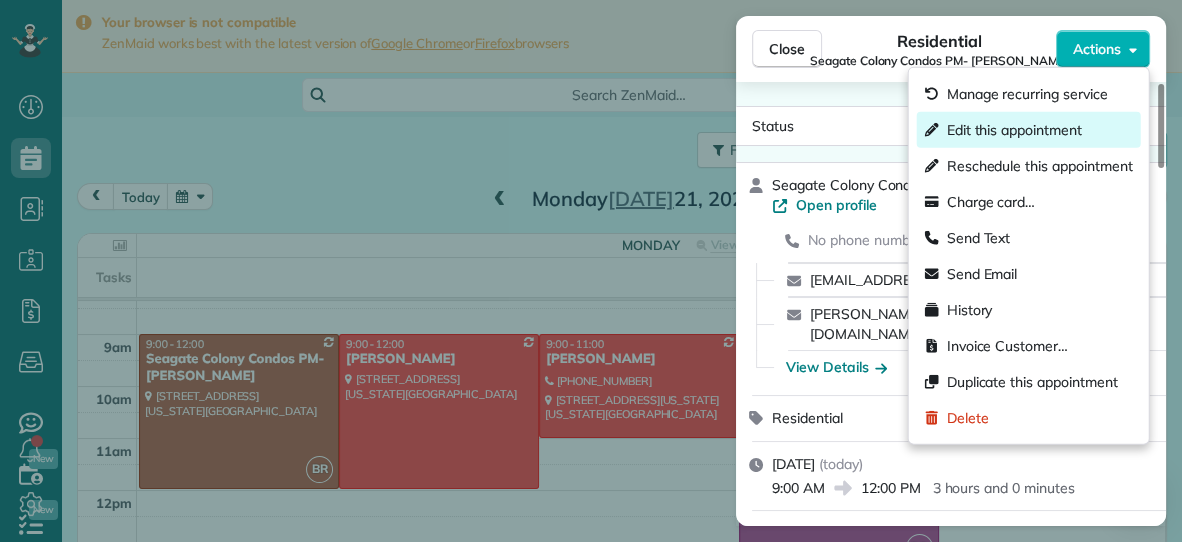 click on "Edit this appointment" at bounding box center [1014, 130] 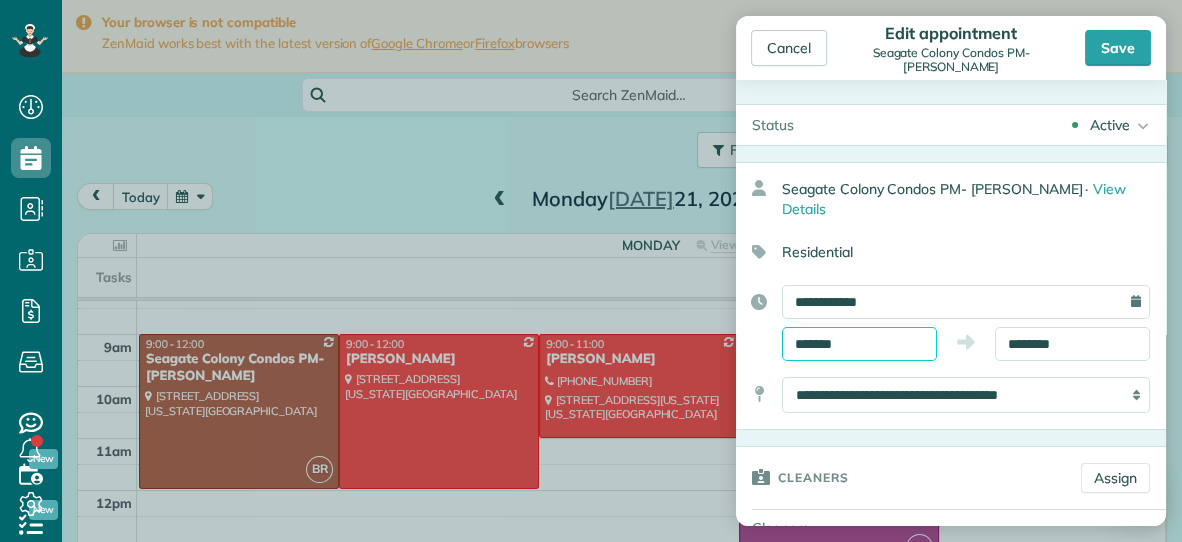 click on "*******" at bounding box center [859, 344] 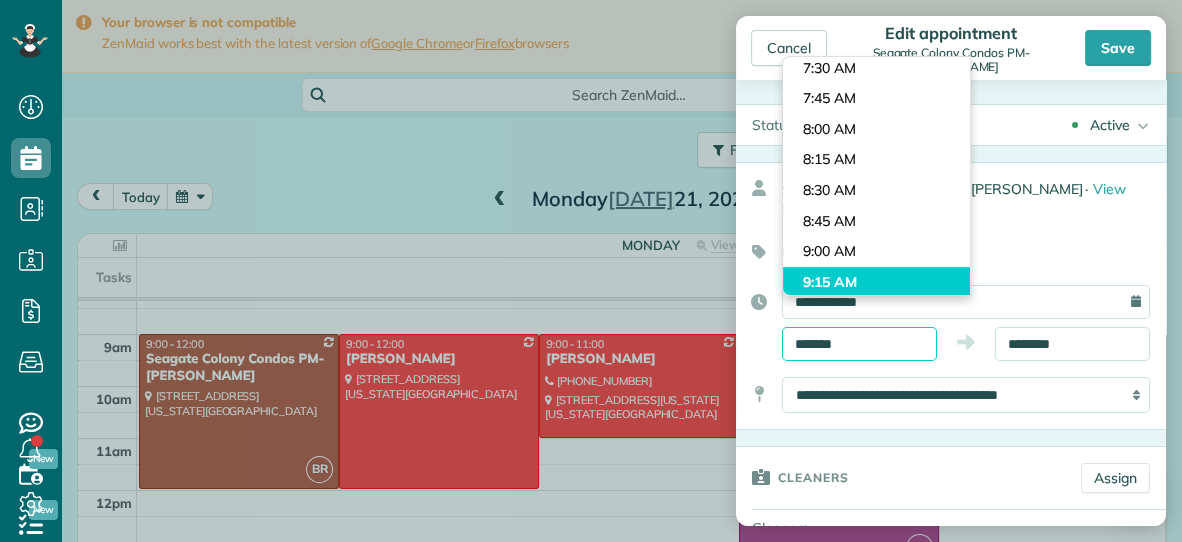 scroll, scrollTop: 891, scrollLeft: 0, axis: vertical 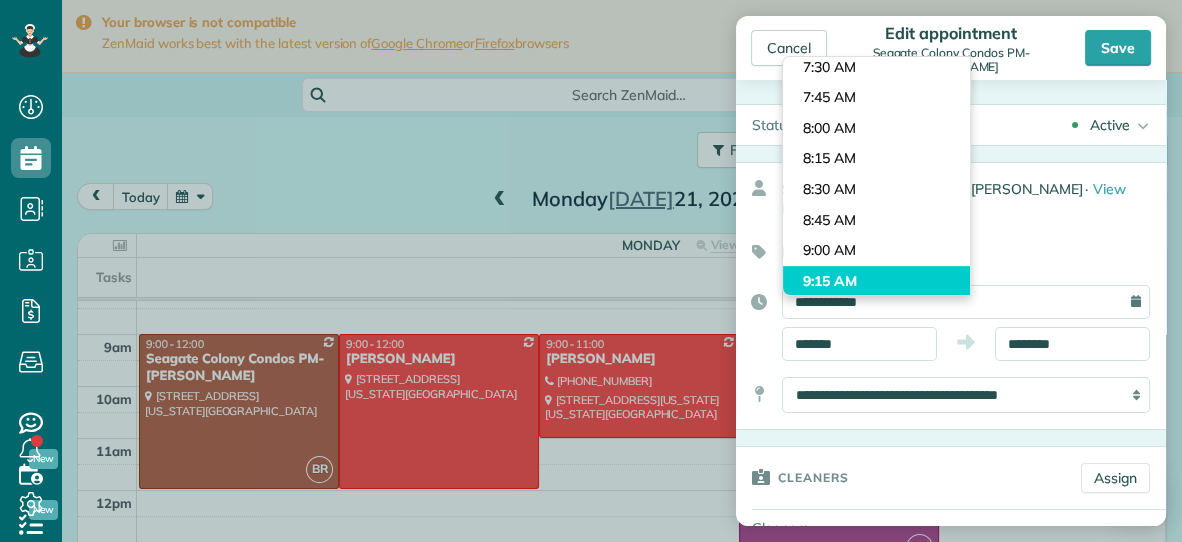 click on "Dashboard
Scheduling
Calendar View
List View
Dispatch View - Weekly scheduling (Beta)" at bounding box center [591, 271] 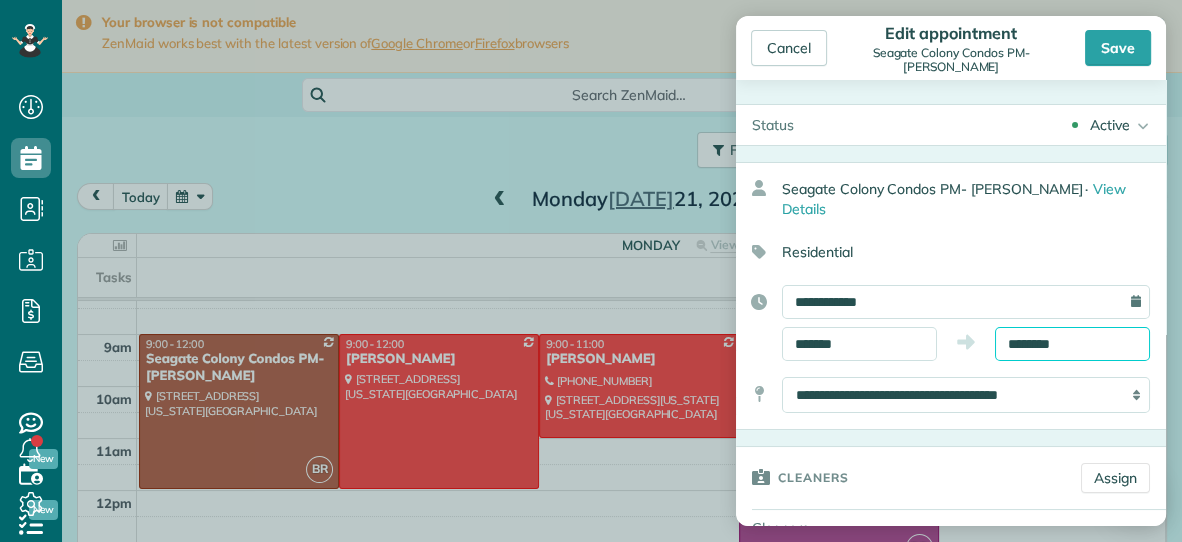 click on "********" at bounding box center [1072, 344] 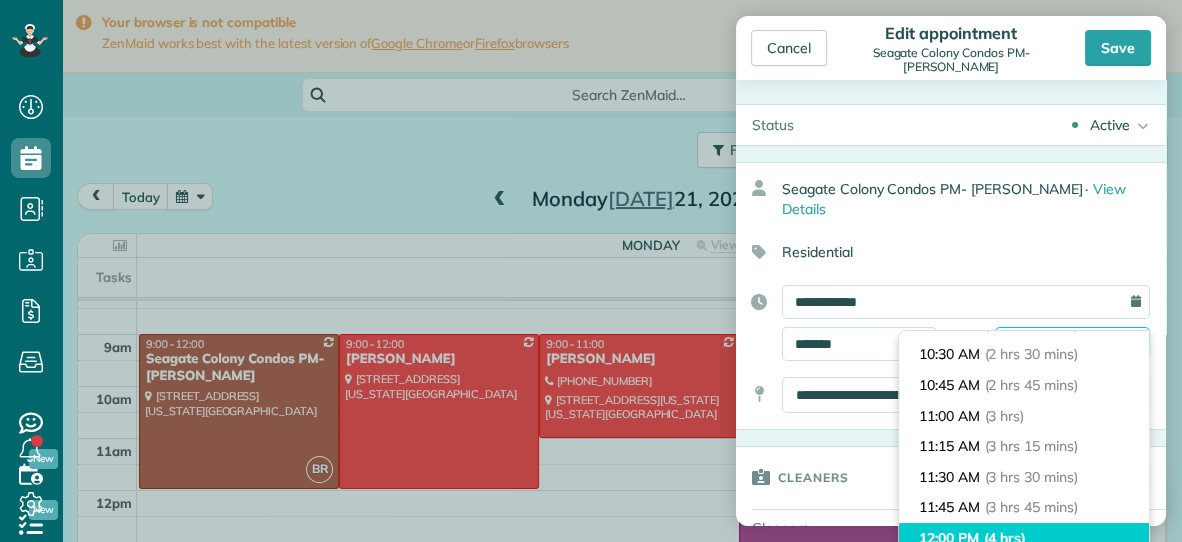 scroll, scrollTop: 296, scrollLeft: 0, axis: vertical 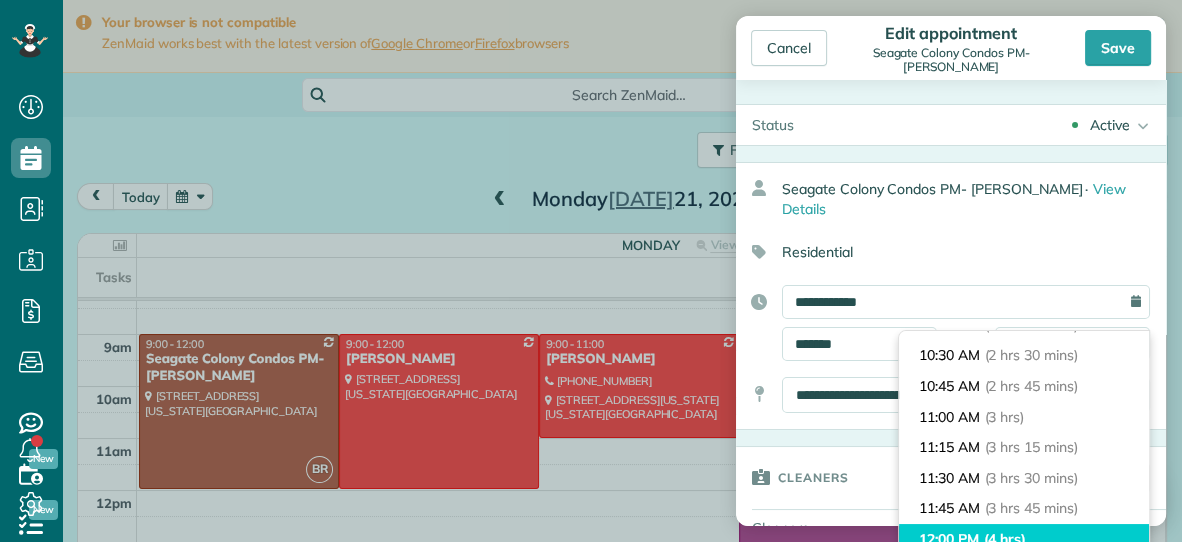 click on "(2 hrs 45 mins)" at bounding box center [1031, 386] 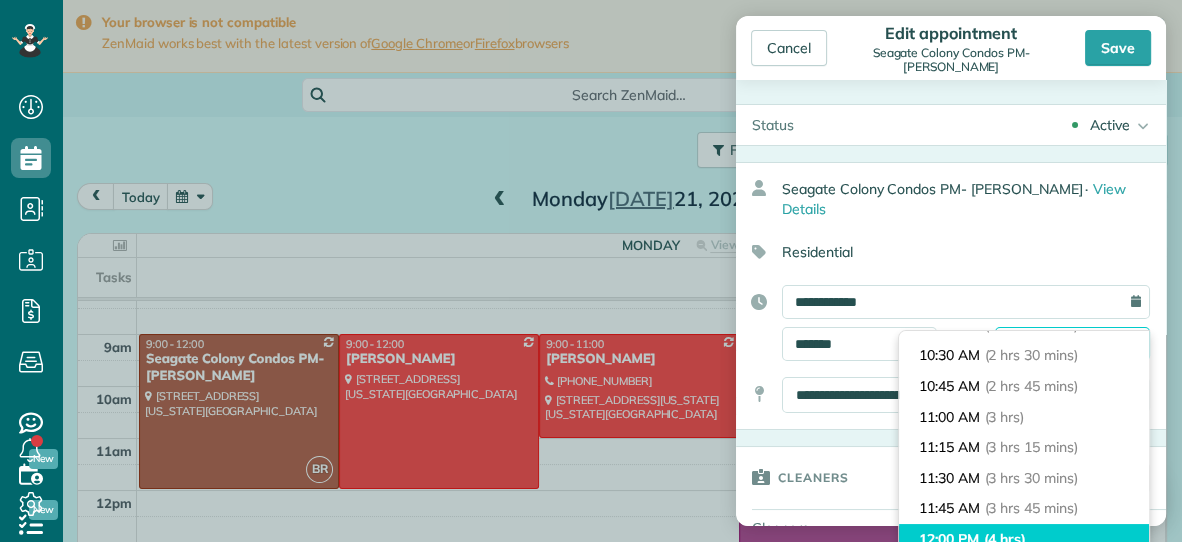 type on "********" 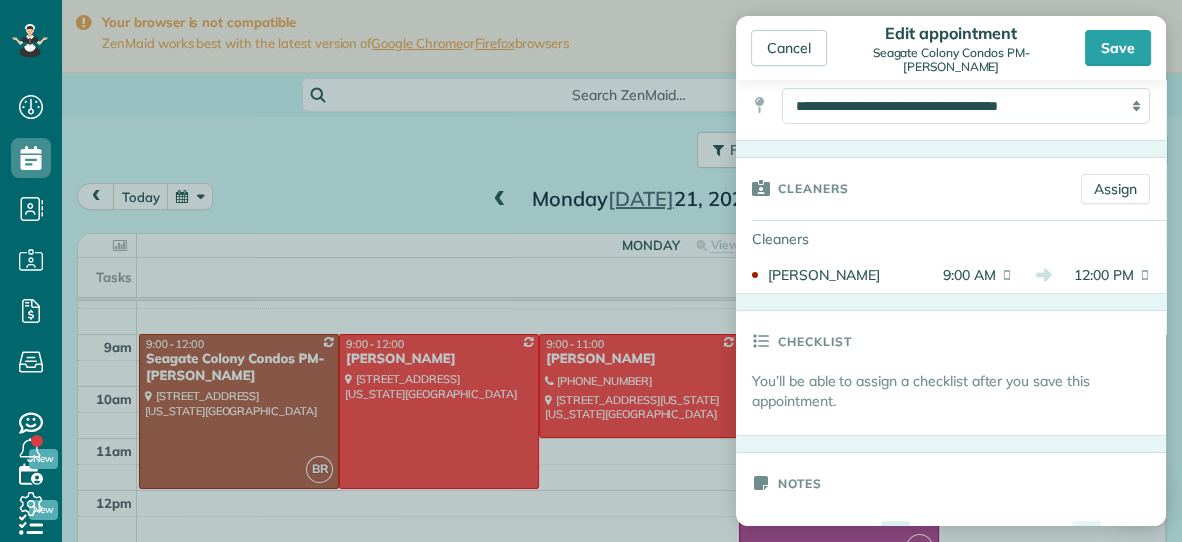 scroll, scrollTop: 293, scrollLeft: 0, axis: vertical 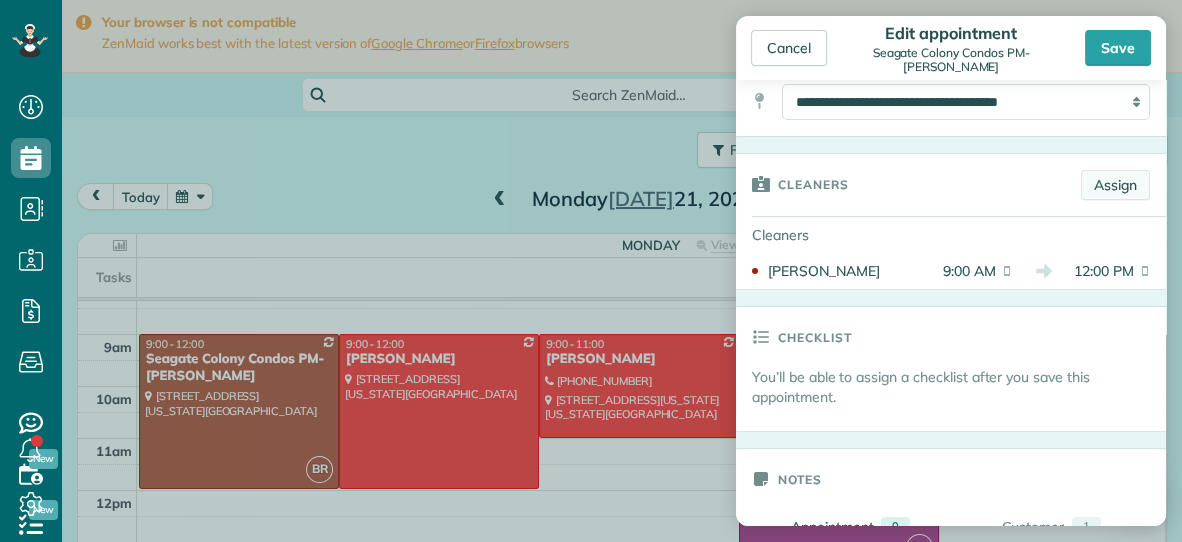 click on "Assign" at bounding box center (1115, 185) 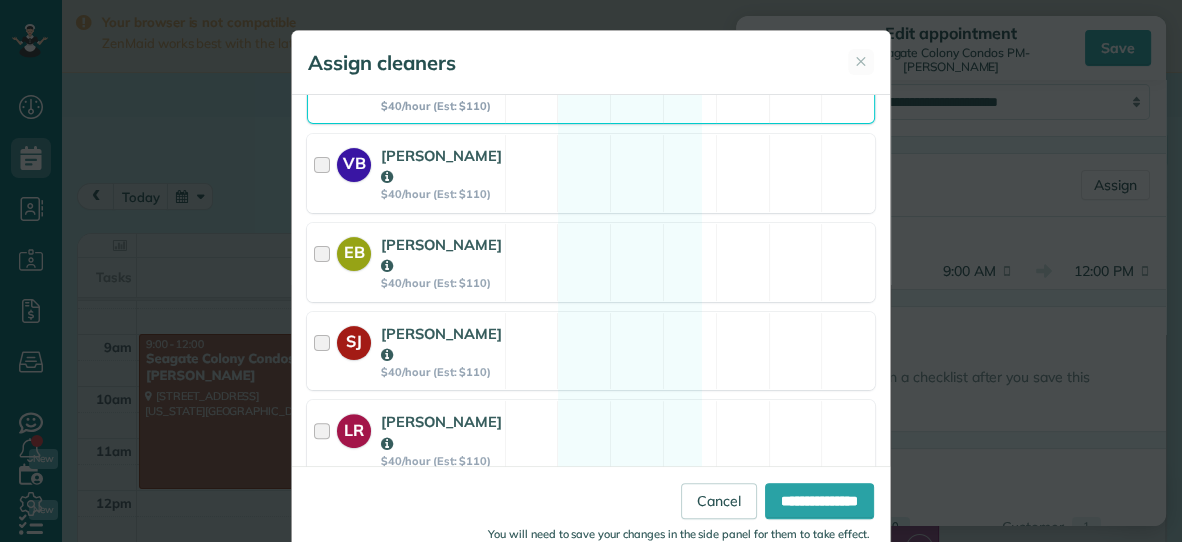 scroll, scrollTop: 503, scrollLeft: 0, axis: vertical 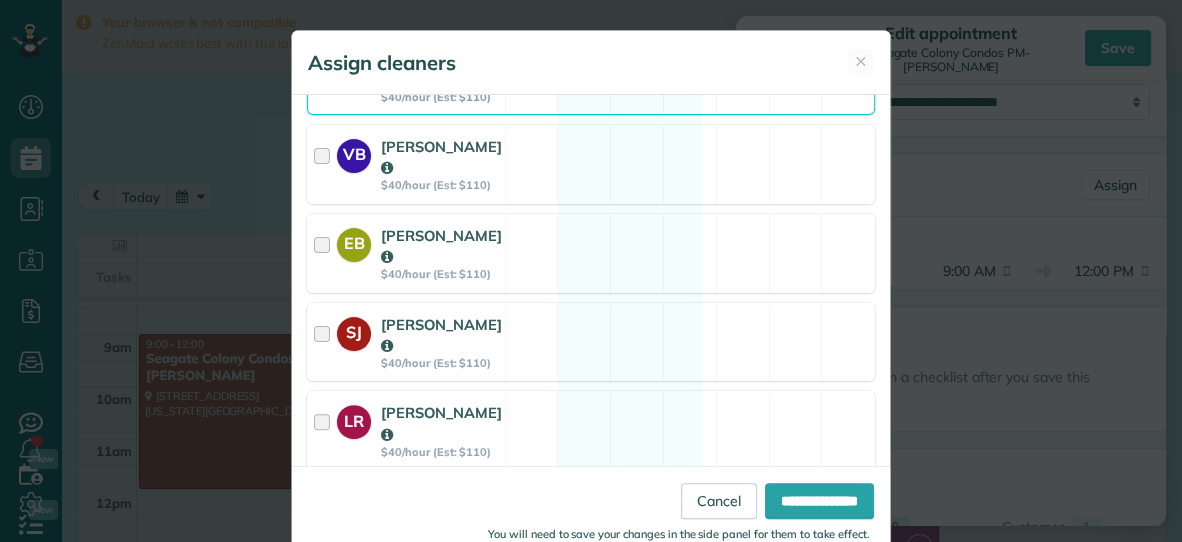 click on "SJ
Savannah Jessup
$40/hour (Est: $110)
Available" at bounding box center [591, 342] 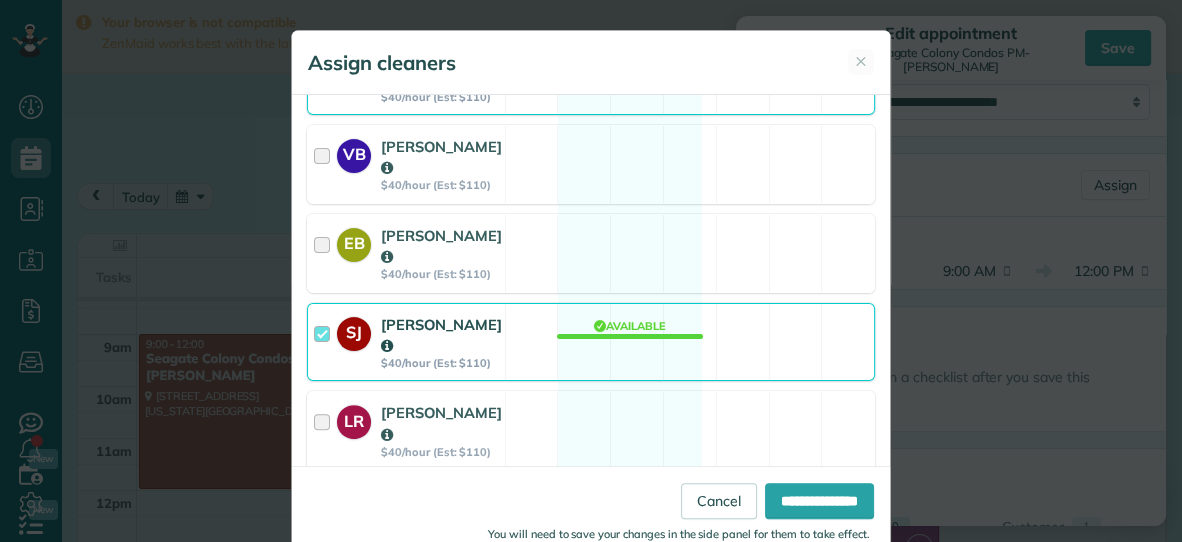 click on "SJ
Savannah Jessup
$40/hour (Est: $110)
Available" at bounding box center (591, 342) 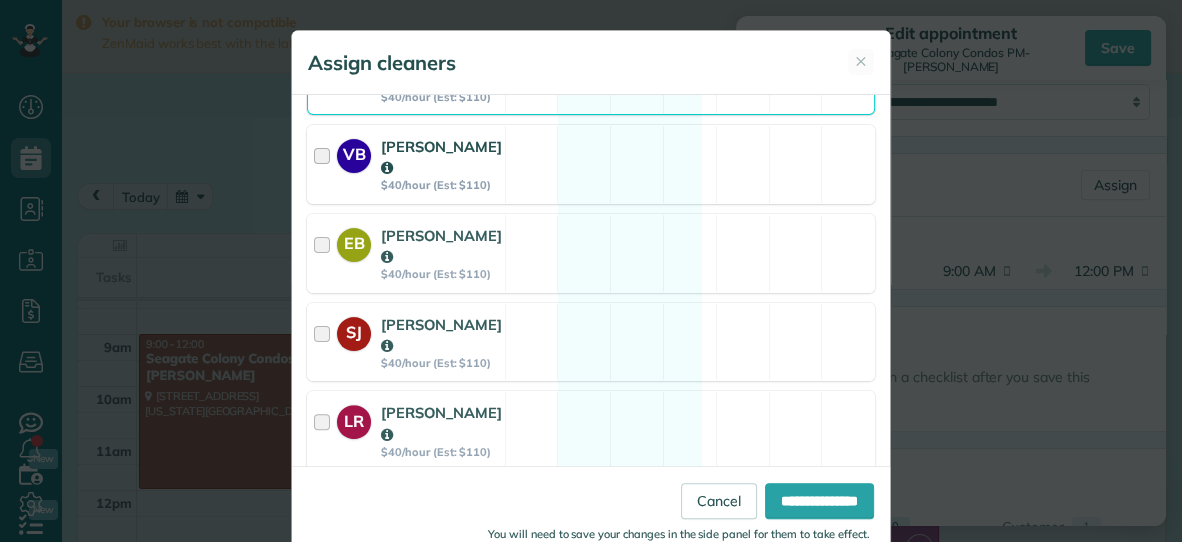 click on "VB
Vanessa Beason
$40/hour (Est: $110)
Available" at bounding box center [591, 164] 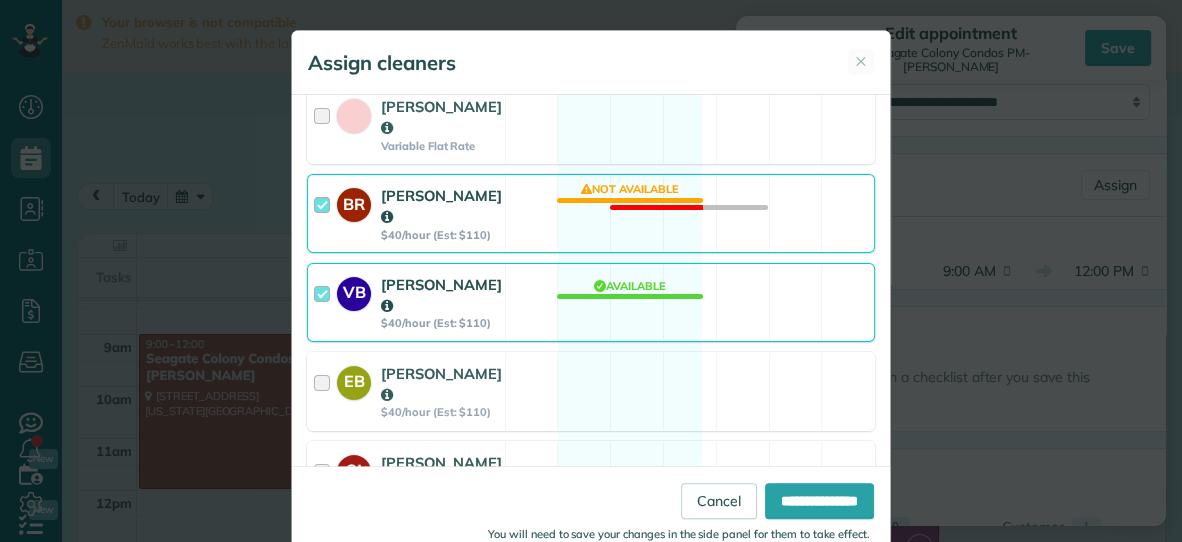 scroll, scrollTop: 362, scrollLeft: 0, axis: vertical 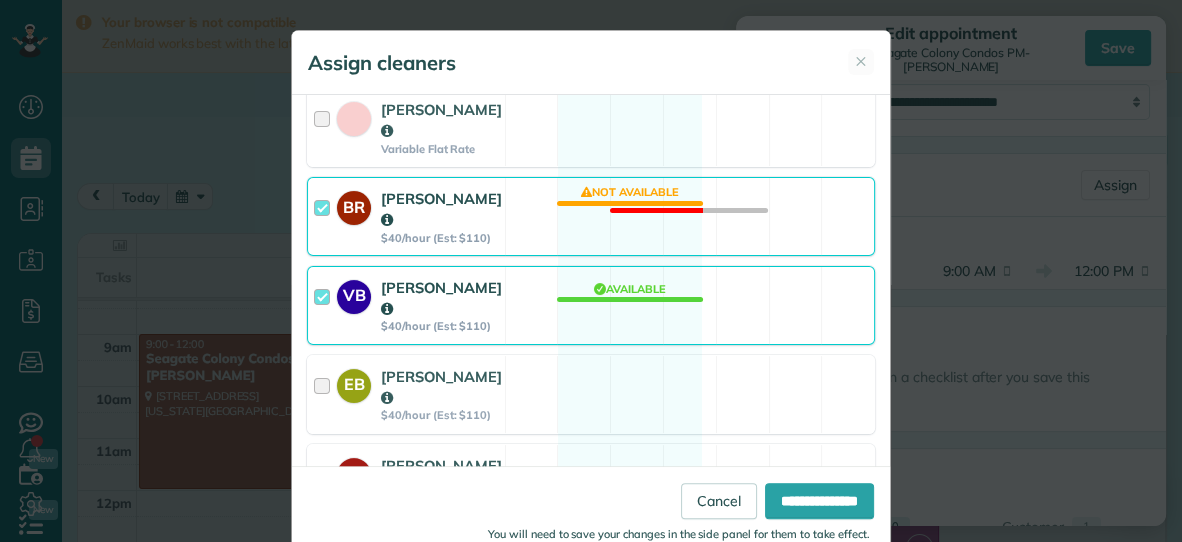 click on "BR
Becky Ramsay
$40/hour (Est: $110)
Not available" at bounding box center [591, 216] 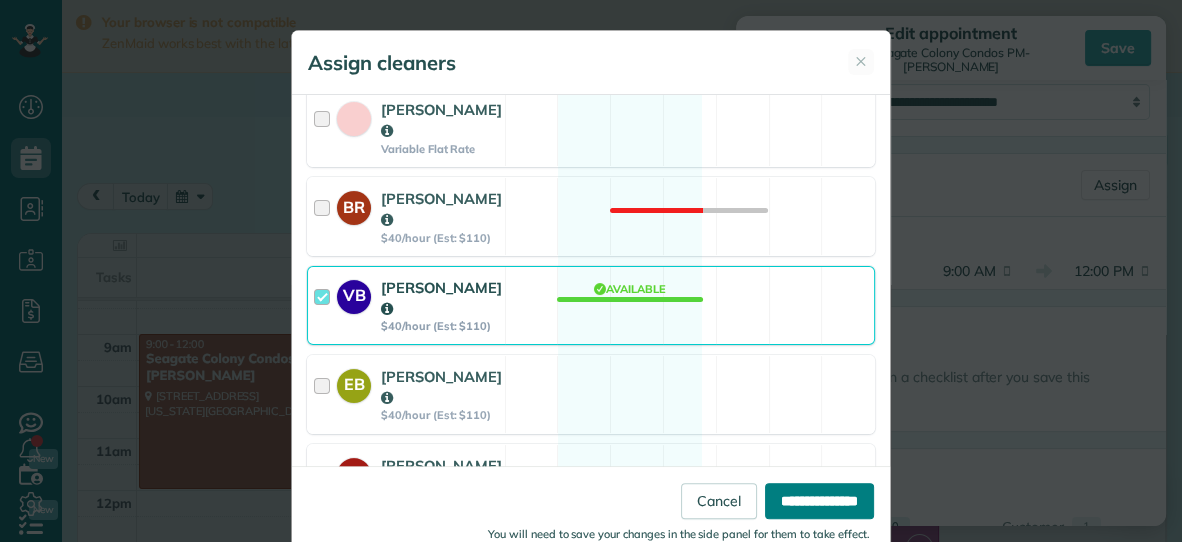 click on "**********" at bounding box center [819, 501] 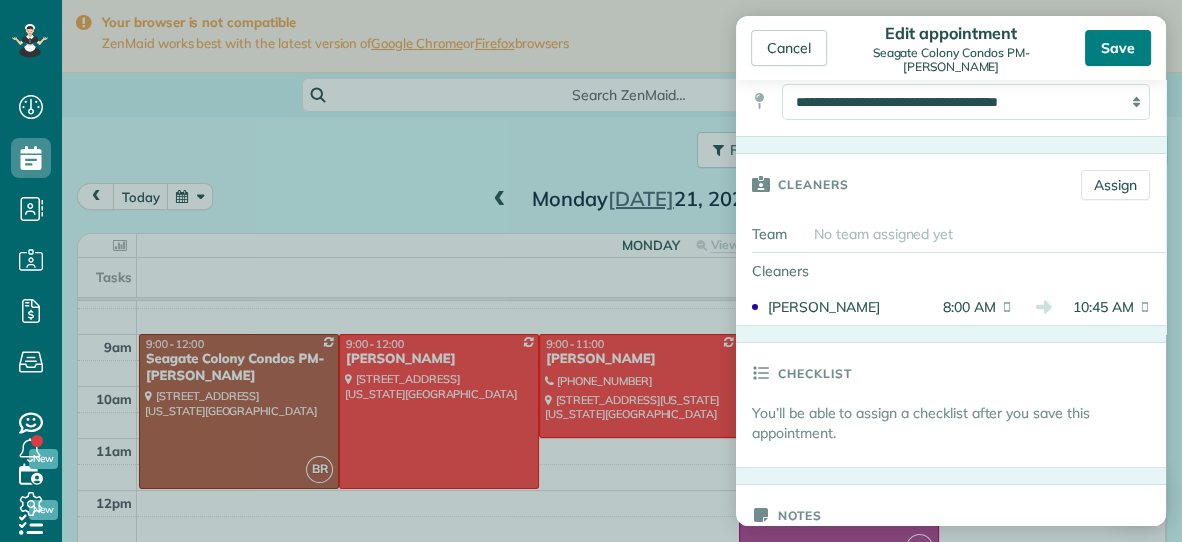click on "Save" at bounding box center (1118, 48) 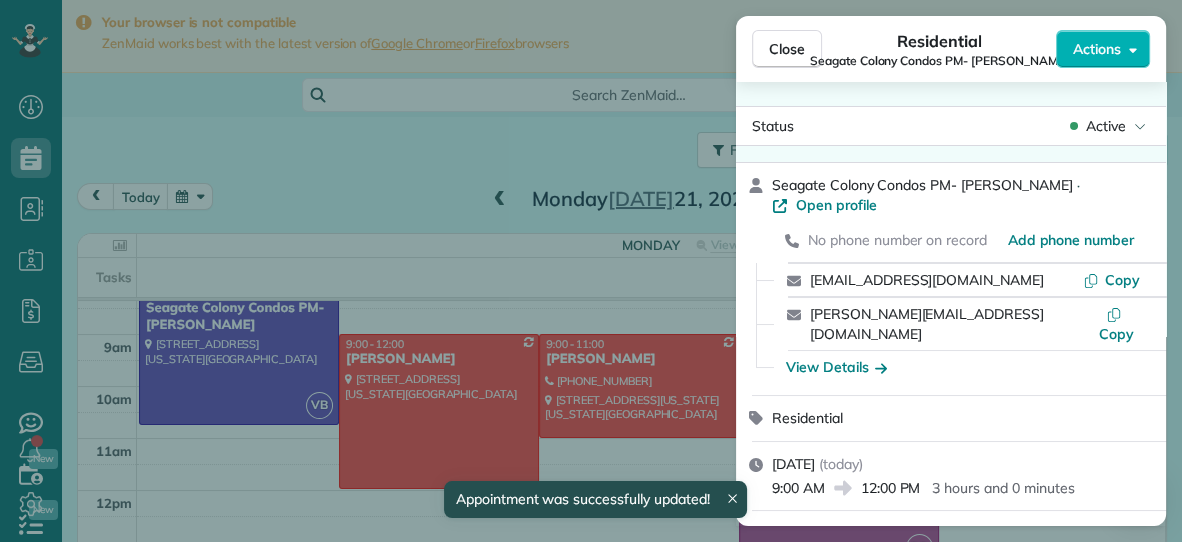 scroll, scrollTop: 69, scrollLeft: 0, axis: vertical 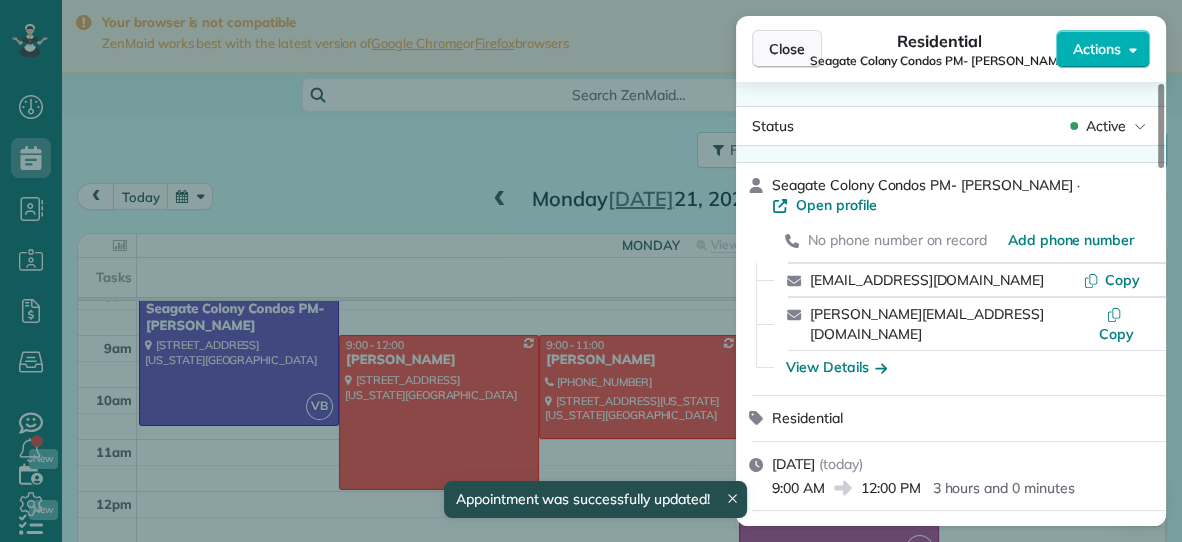 click on "Close" at bounding box center [787, 49] 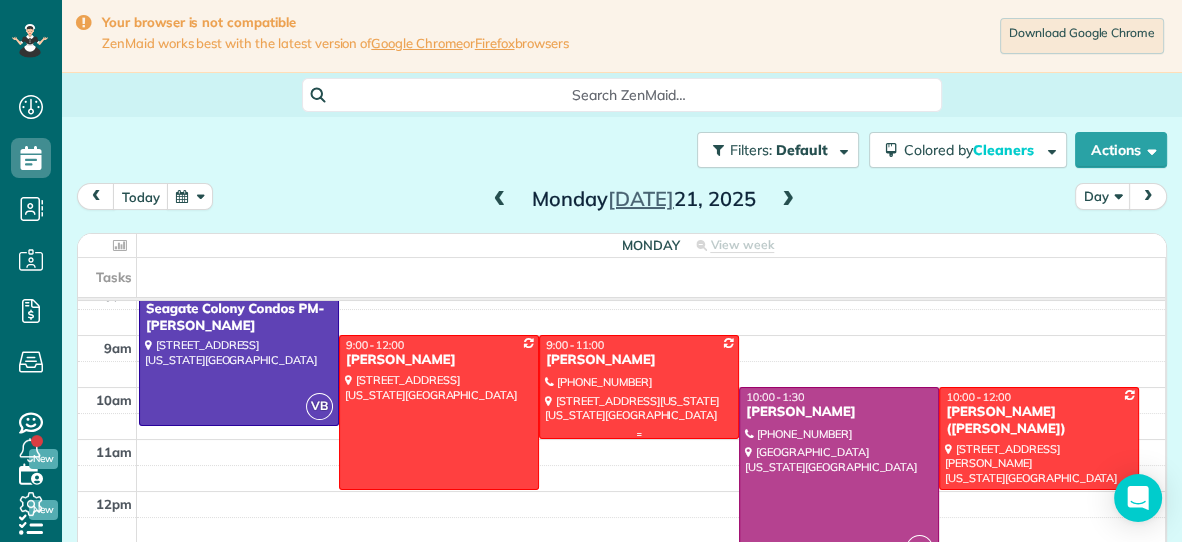 click at bounding box center [639, 386] 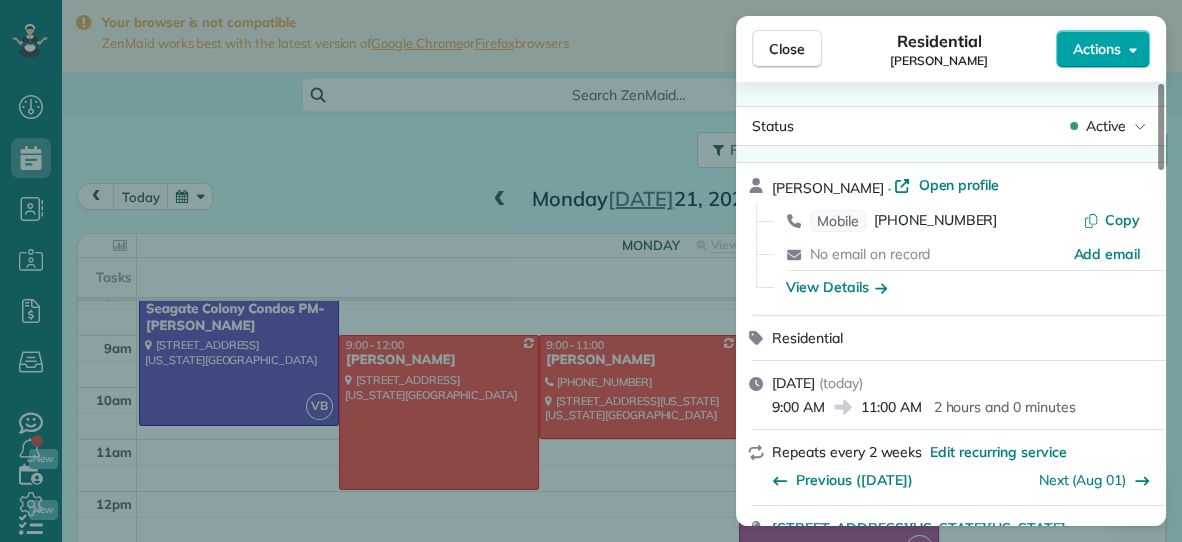 click on "Actions" at bounding box center [1097, 49] 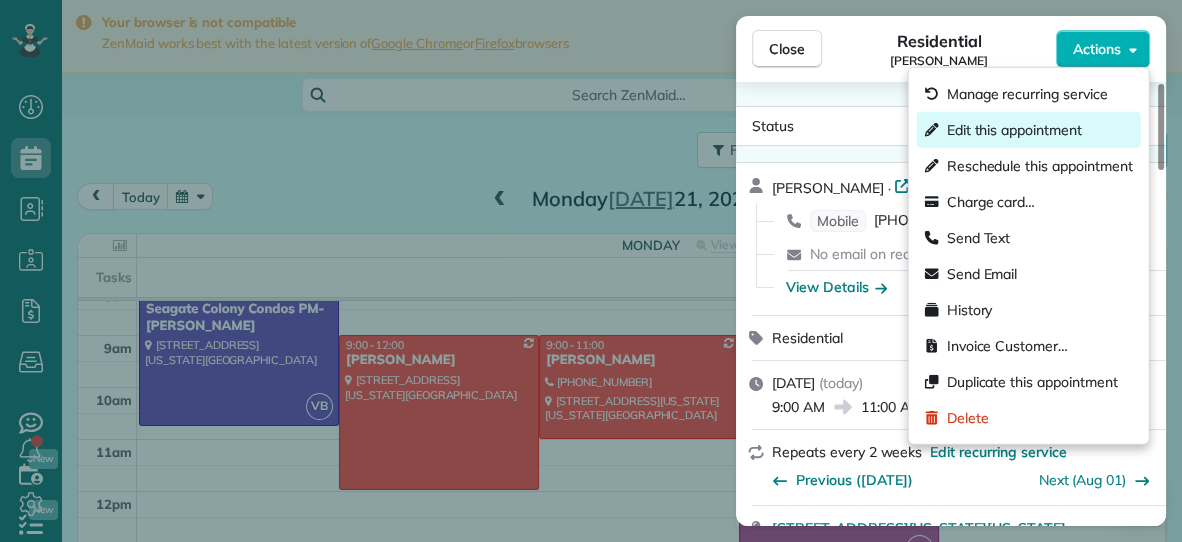 click on "Edit this appointment" at bounding box center [1014, 130] 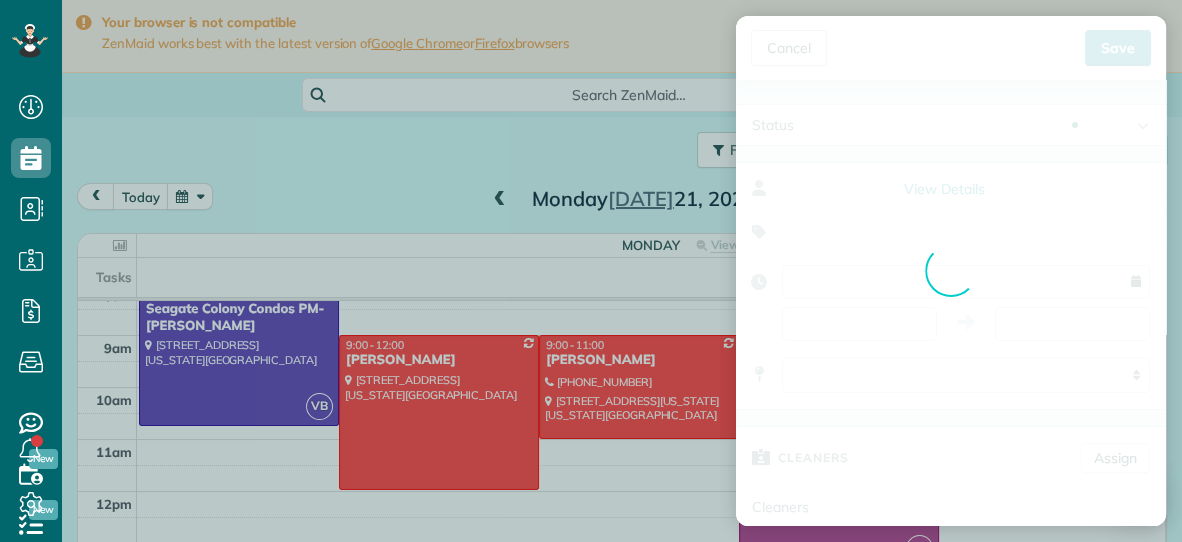 type on "**********" 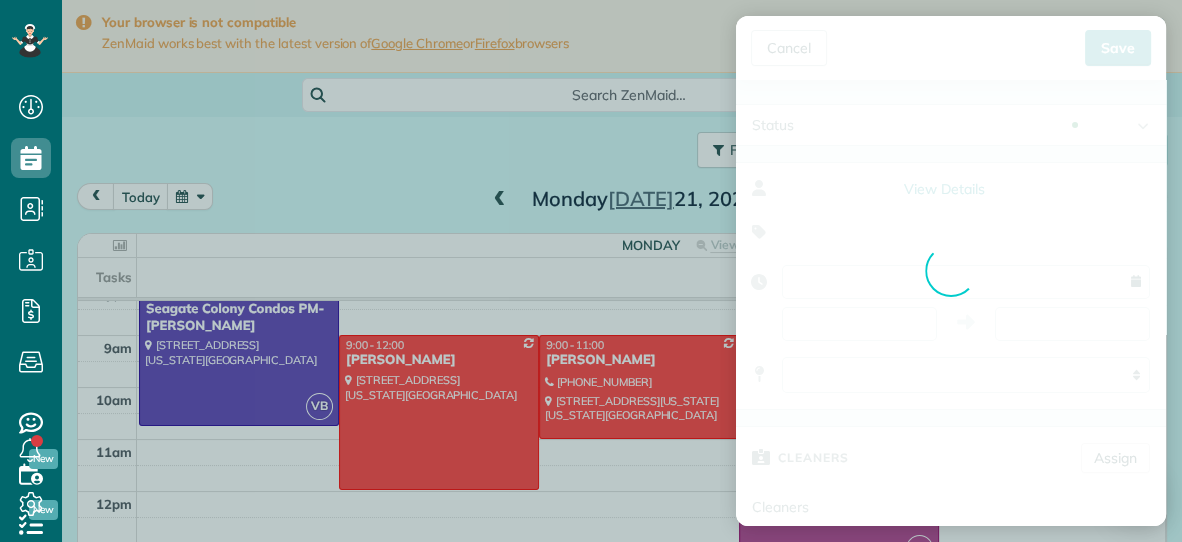 type on "*****" 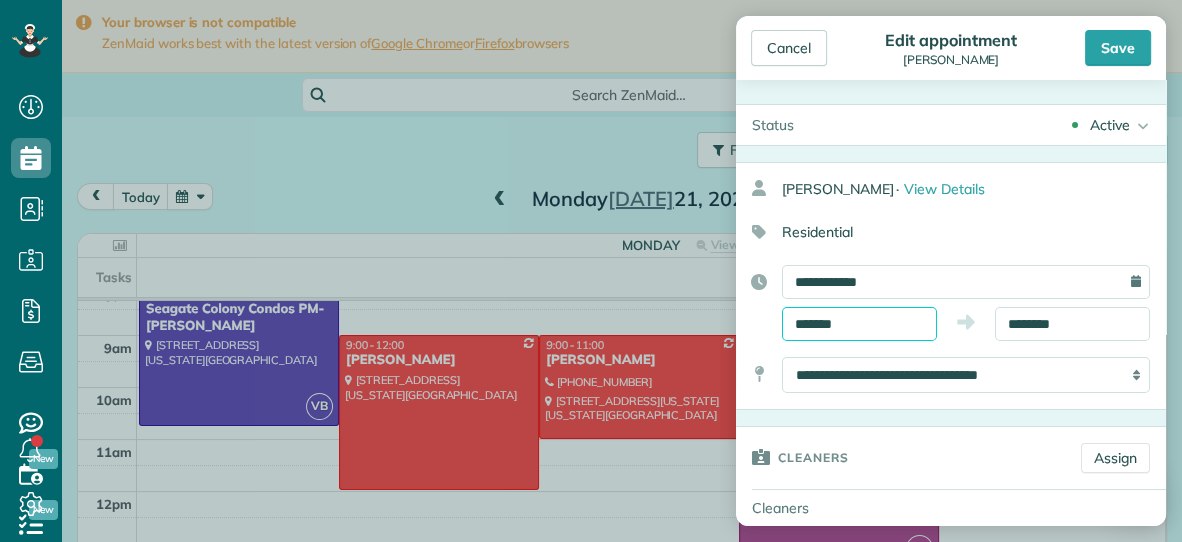 click on "*******" at bounding box center [859, 324] 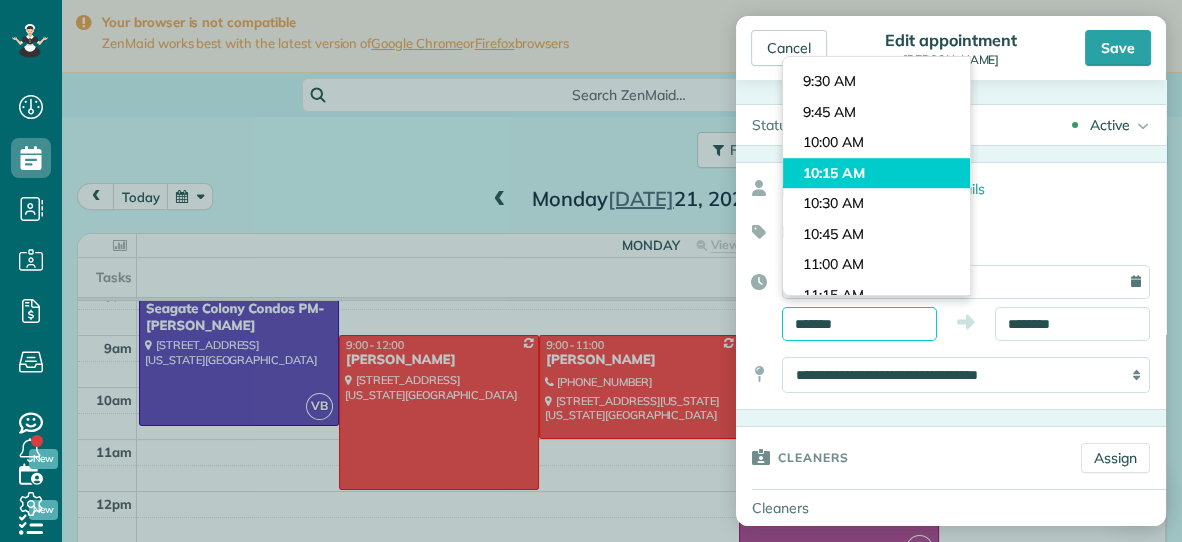 scroll, scrollTop: 1127, scrollLeft: 0, axis: vertical 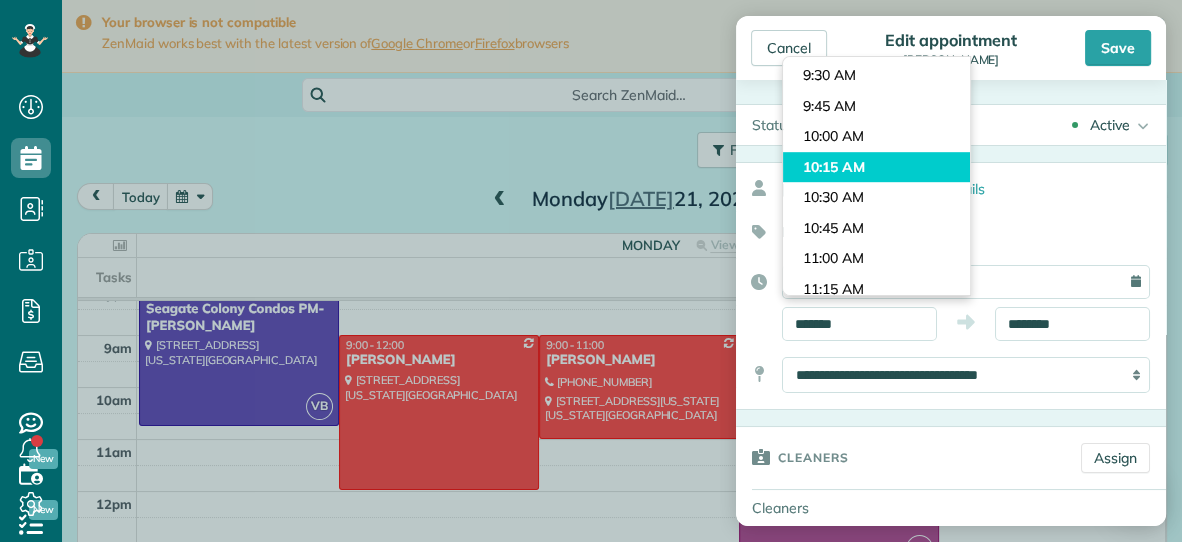 click on "Dashboard
Scheduling
Calendar View
List View
Dispatch View - Weekly scheduling (Beta)" at bounding box center (591, 271) 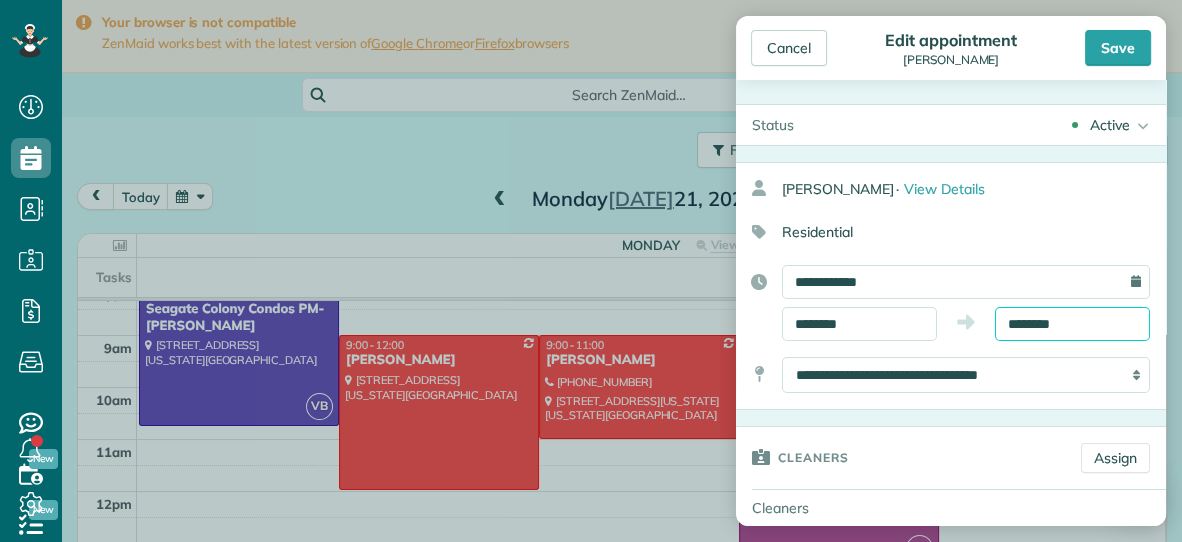 click on "********" at bounding box center [1072, 324] 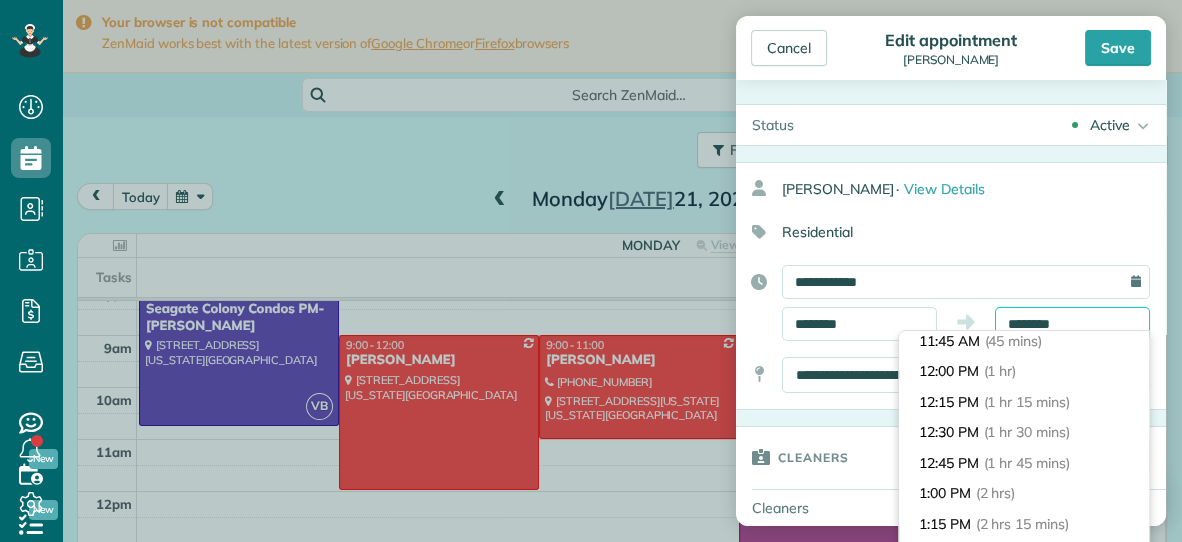 scroll, scrollTop: 102, scrollLeft: 0, axis: vertical 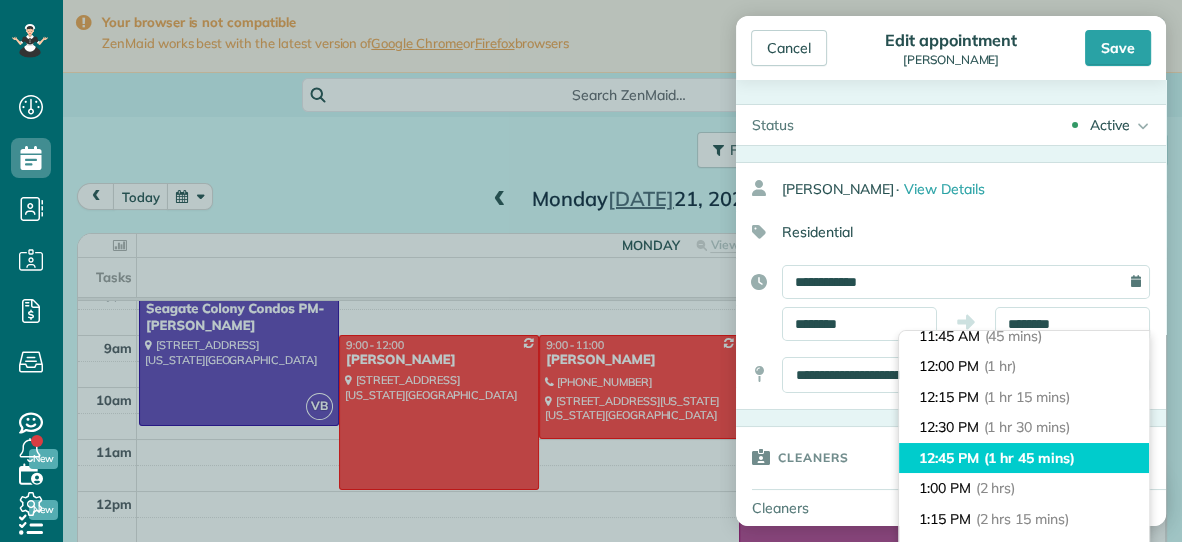 click on "12:45 PM  (1 hr 45 mins)" at bounding box center (1024, 458) 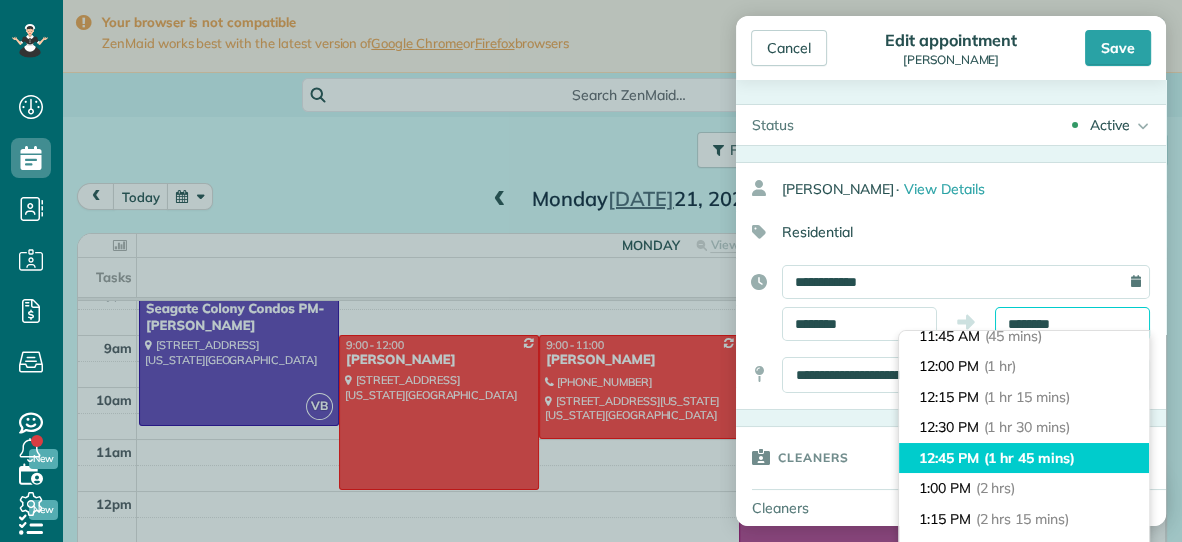 type on "********" 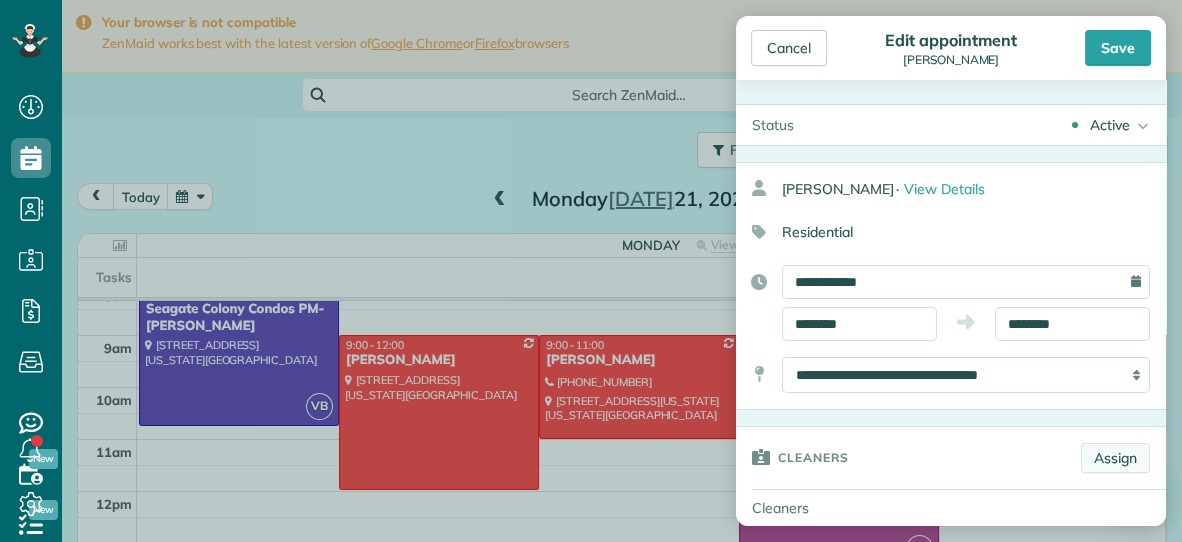 click on "Assign" at bounding box center (1115, 458) 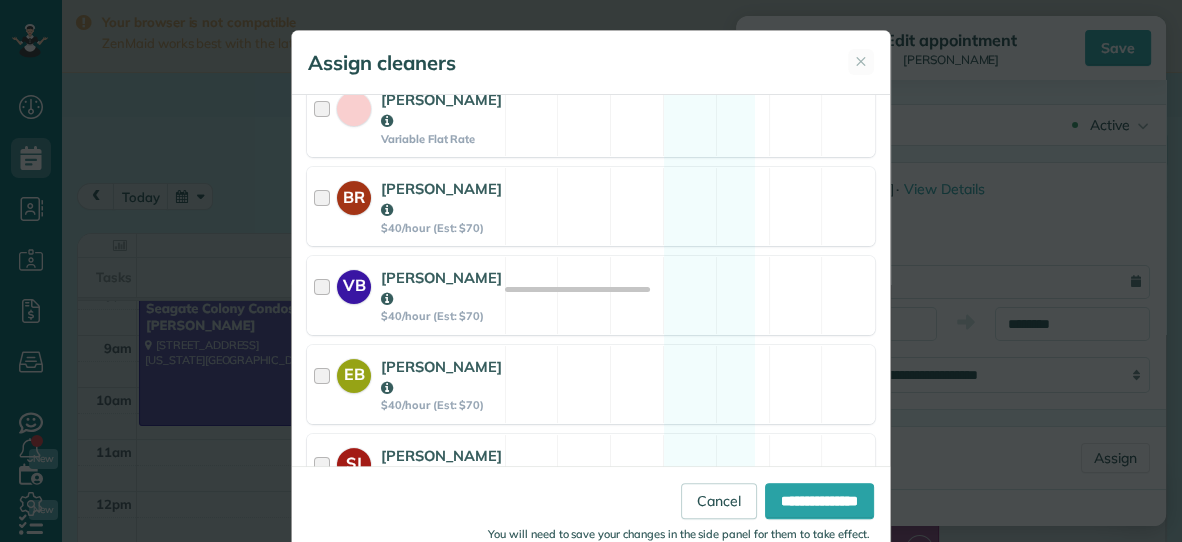 scroll, scrollTop: 391, scrollLeft: 0, axis: vertical 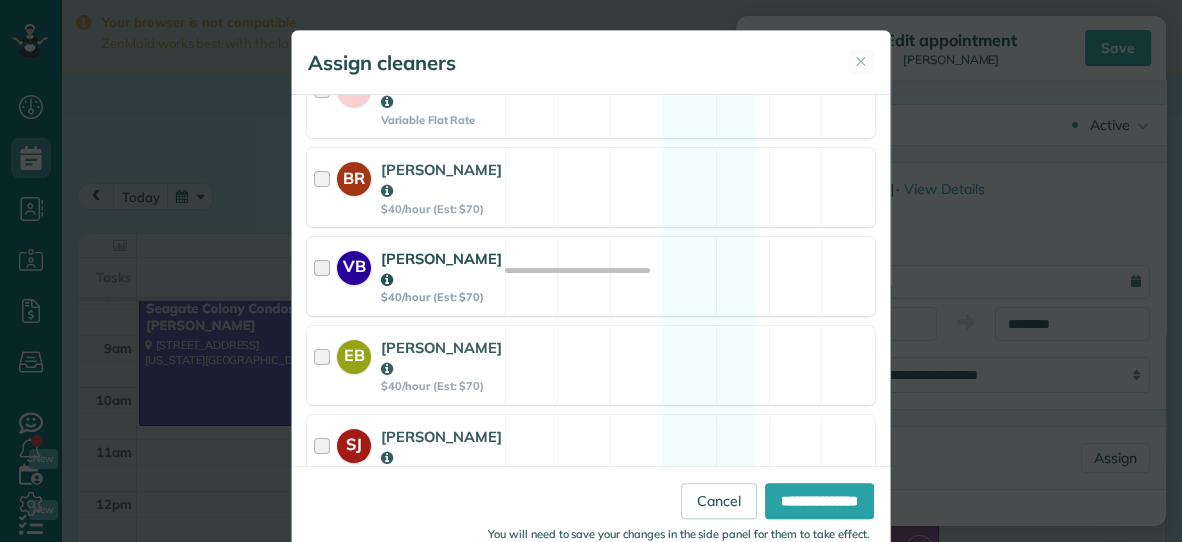 click on "VB
Vanessa Beason
$40/hour (Est: $70)
Available" at bounding box center [591, 276] 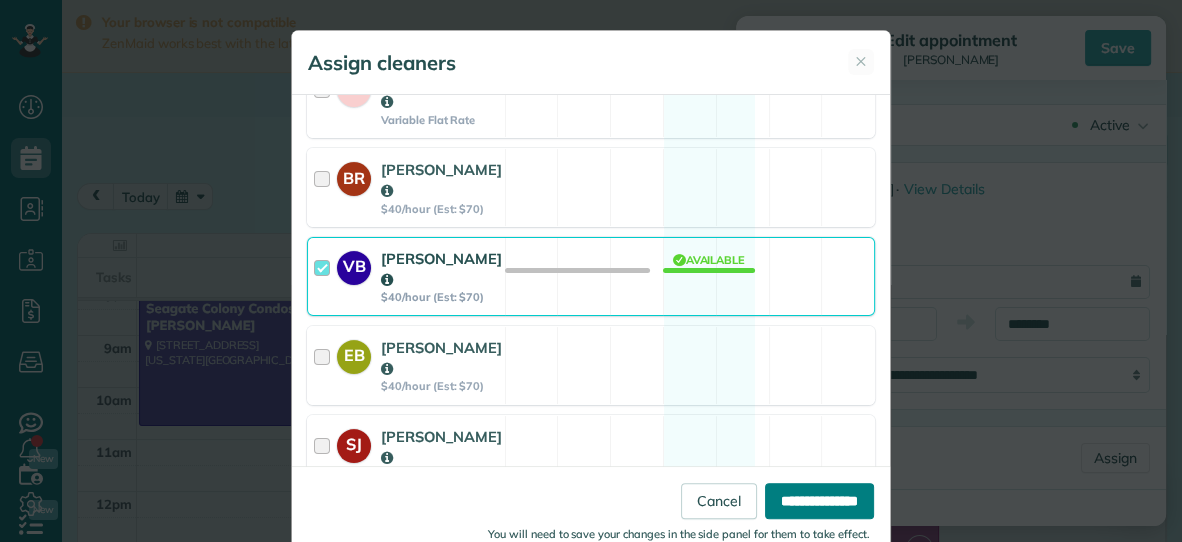 click on "**********" at bounding box center (819, 501) 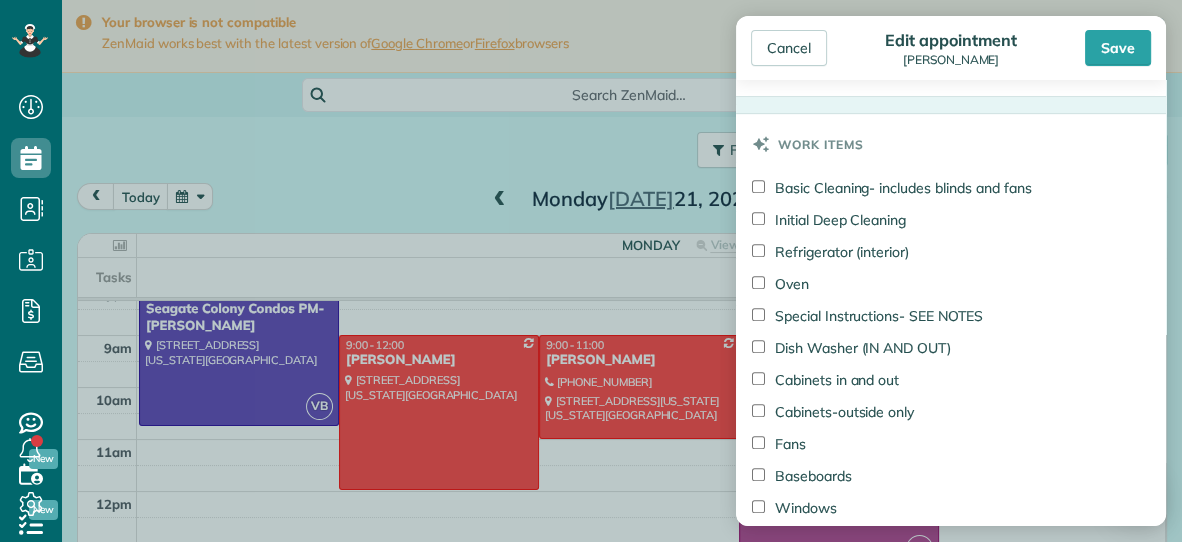 scroll, scrollTop: 909, scrollLeft: 0, axis: vertical 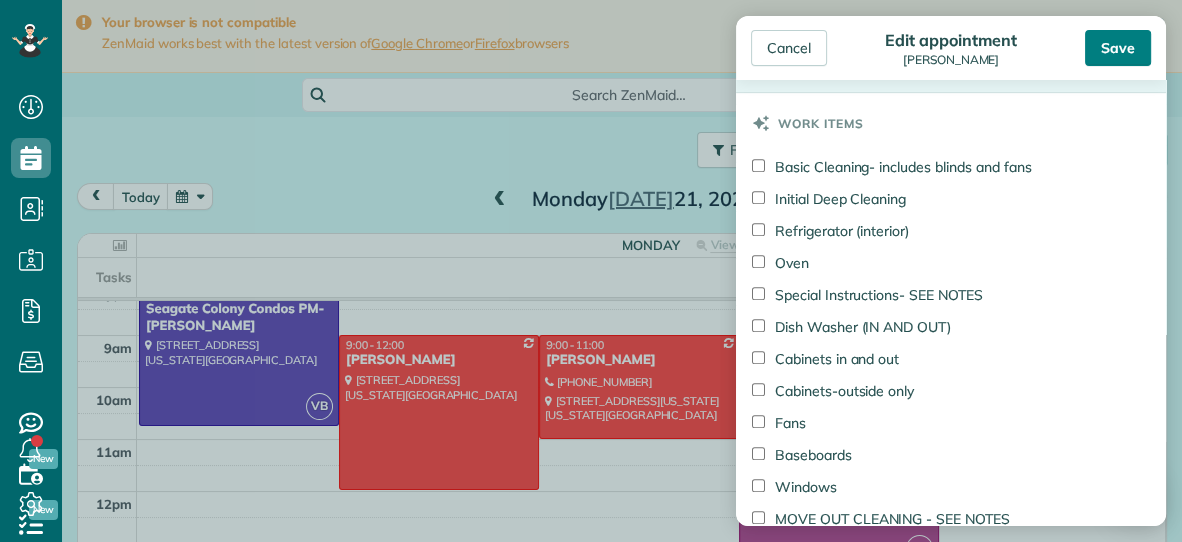 click on "Save" at bounding box center [1118, 48] 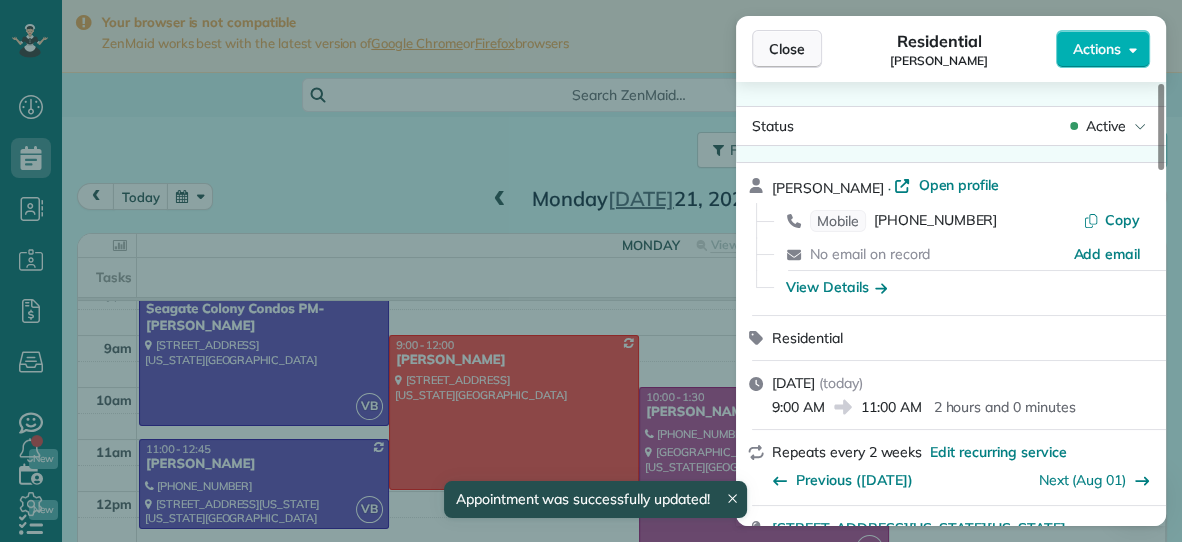 click on "Close" at bounding box center [787, 49] 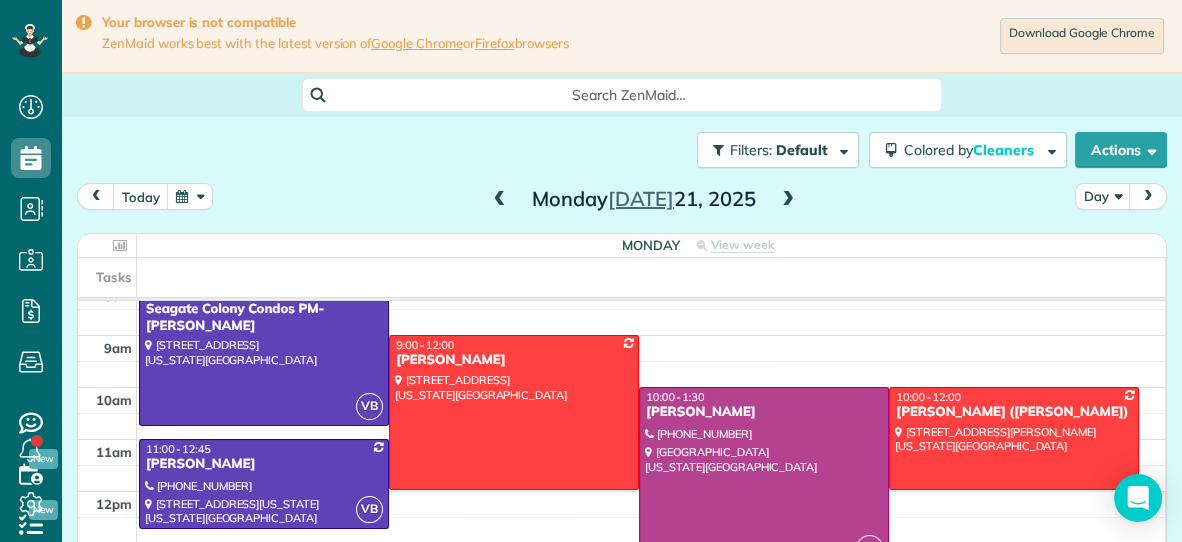 click on "10:00 - 1:30" at bounding box center (764, 397) 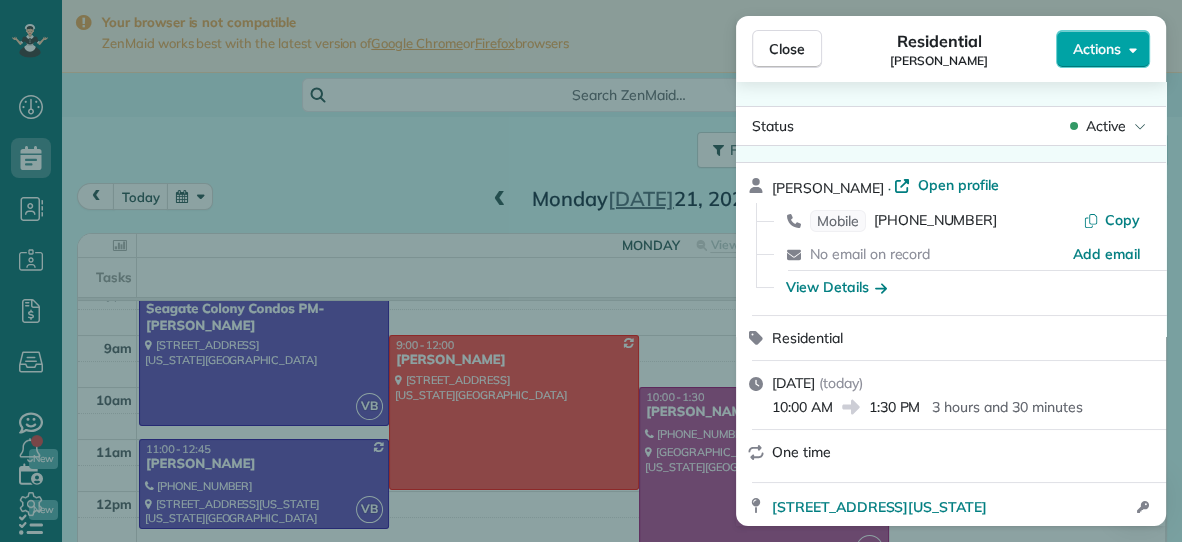 click on "Actions" at bounding box center [1097, 49] 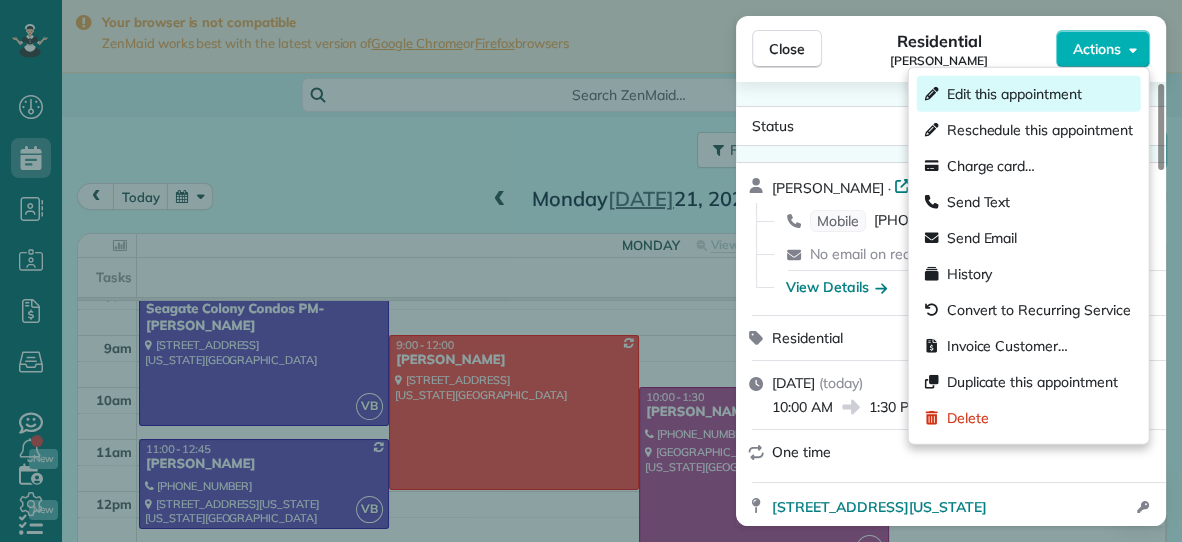 click on "Edit this appointment" at bounding box center (1014, 94) 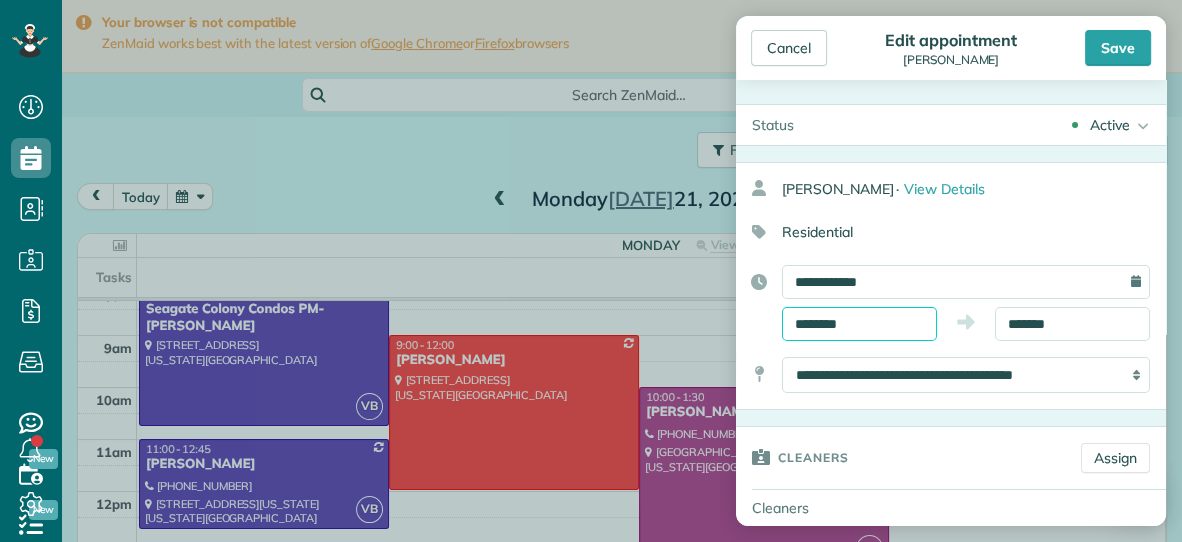 click on "********" at bounding box center [859, 324] 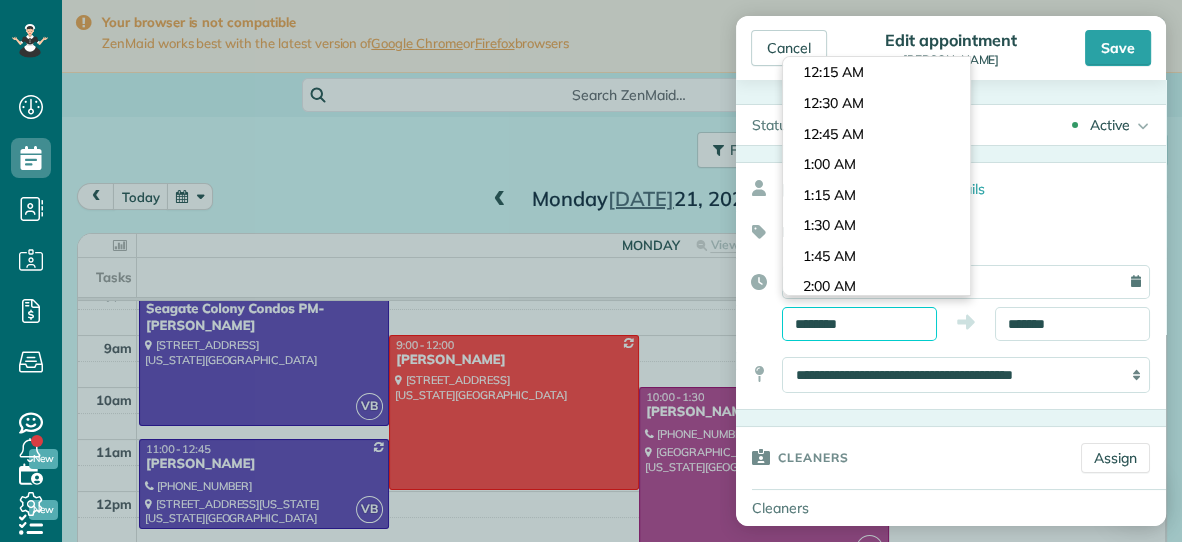 scroll, scrollTop: 1159, scrollLeft: 0, axis: vertical 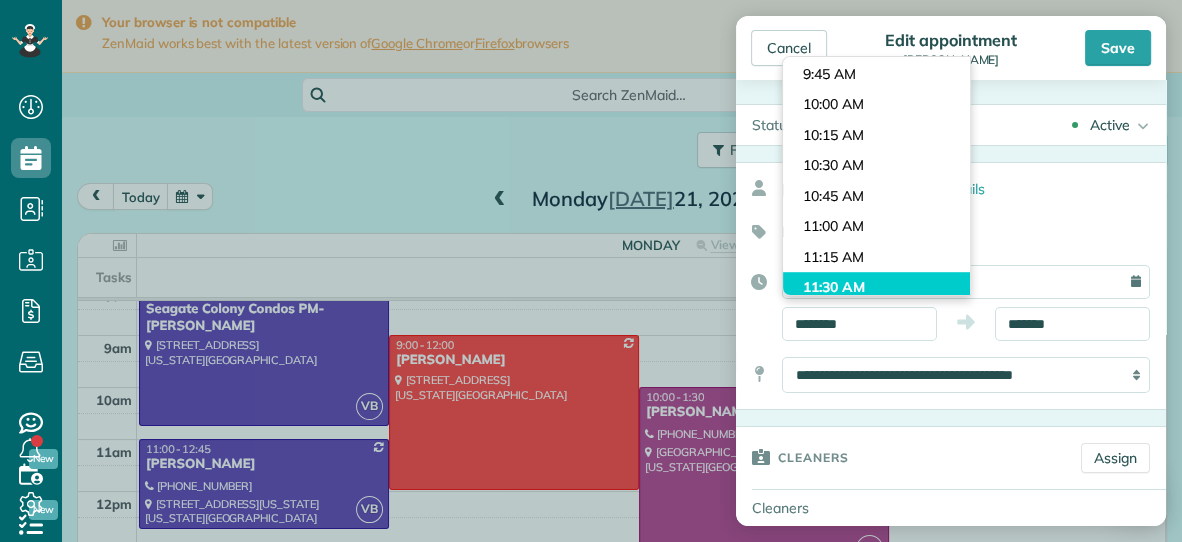 click on "Dashboard
Scheduling
Calendar View
List View
Dispatch View - Weekly scheduling (Beta)" at bounding box center (591, 271) 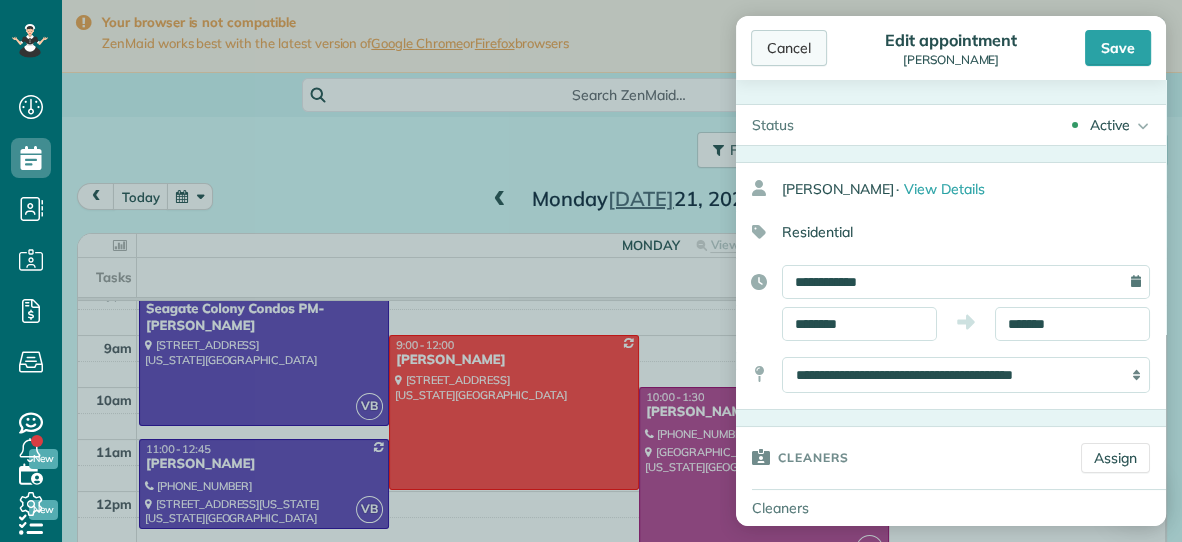 click on "Cancel" at bounding box center [789, 48] 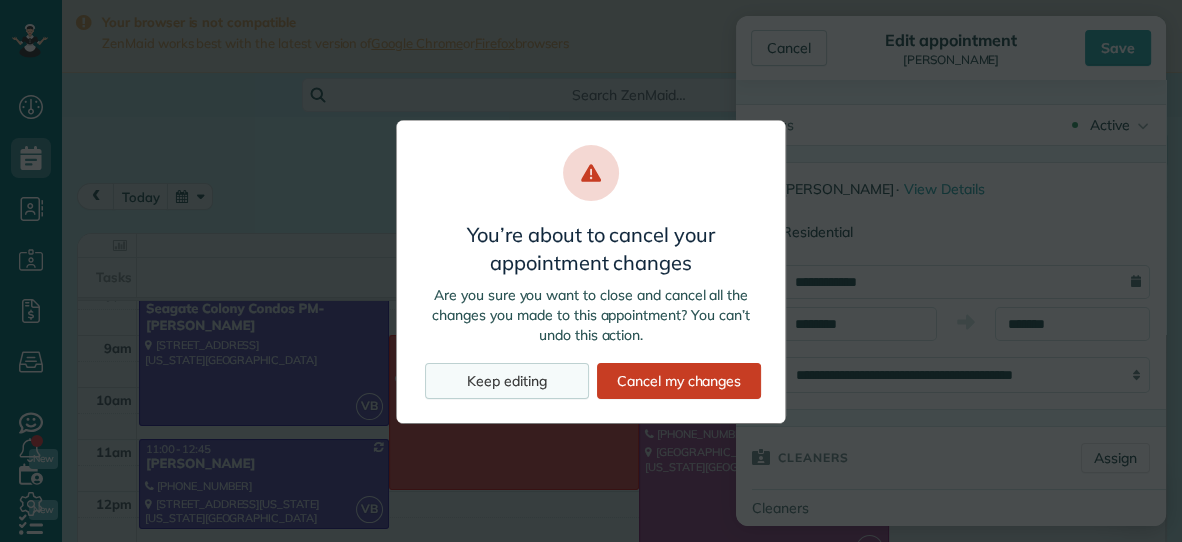 click on "Keep editing" at bounding box center [507, 381] 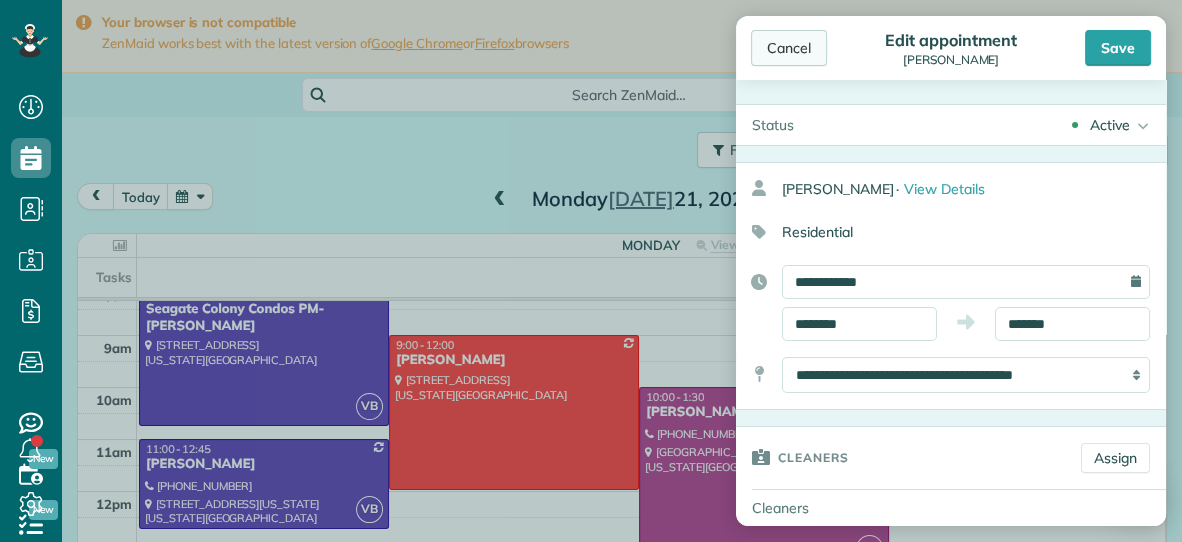 click on "Cancel" at bounding box center (789, 48) 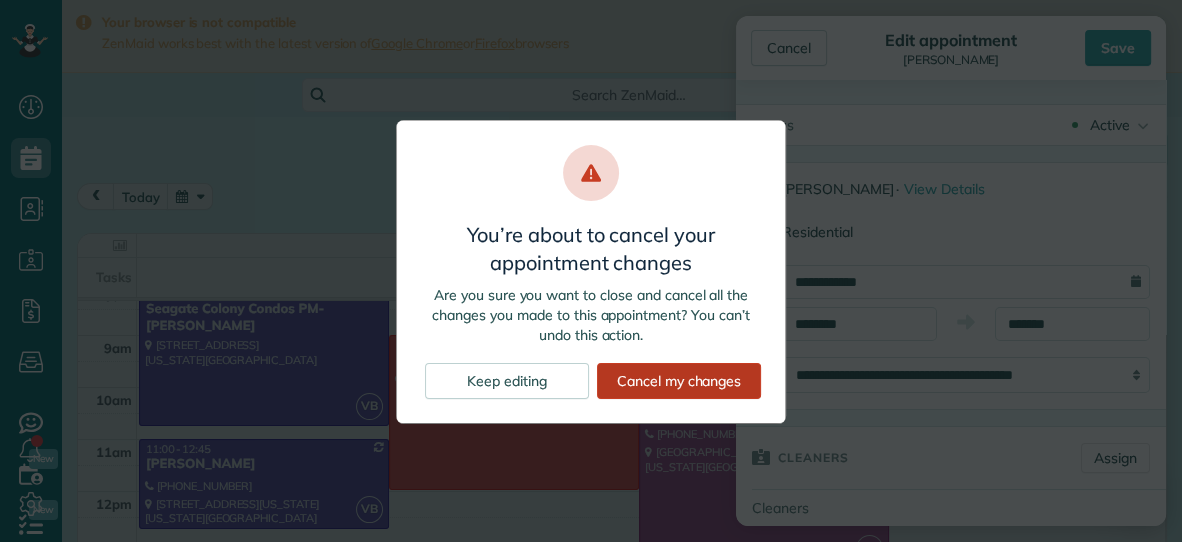 click on "Cancel my changes" at bounding box center (679, 381) 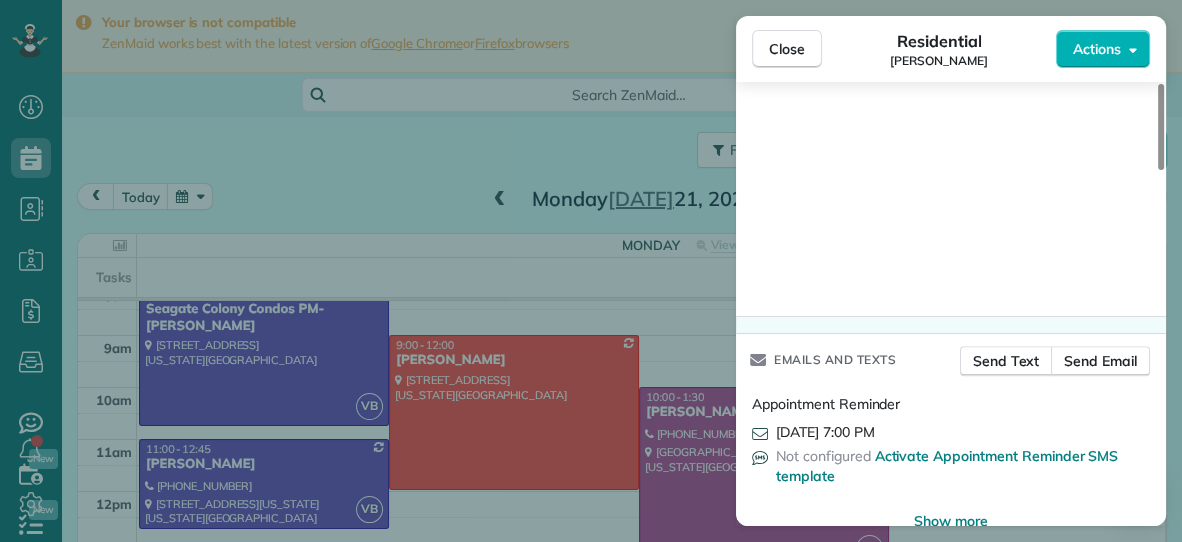 scroll, scrollTop: 1838, scrollLeft: 0, axis: vertical 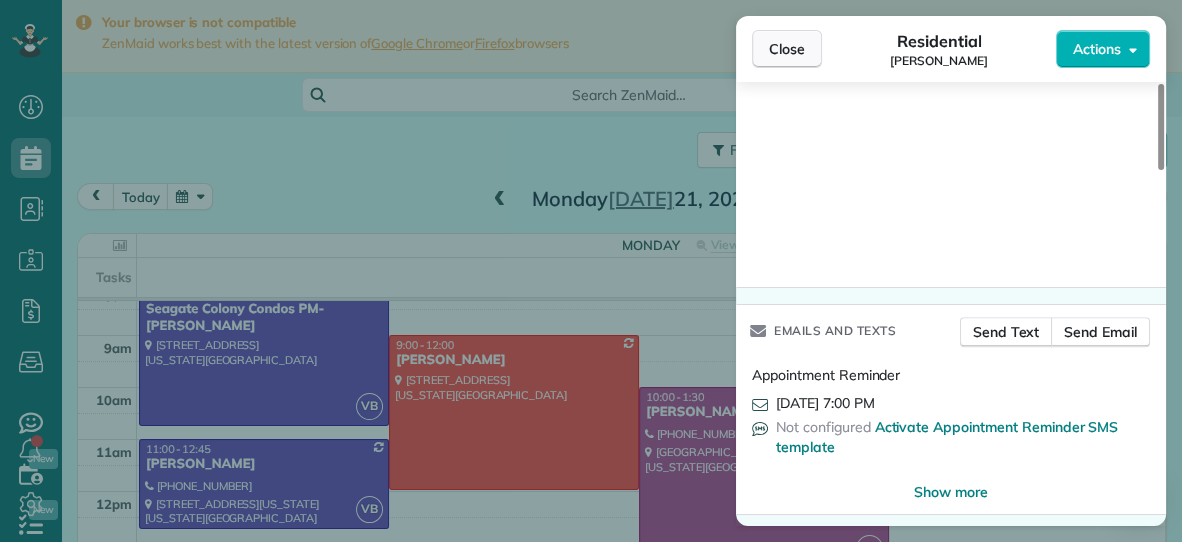 click on "Close" at bounding box center [787, 49] 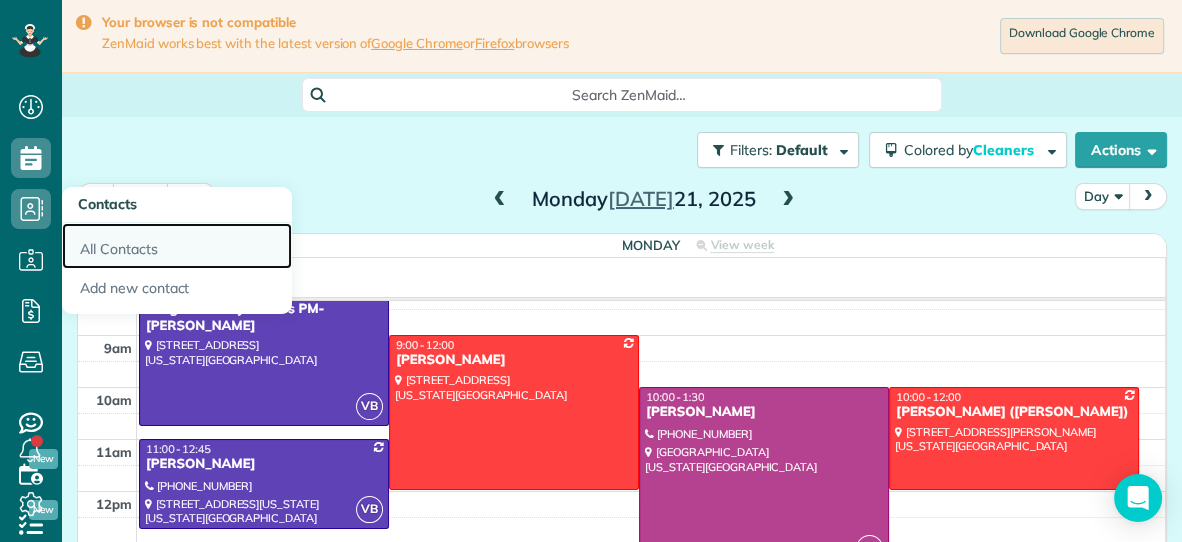 click on "All Contacts" at bounding box center (177, 246) 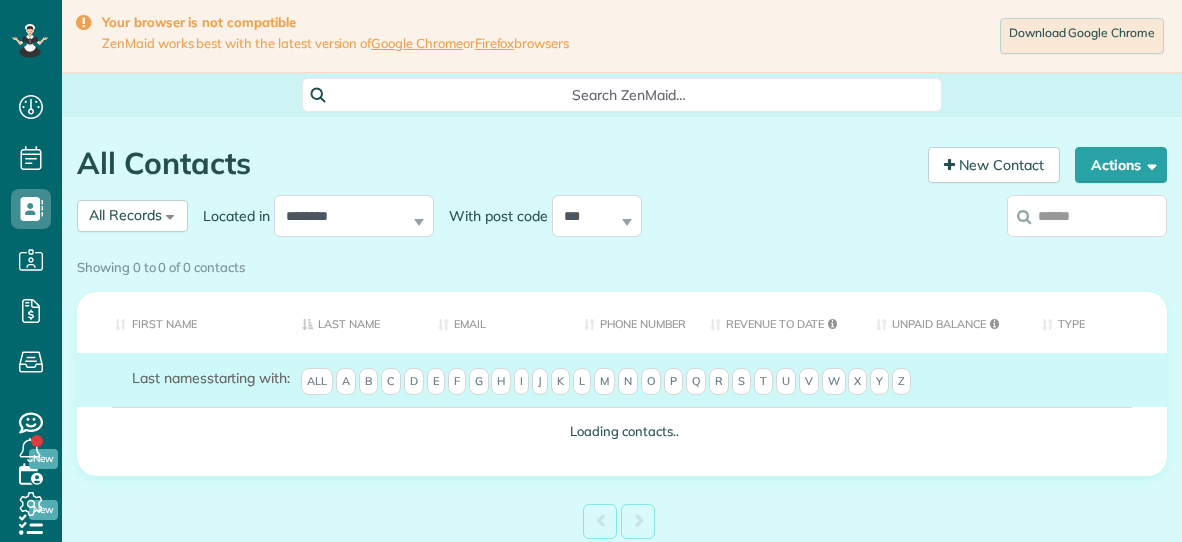 click on "Showing 0 to 0 of 0 contacts" at bounding box center (622, 267) 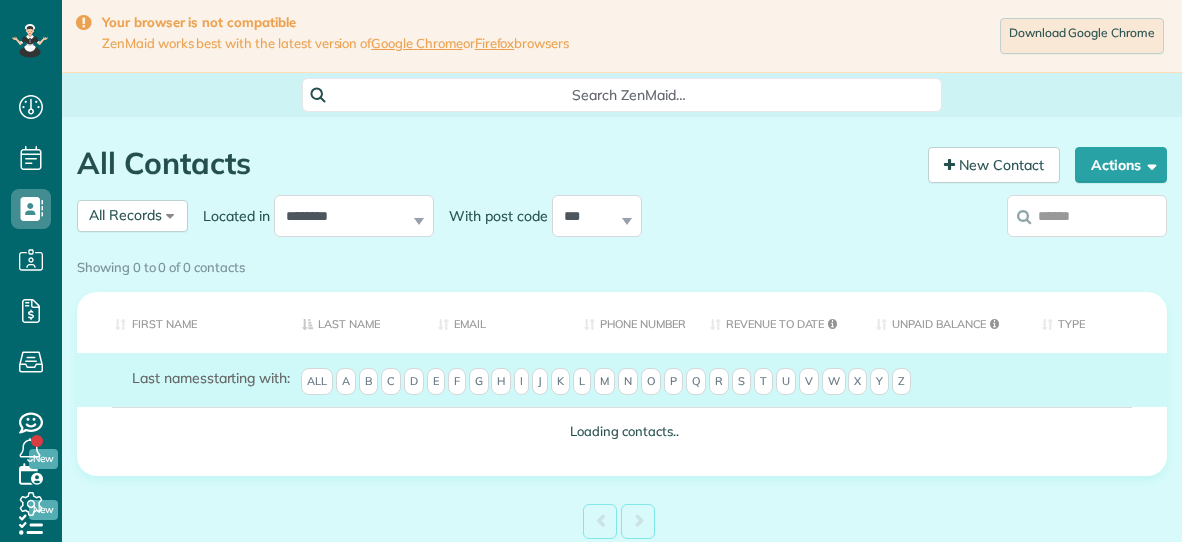 scroll, scrollTop: 0, scrollLeft: 0, axis: both 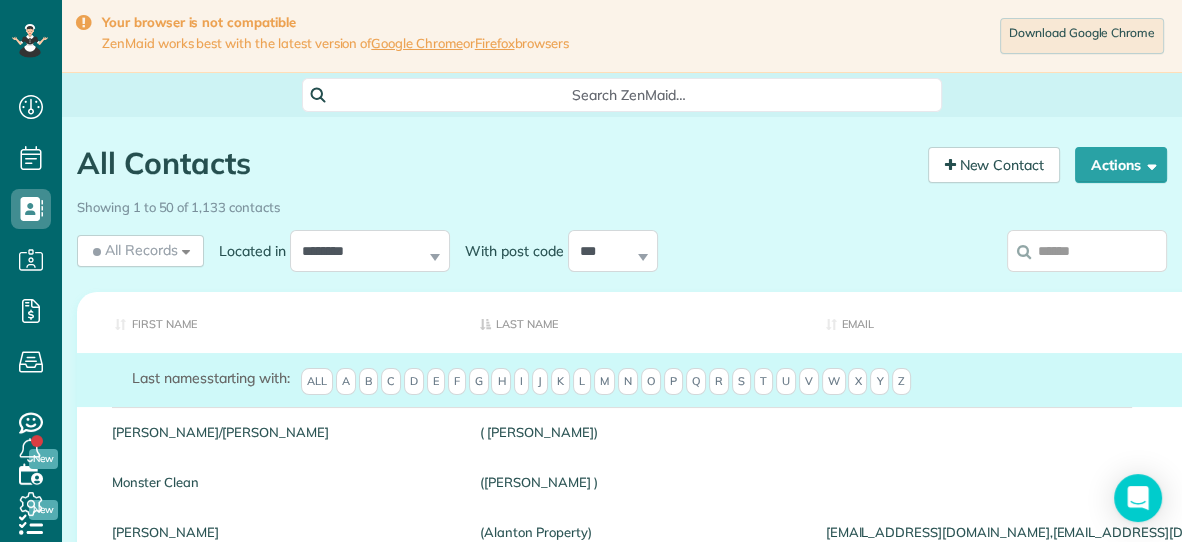click at bounding box center [1087, 251] 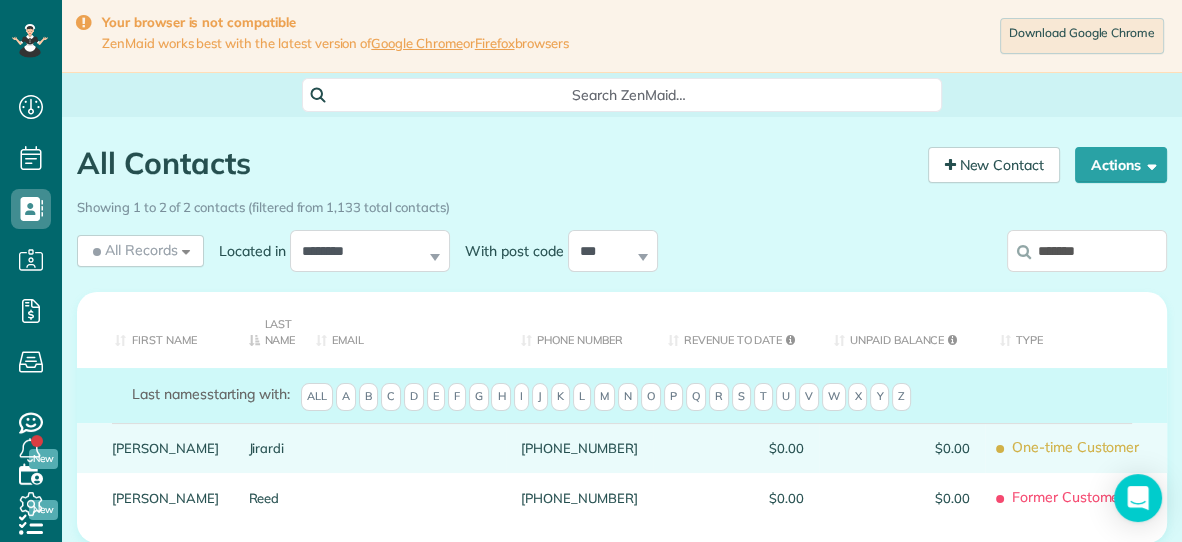 type on "*******" 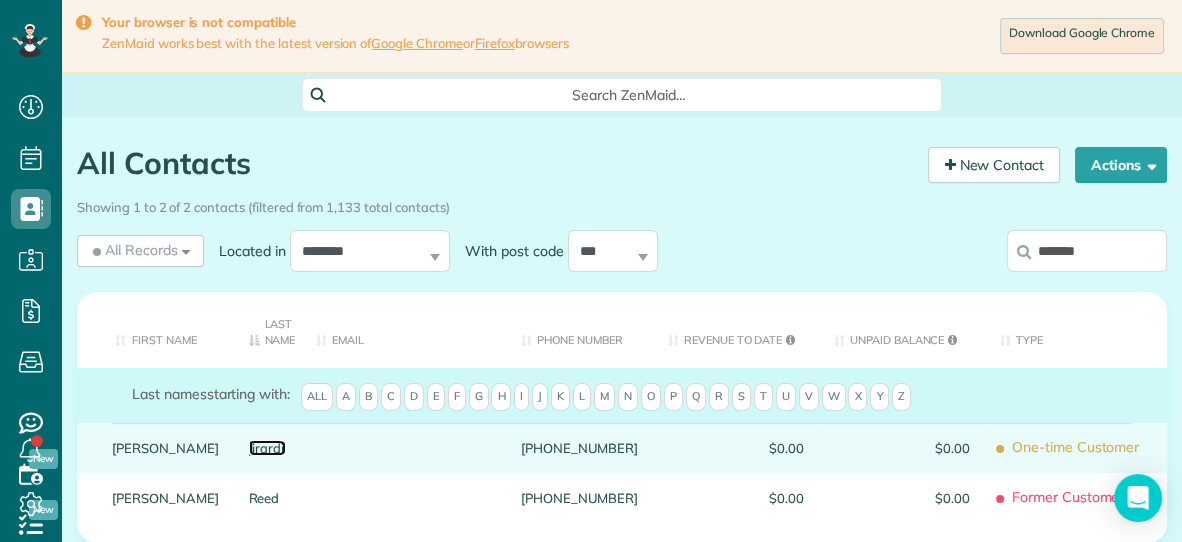 click on "Jirardi" at bounding box center (268, 448) 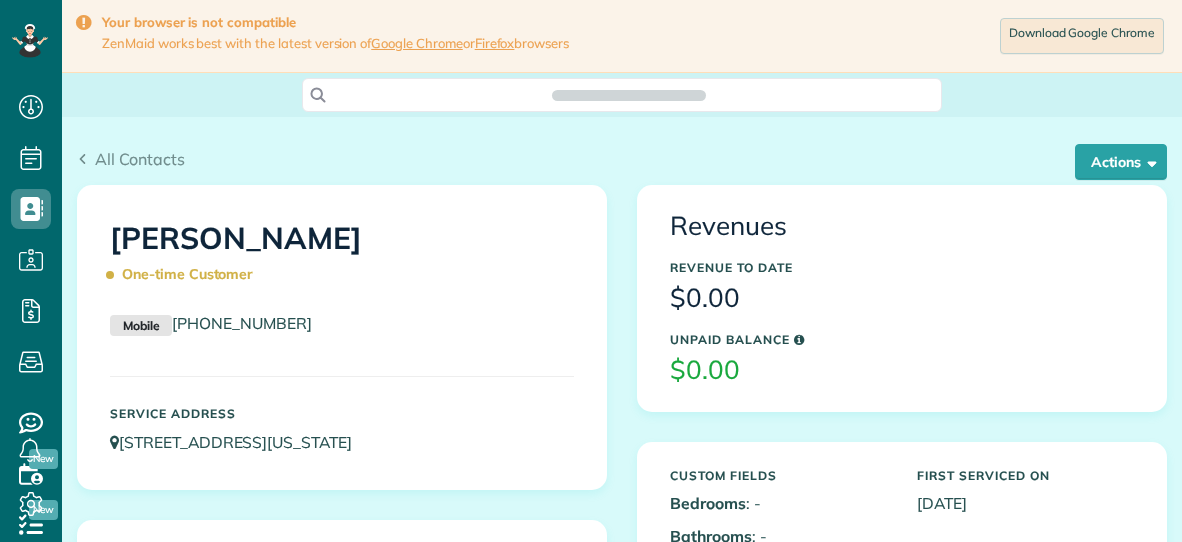 scroll, scrollTop: 0, scrollLeft: 0, axis: both 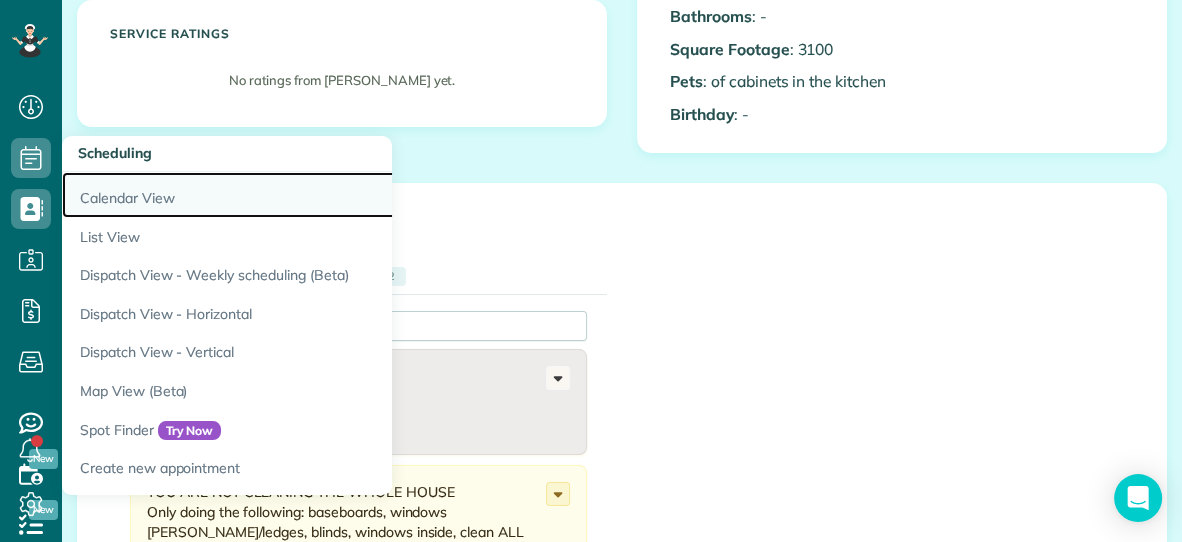 click on "Calendar View" at bounding box center (312, 195) 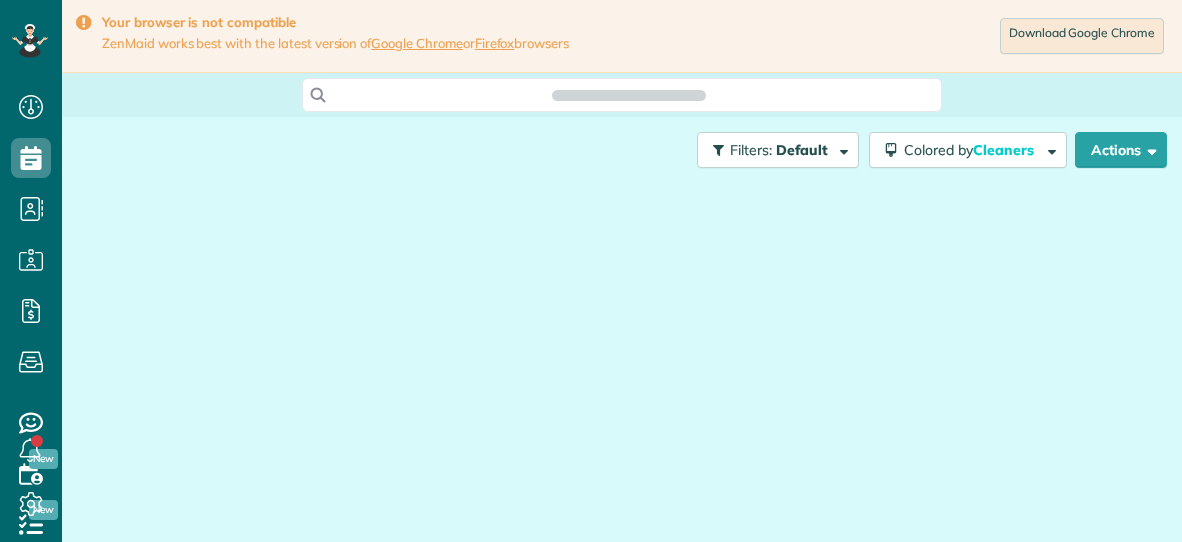 scroll, scrollTop: 0, scrollLeft: 0, axis: both 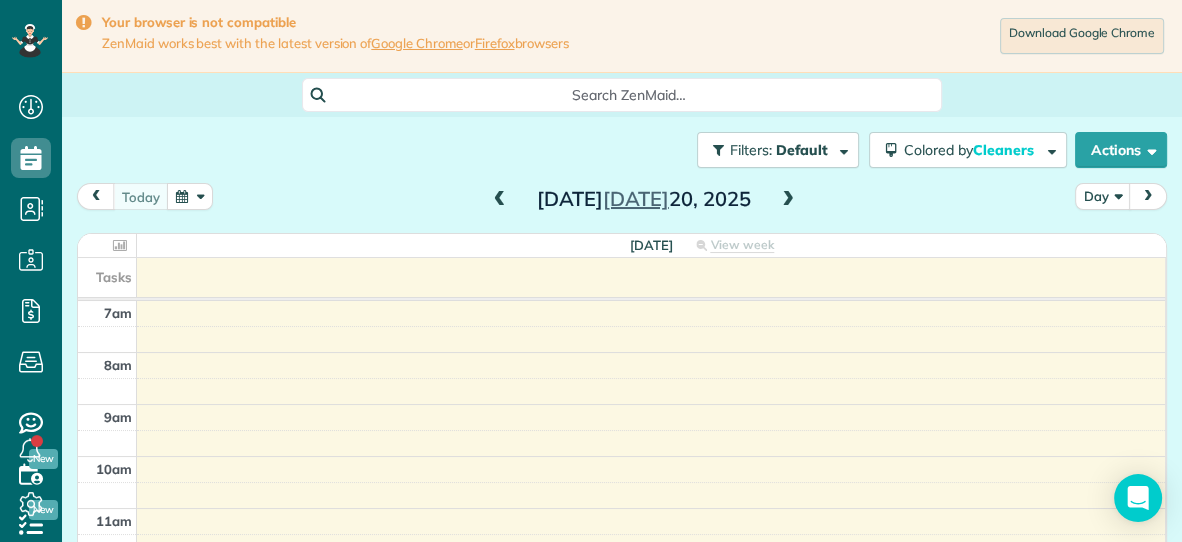 click at bounding box center (788, 200) 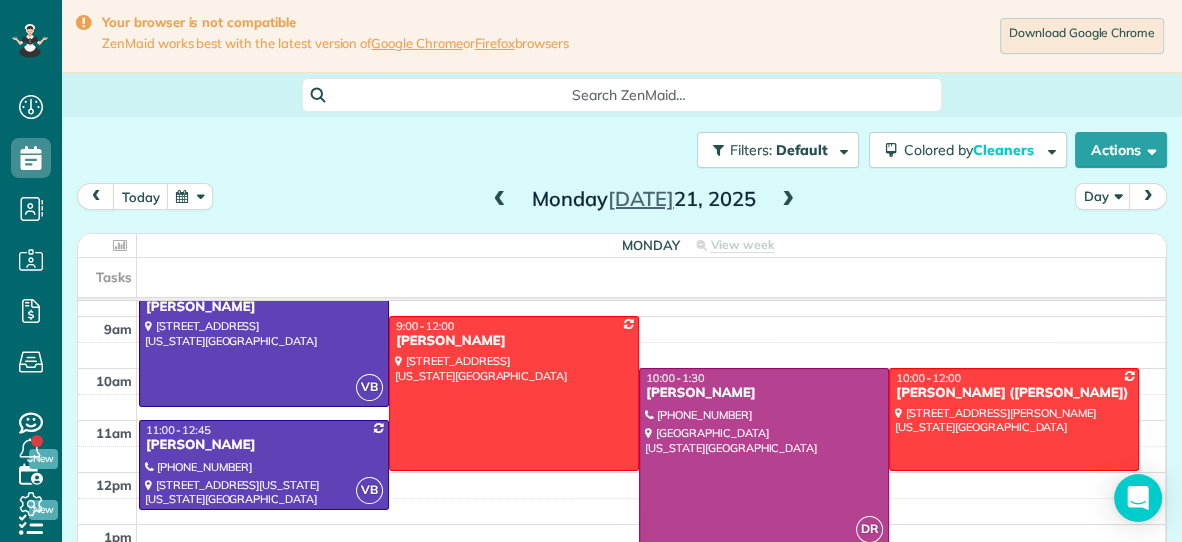 scroll, scrollTop: 79, scrollLeft: 0, axis: vertical 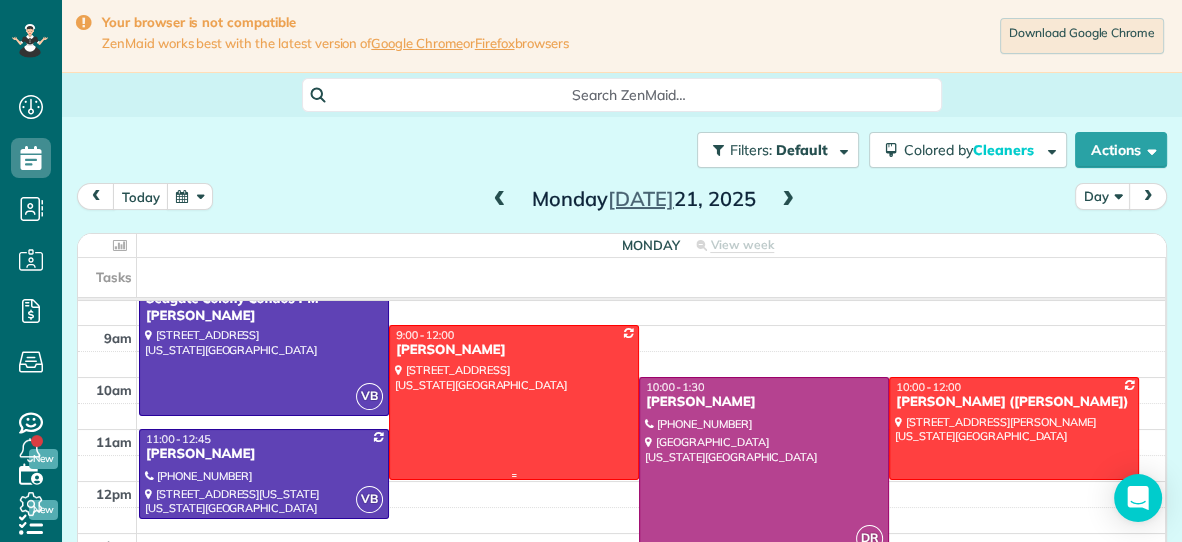 click at bounding box center (514, 402) 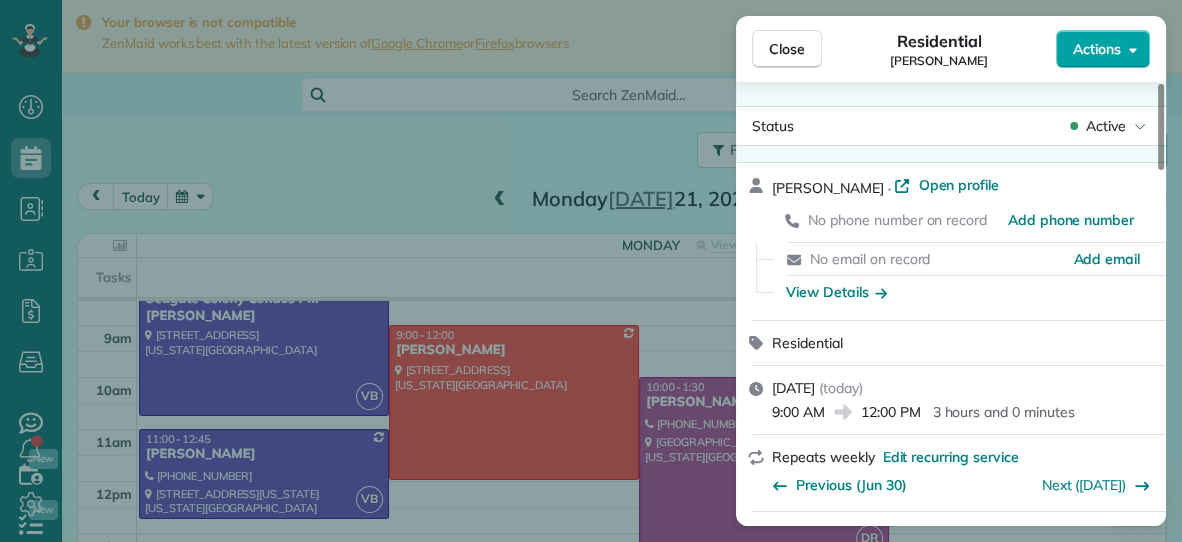 click on "Actions" at bounding box center [1097, 49] 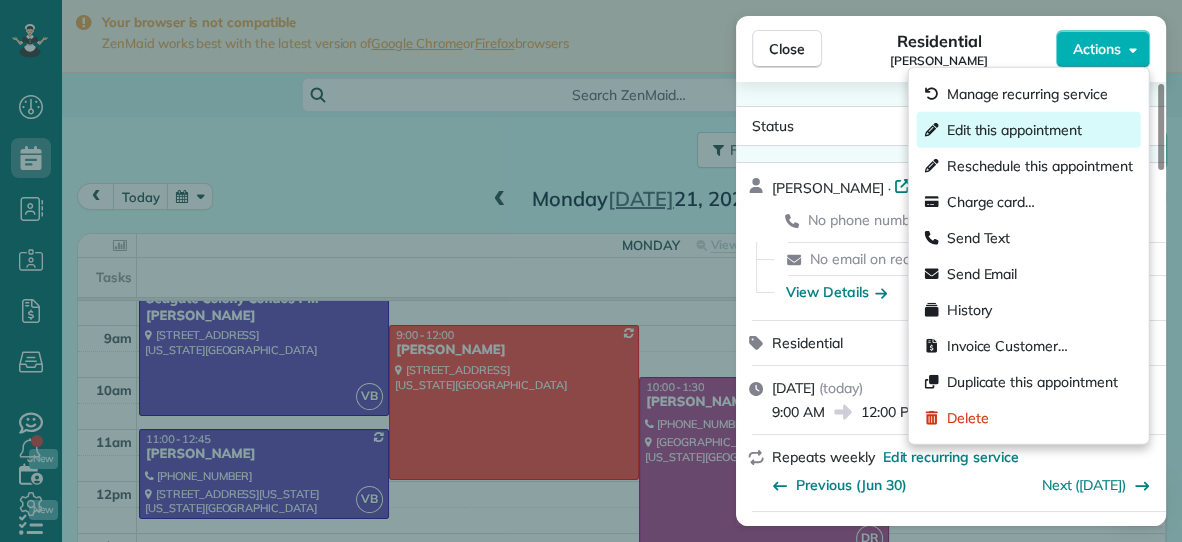click on "Edit this appointment" at bounding box center (1014, 130) 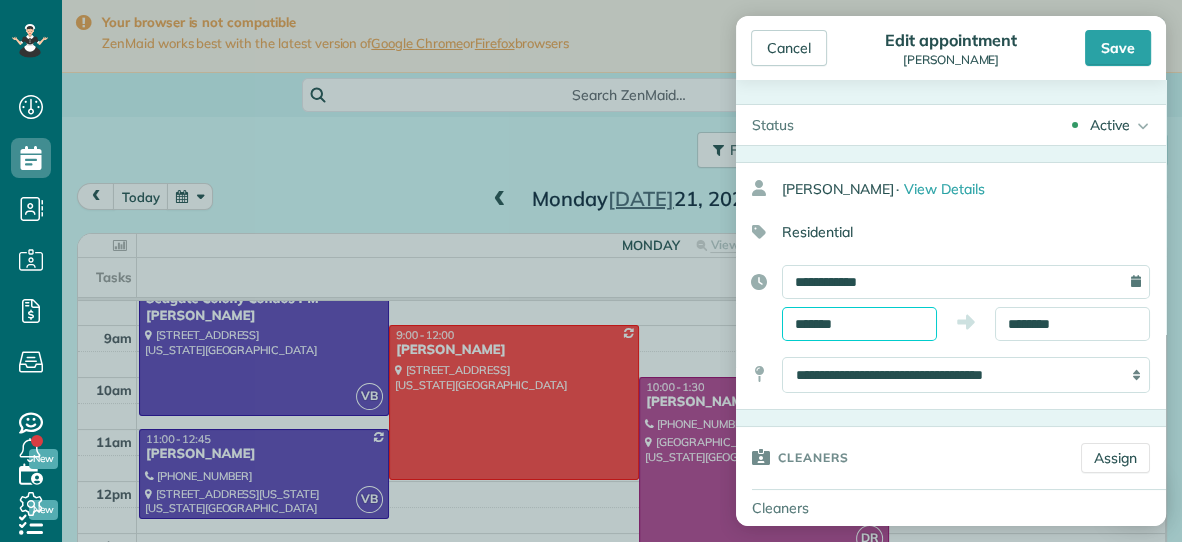 click on "*******" at bounding box center [859, 324] 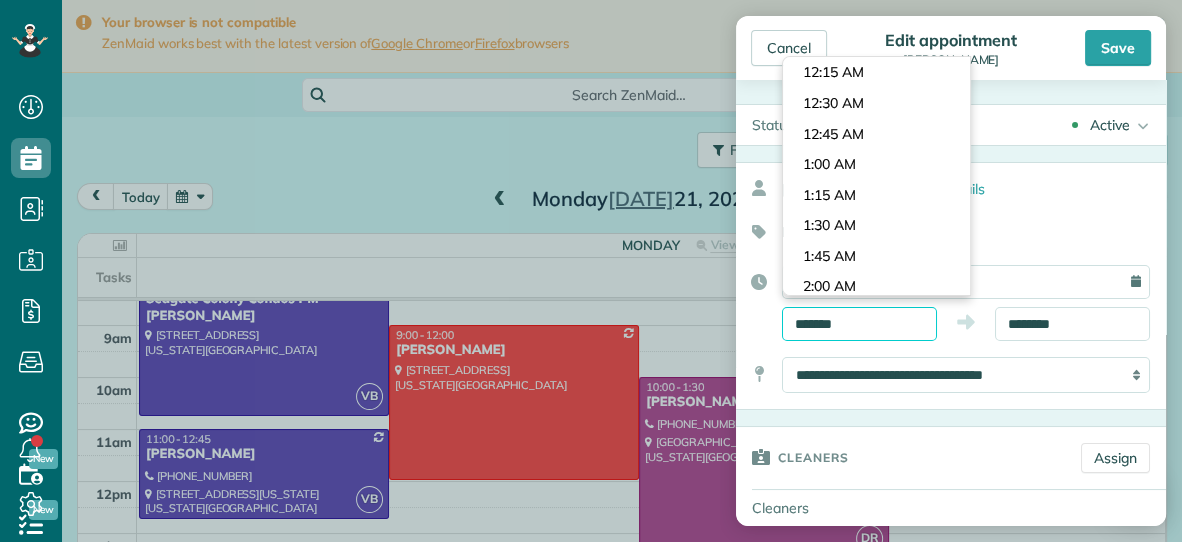 scroll, scrollTop: 1037, scrollLeft: 0, axis: vertical 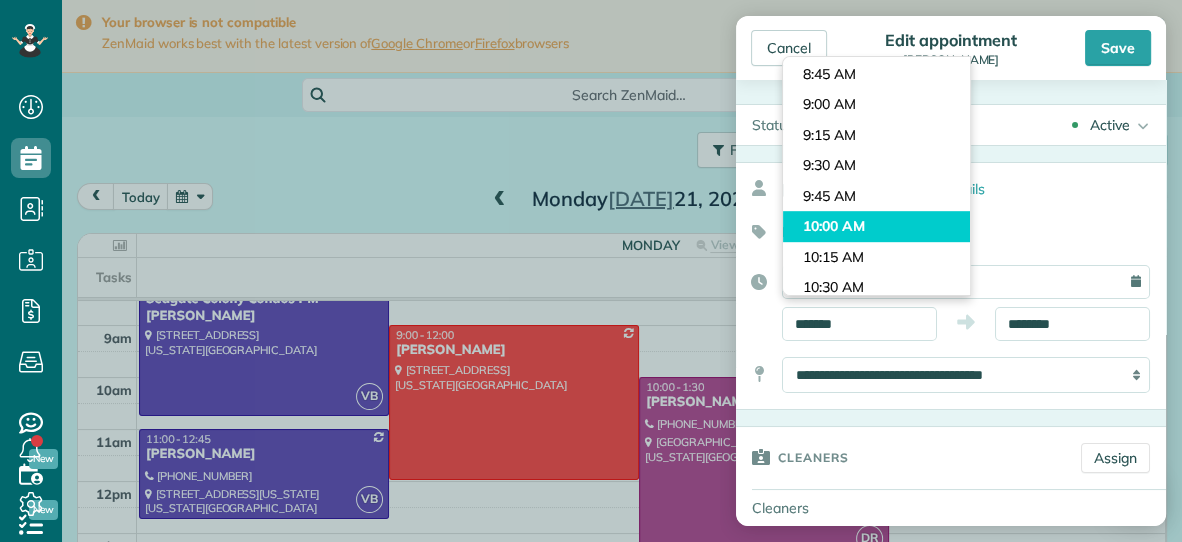 click on "Dashboard
Scheduling
Calendar View
List View
Dispatch View - Weekly scheduling (Beta)" at bounding box center [591, 271] 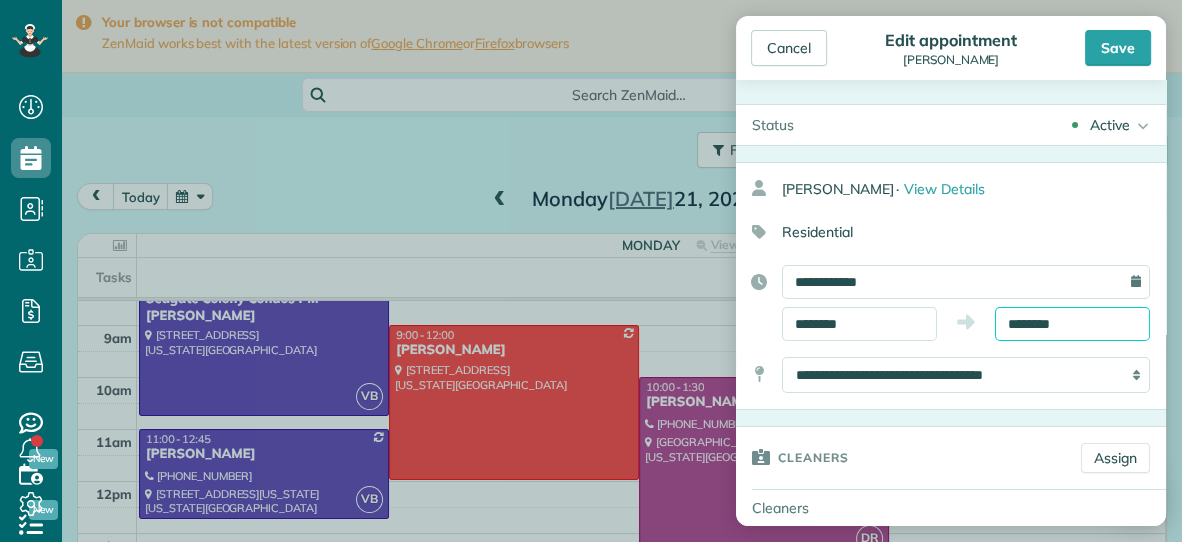 click on "********" at bounding box center [1072, 324] 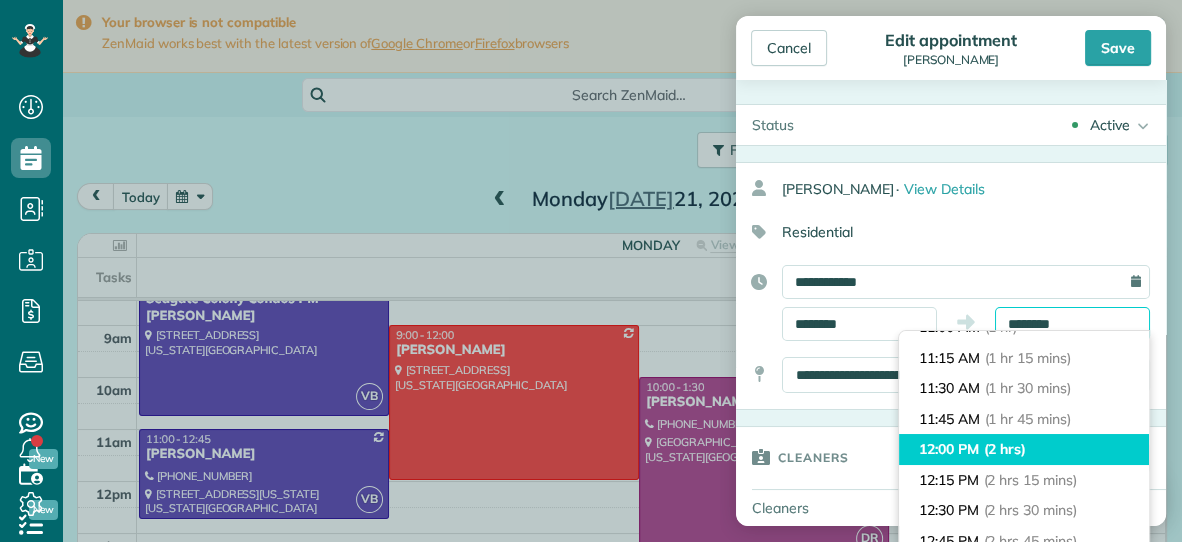 scroll, scrollTop: 137, scrollLeft: 0, axis: vertical 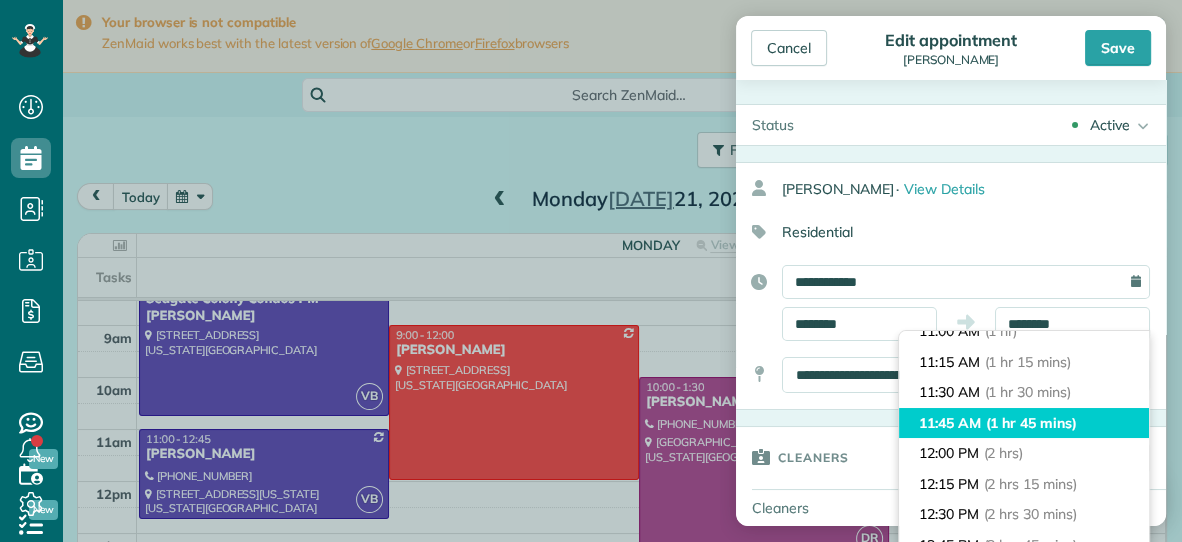 click on "(1 hr 45 mins)" at bounding box center [1031, 423] 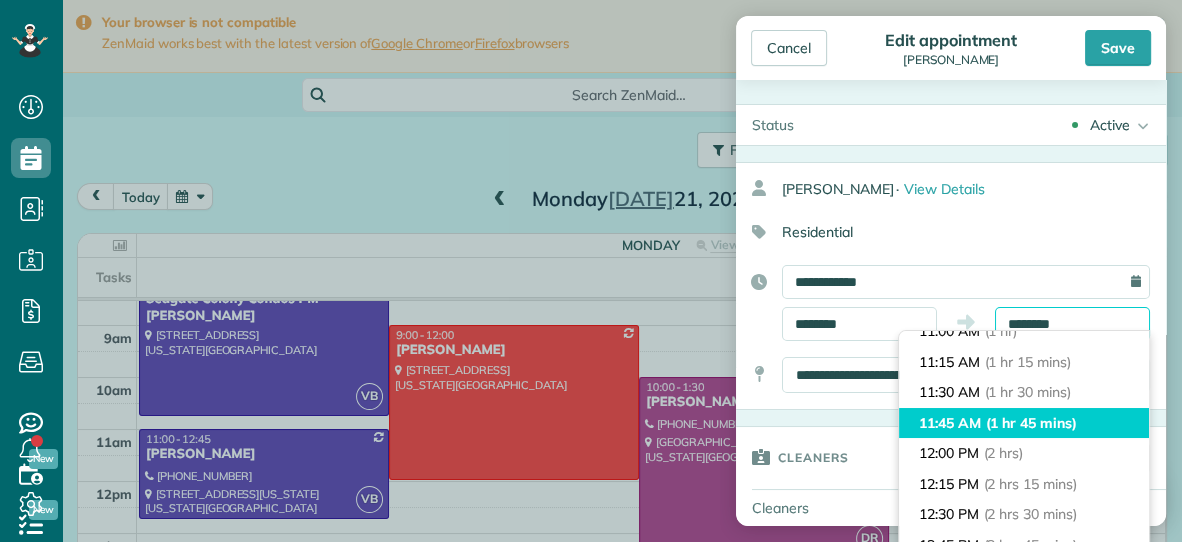 type on "********" 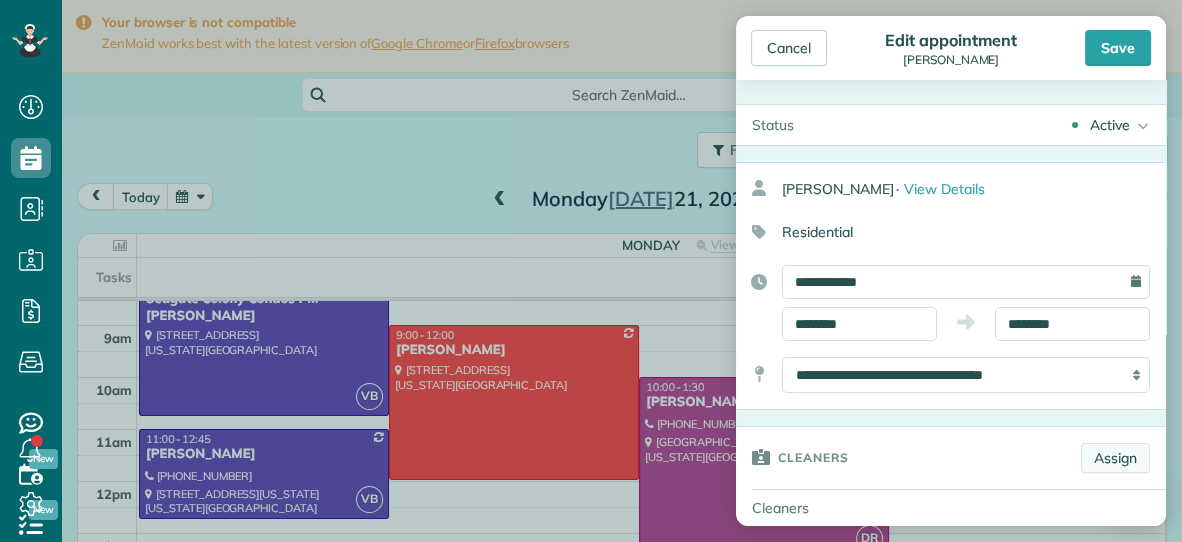 click on "Assign" at bounding box center (1115, 458) 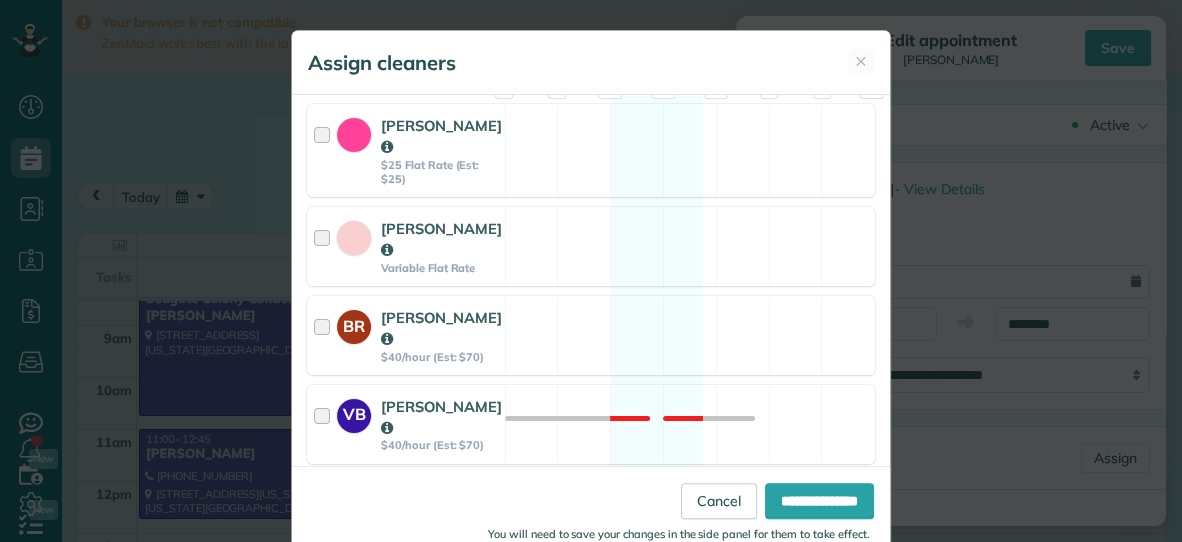 scroll, scrollTop: 251, scrollLeft: 0, axis: vertical 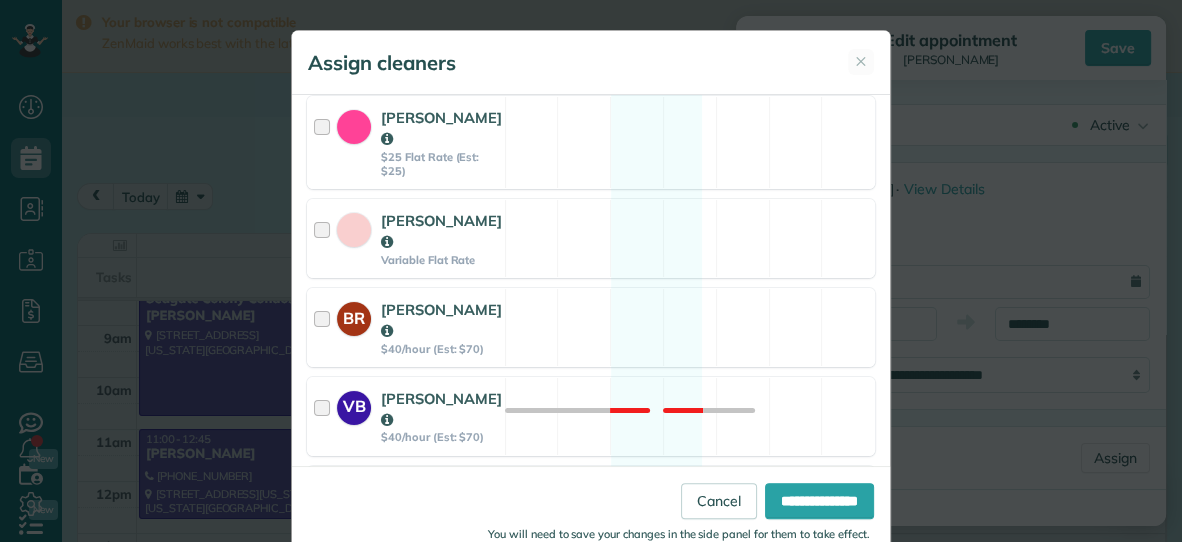 click on "Amanda Spivey
Variable Flat Rate
Available" at bounding box center [591, 238] 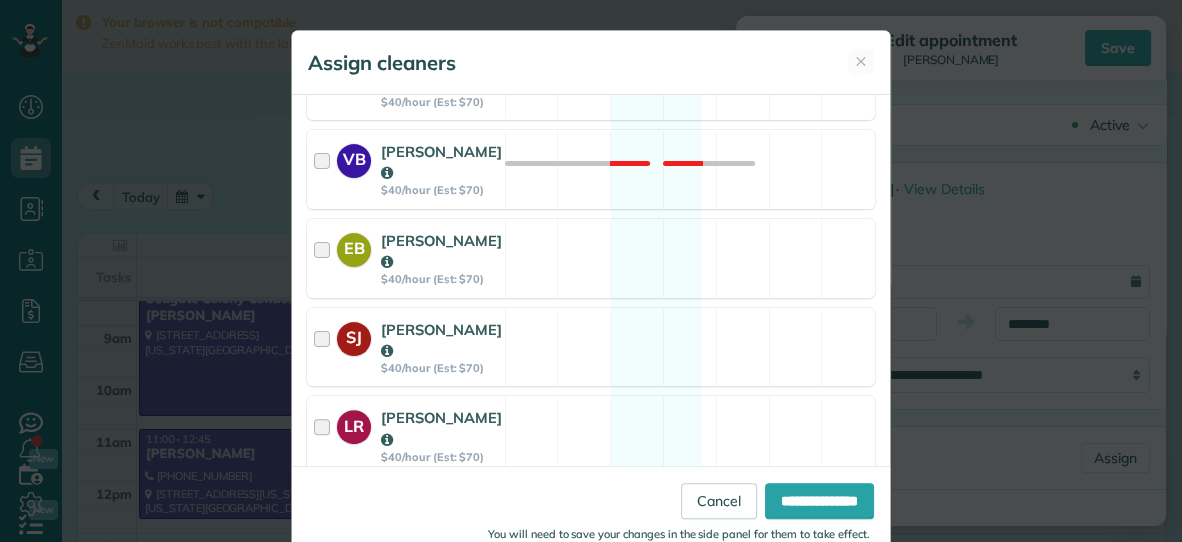 scroll, scrollTop: 503, scrollLeft: 0, axis: vertical 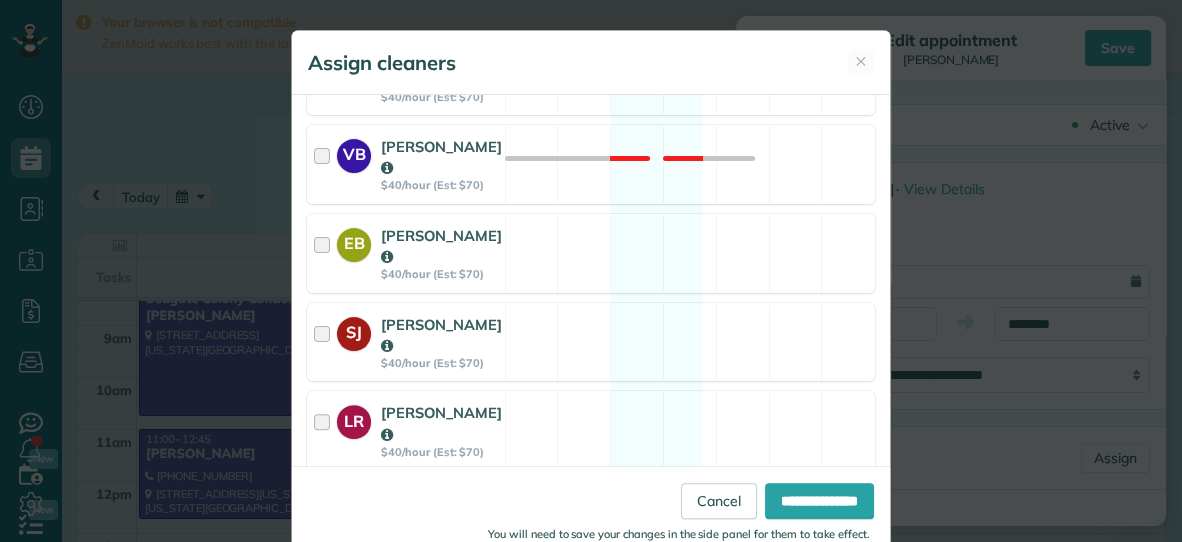click on "SJ
Savannah Jessup
$40/hour (Est: $70)
Available" at bounding box center [591, 342] 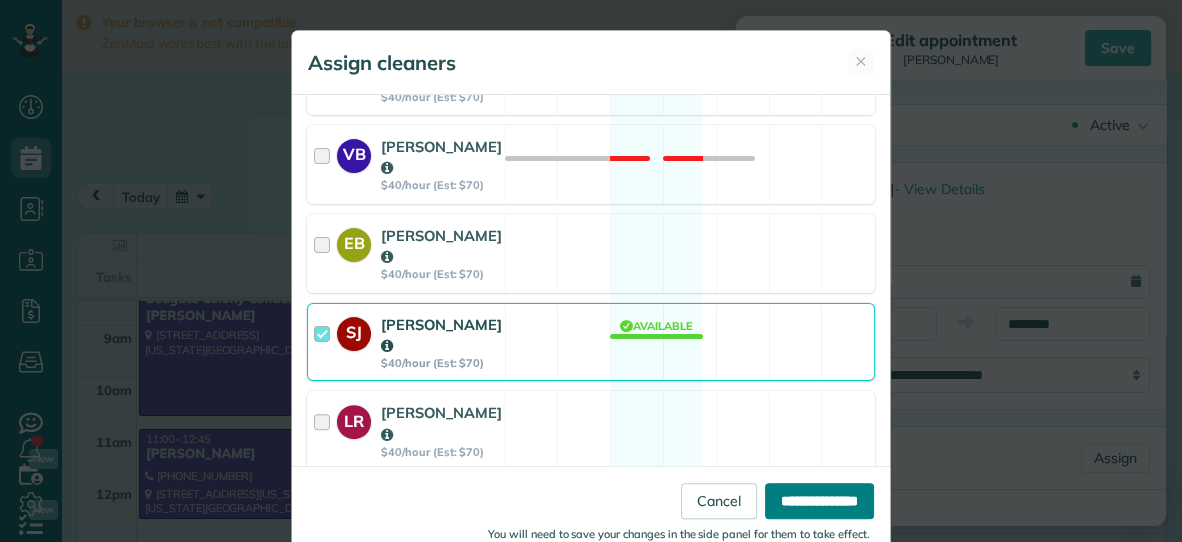 click on "**********" at bounding box center (819, 501) 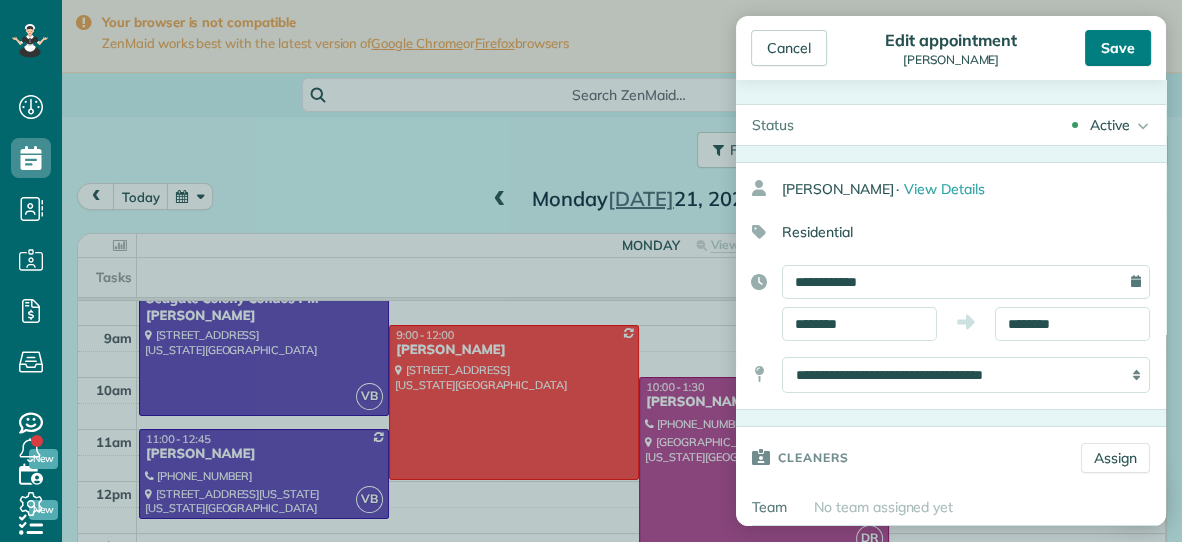 click on "Save" at bounding box center (1118, 48) 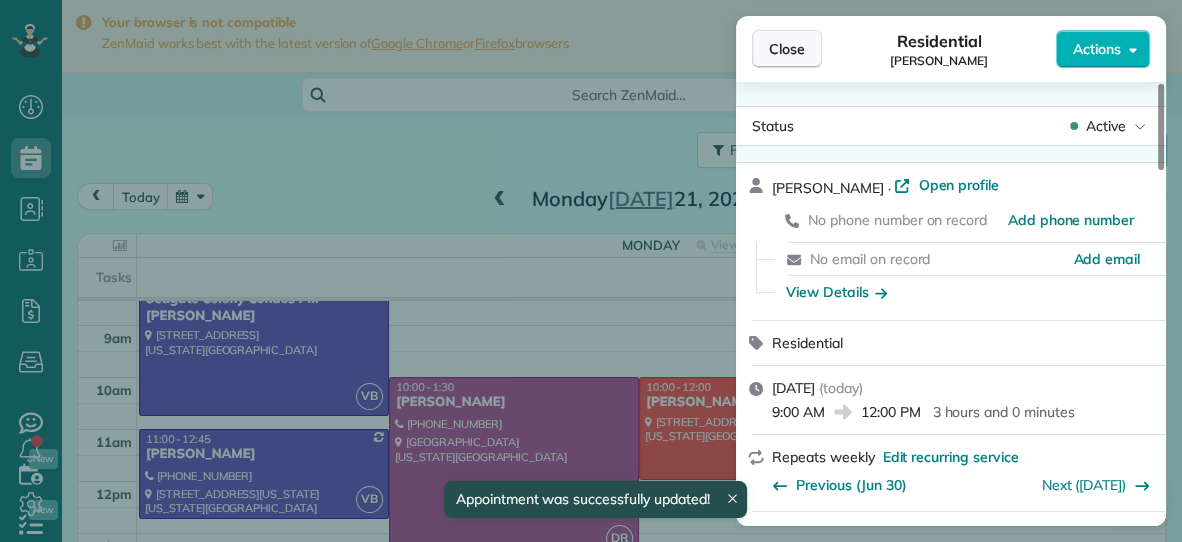 click on "Close" at bounding box center [787, 49] 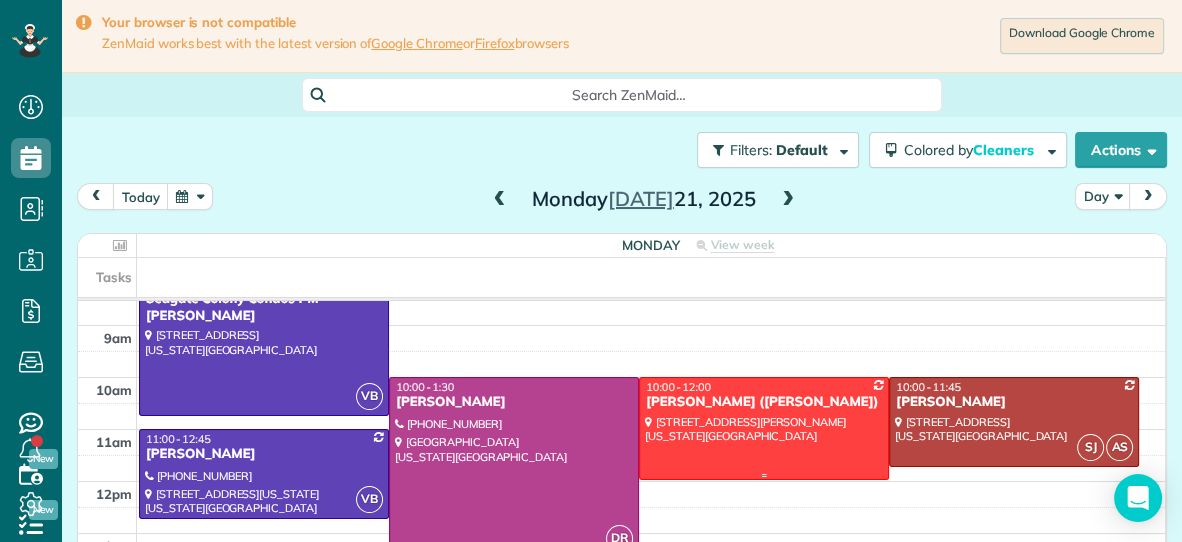 click at bounding box center [764, 428] 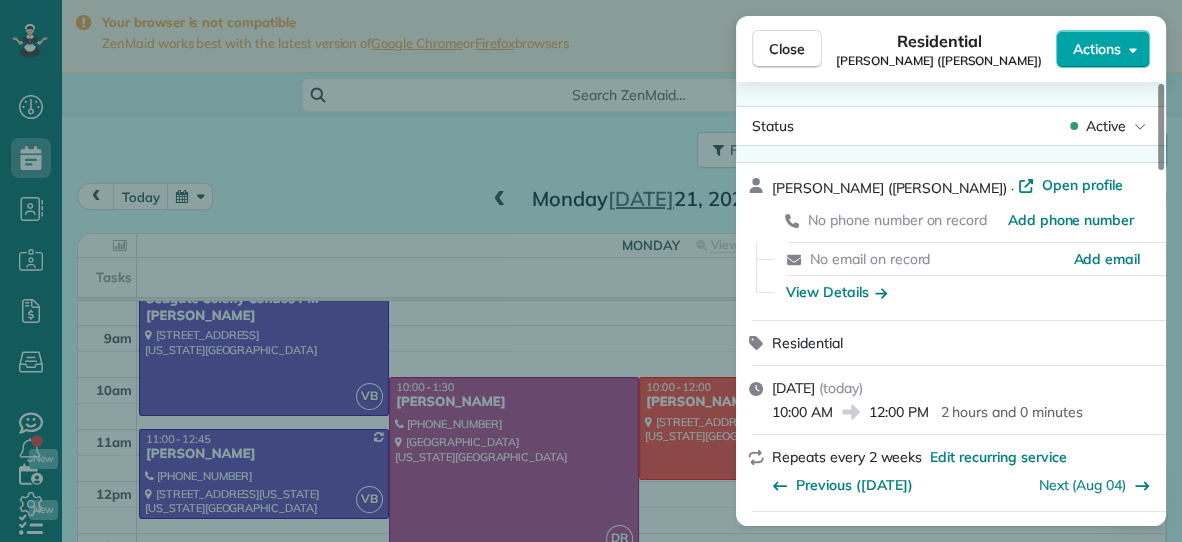 click on "Actions" at bounding box center [1097, 49] 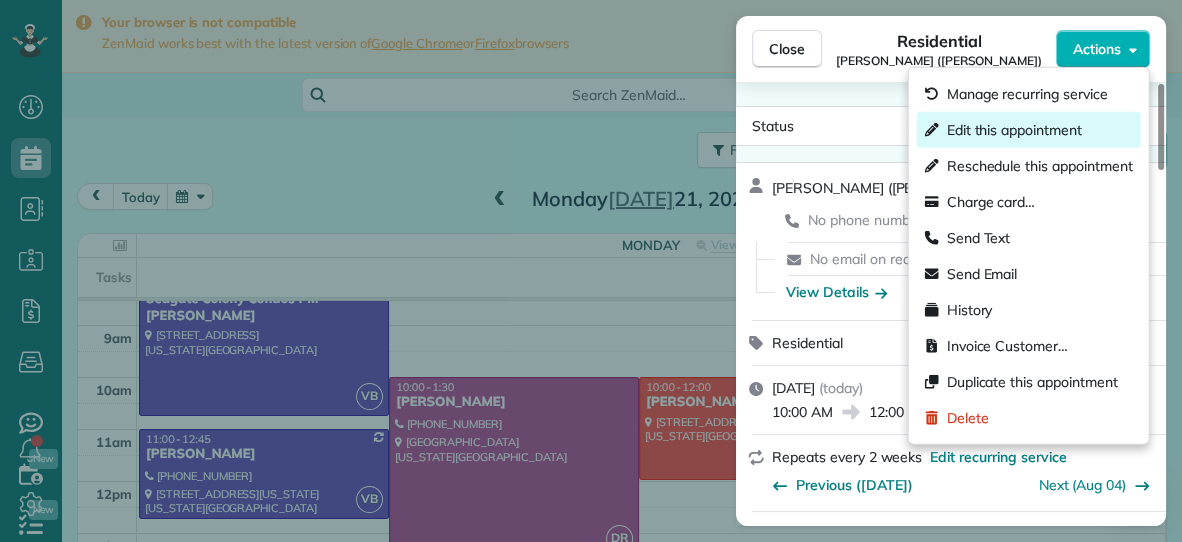 click on "Edit this appointment" at bounding box center (1014, 130) 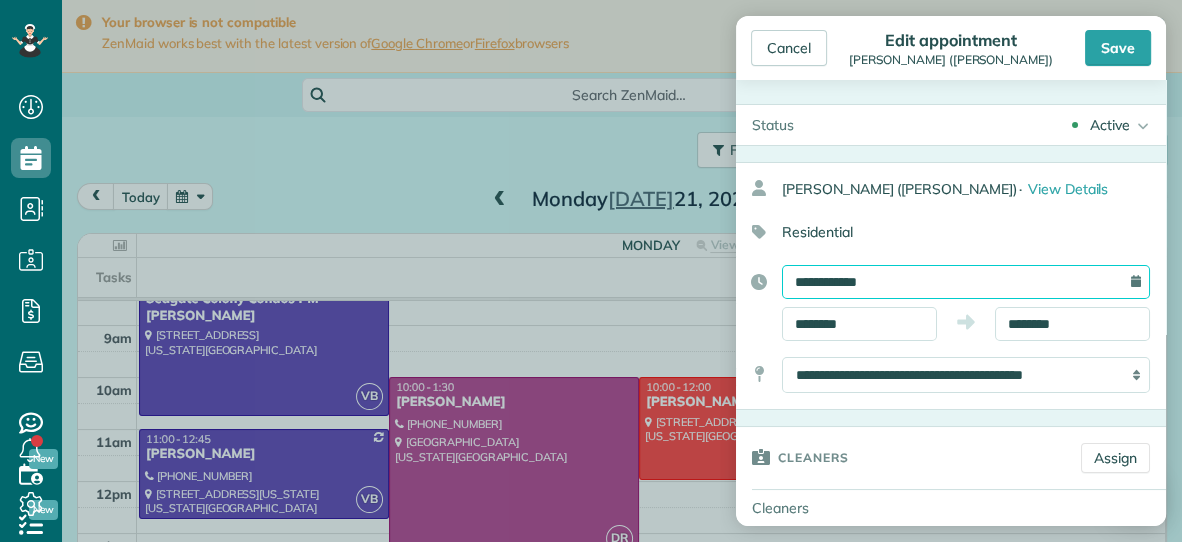click on "**********" at bounding box center [966, 282] 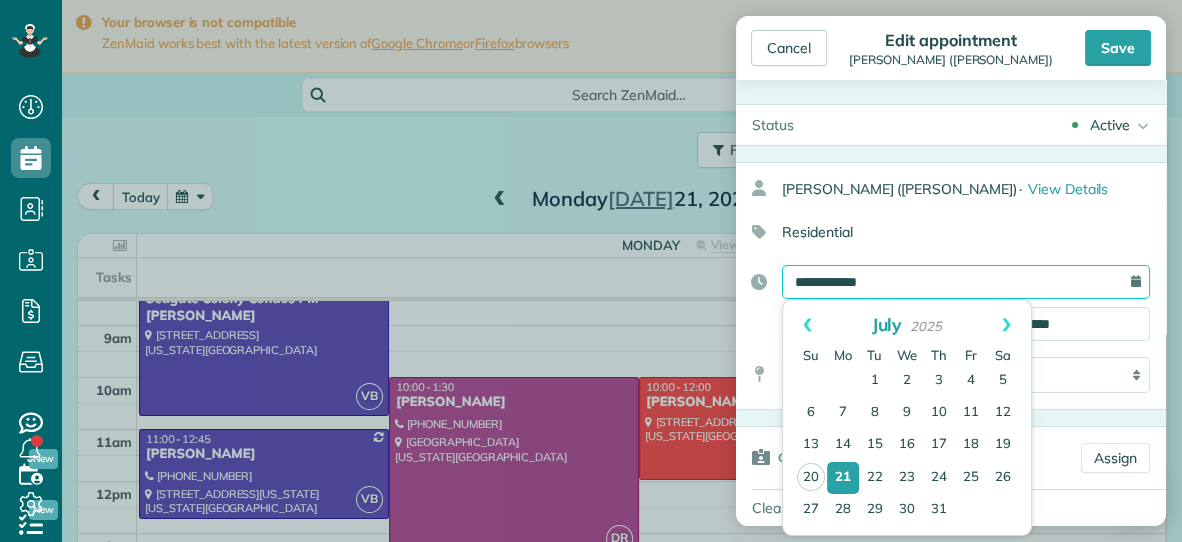 click on "**********" at bounding box center [966, 282] 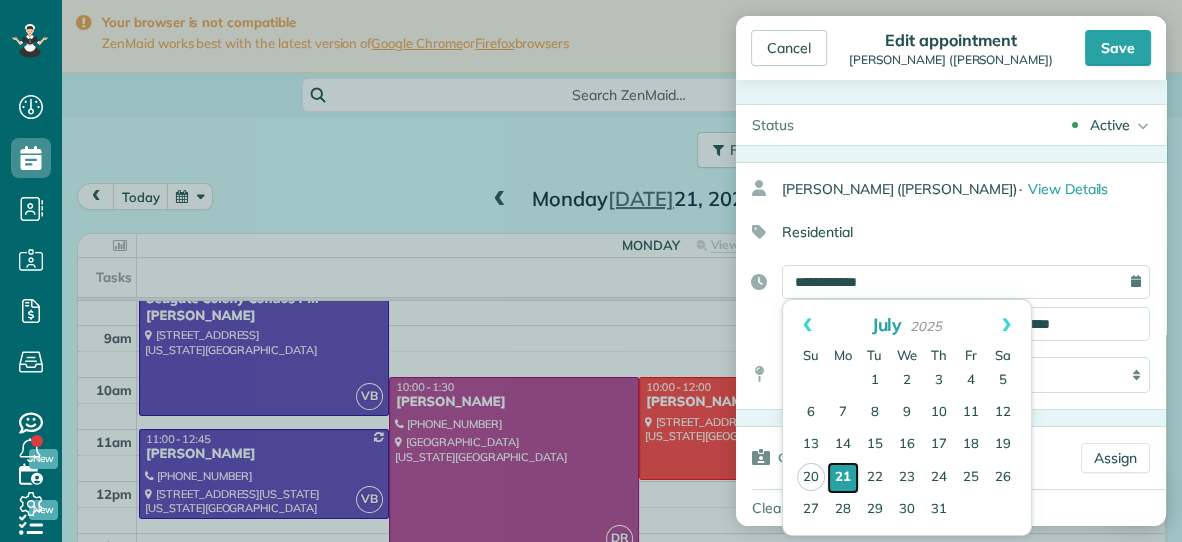 click on "21" at bounding box center [843, 478] 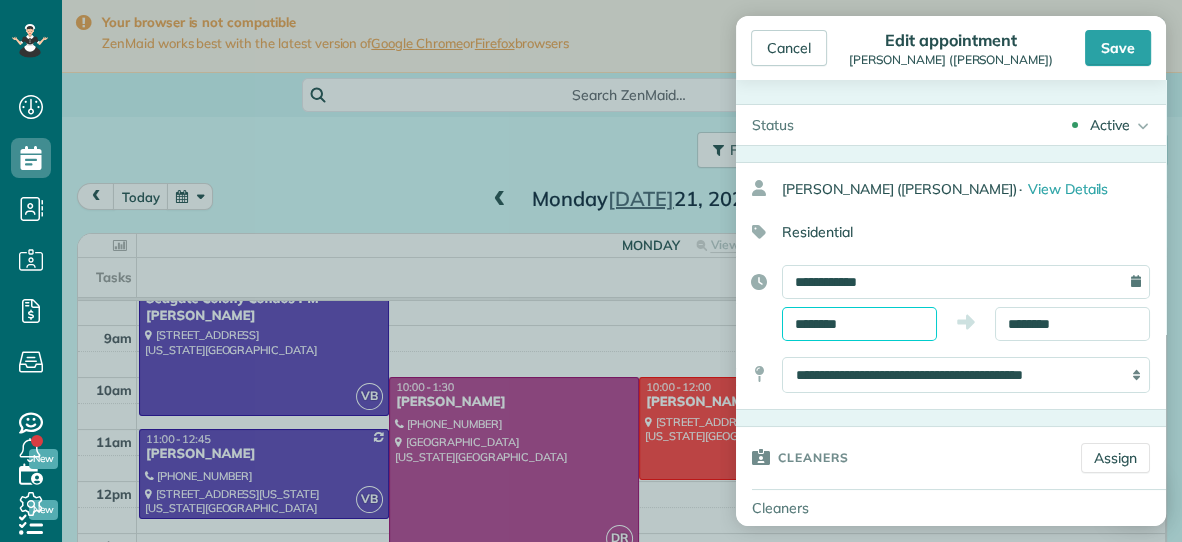 click on "********" at bounding box center [859, 324] 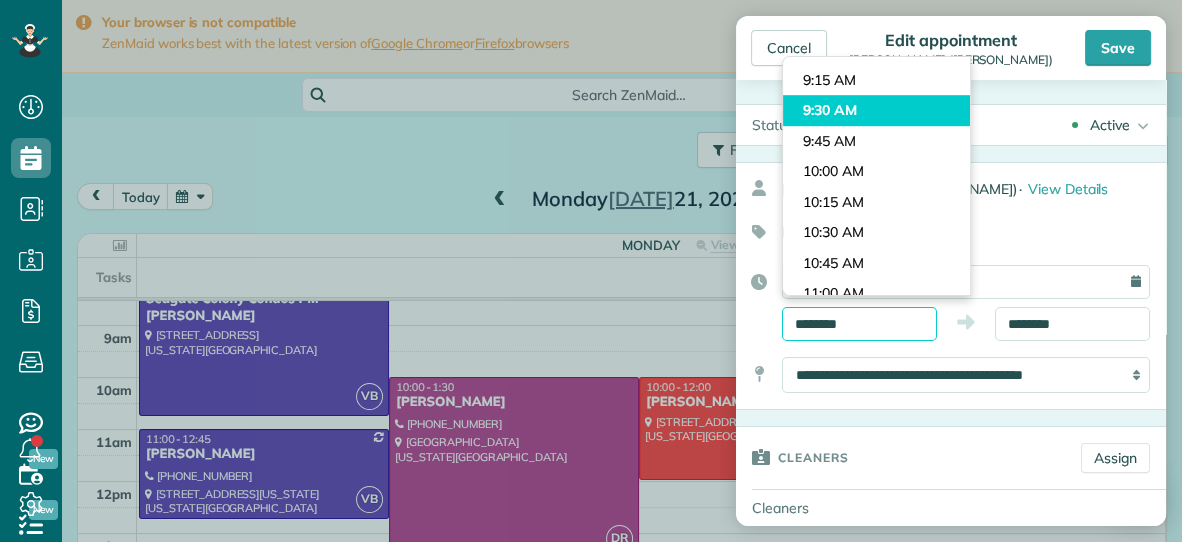 scroll, scrollTop: 1090, scrollLeft: 0, axis: vertical 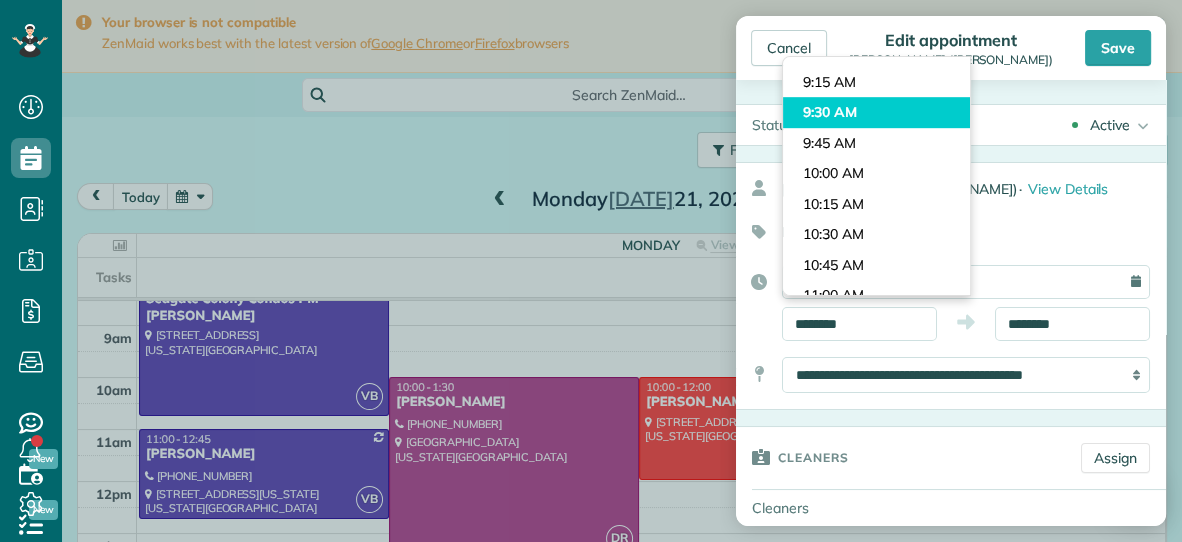 click on "Dashboard
Scheduling
Calendar View
List View
Dispatch View - Weekly scheduling (Beta)" at bounding box center (591, 271) 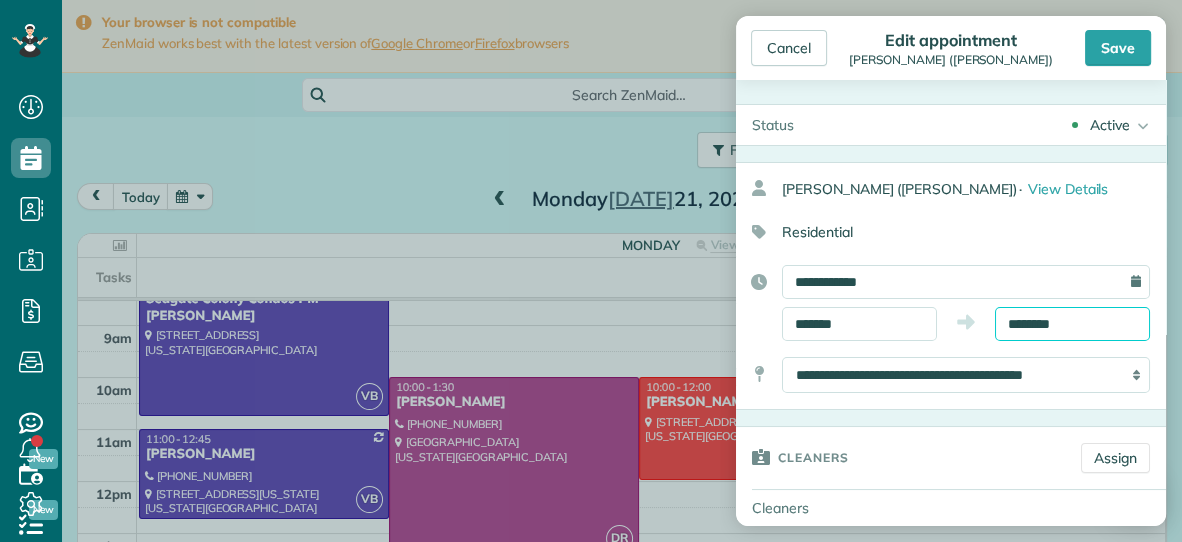 click on "********" at bounding box center [1072, 324] 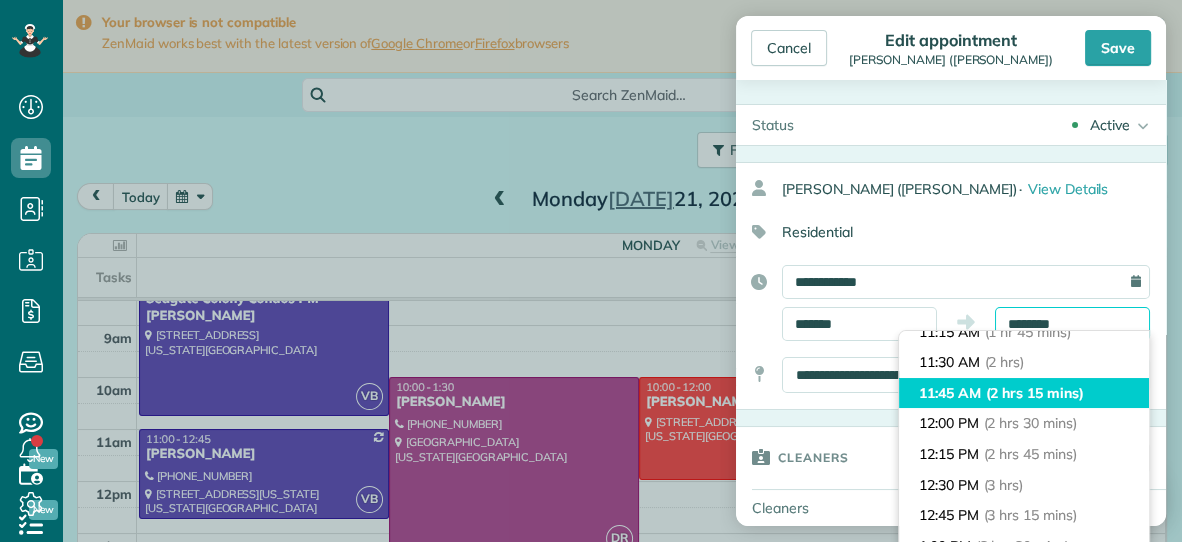 scroll, scrollTop: 184, scrollLeft: 0, axis: vertical 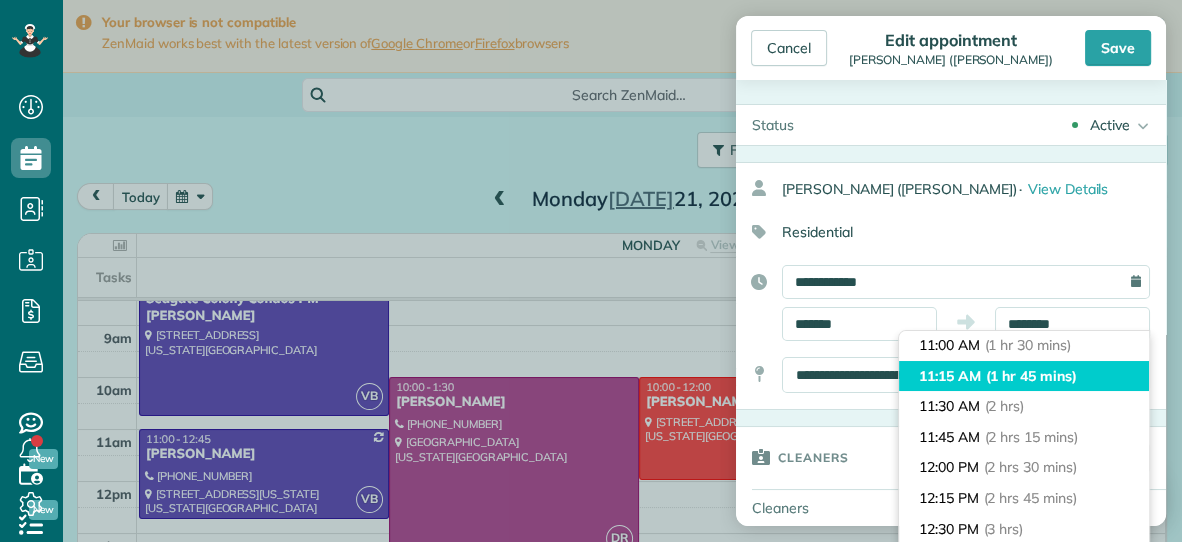 click on "11:15 AM  (1 hr 45 mins)" at bounding box center [1024, 376] 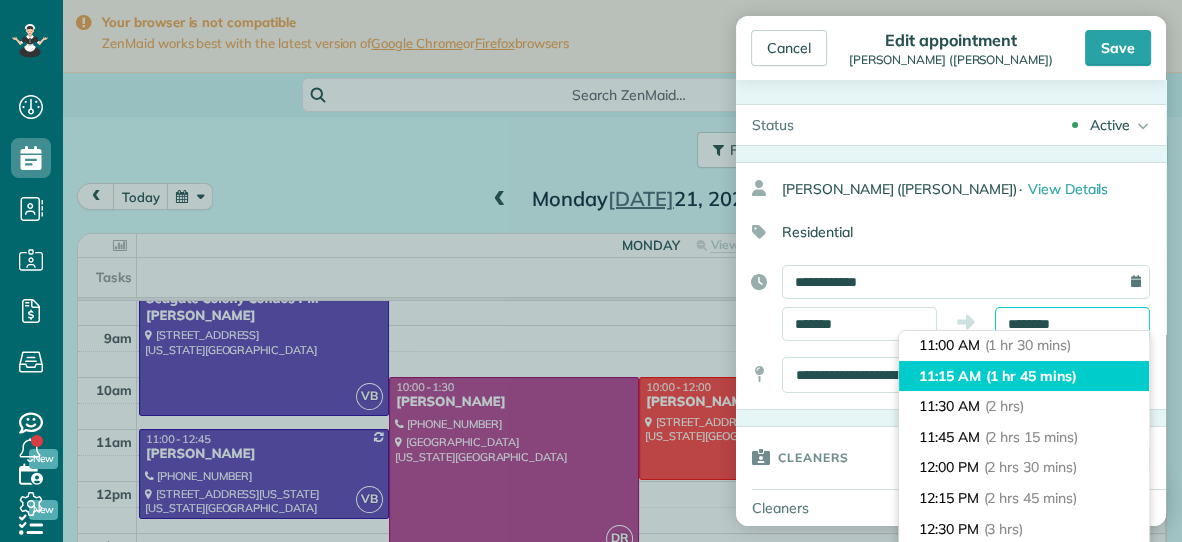 type on "********" 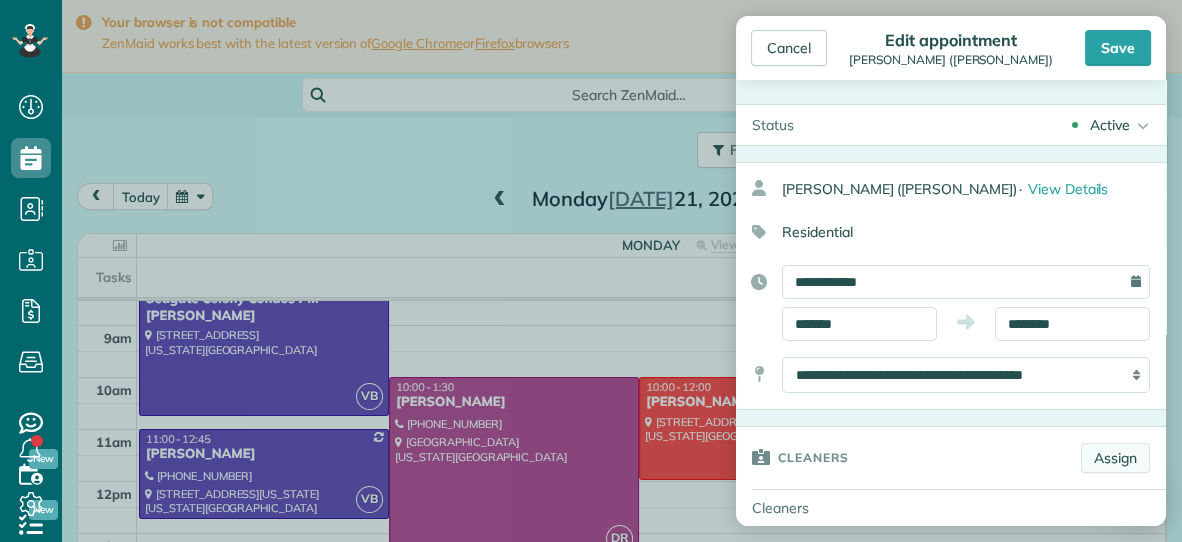 click on "Assign" at bounding box center [1115, 458] 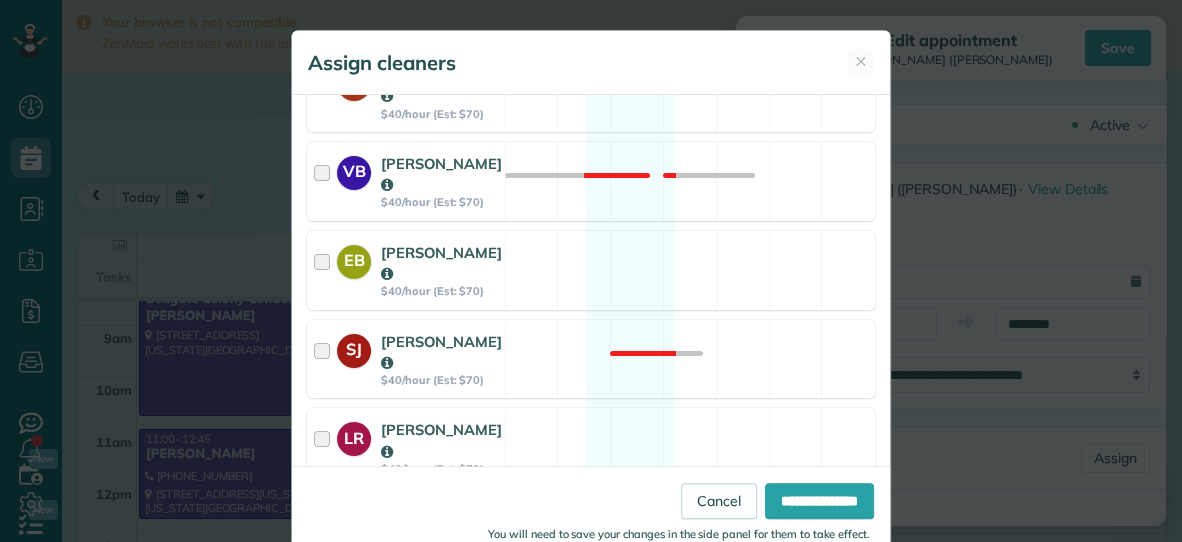 scroll, scrollTop: 503, scrollLeft: 0, axis: vertical 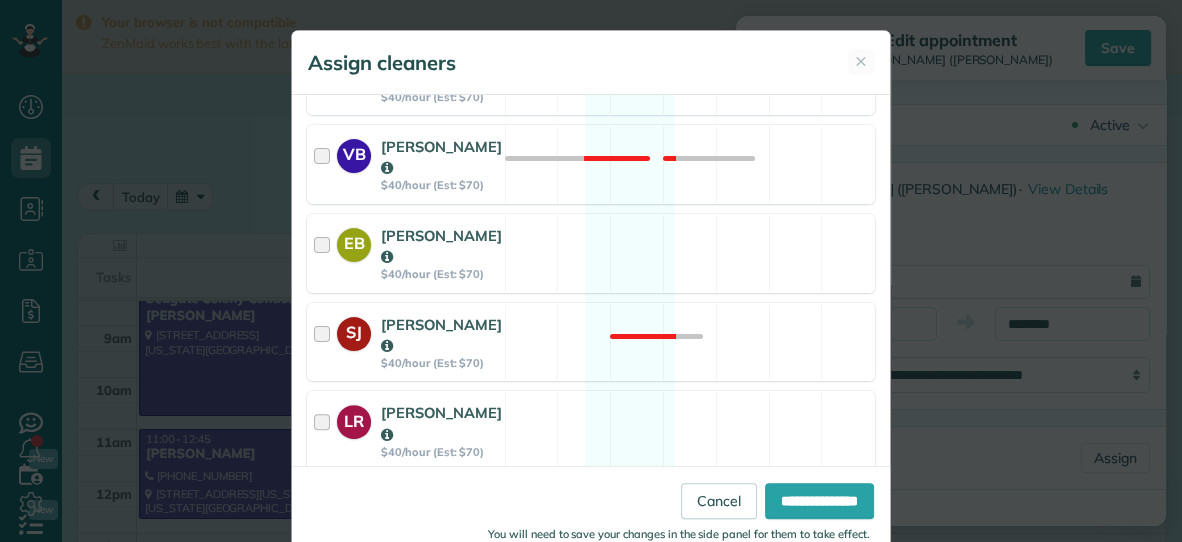 click on "DR
Dana Rhodes
$40/hour (Est: $70)" at bounding box center (406, 519) 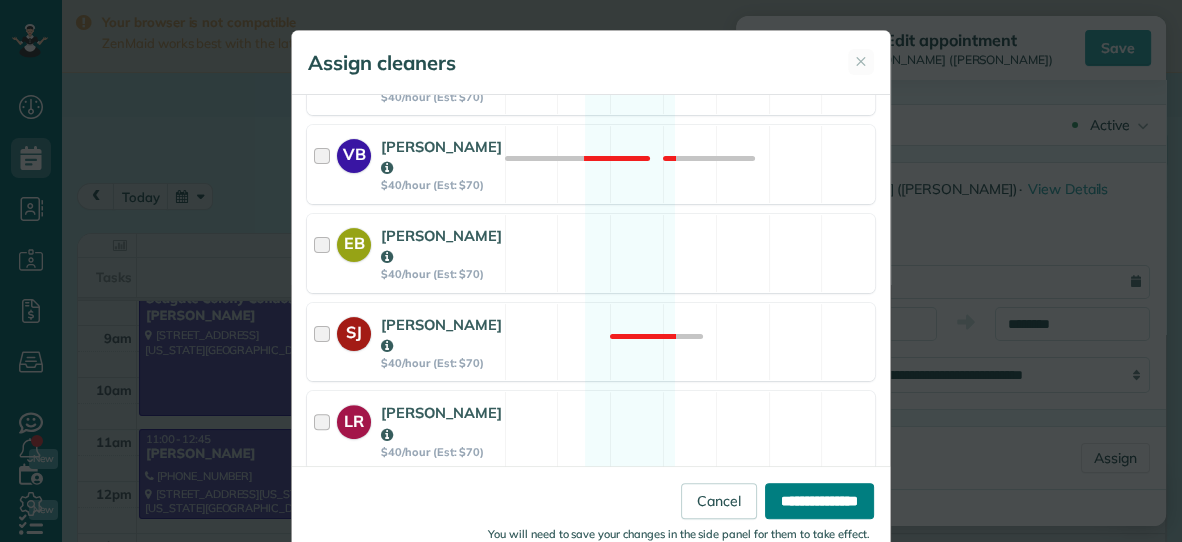 click on "**********" at bounding box center (819, 501) 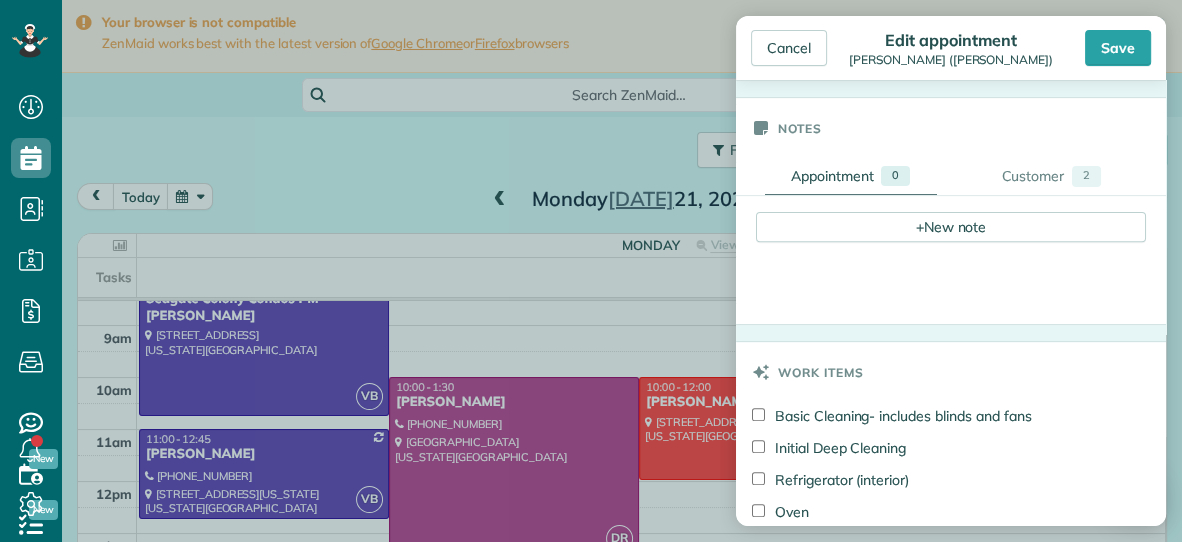 scroll, scrollTop: 671, scrollLeft: 0, axis: vertical 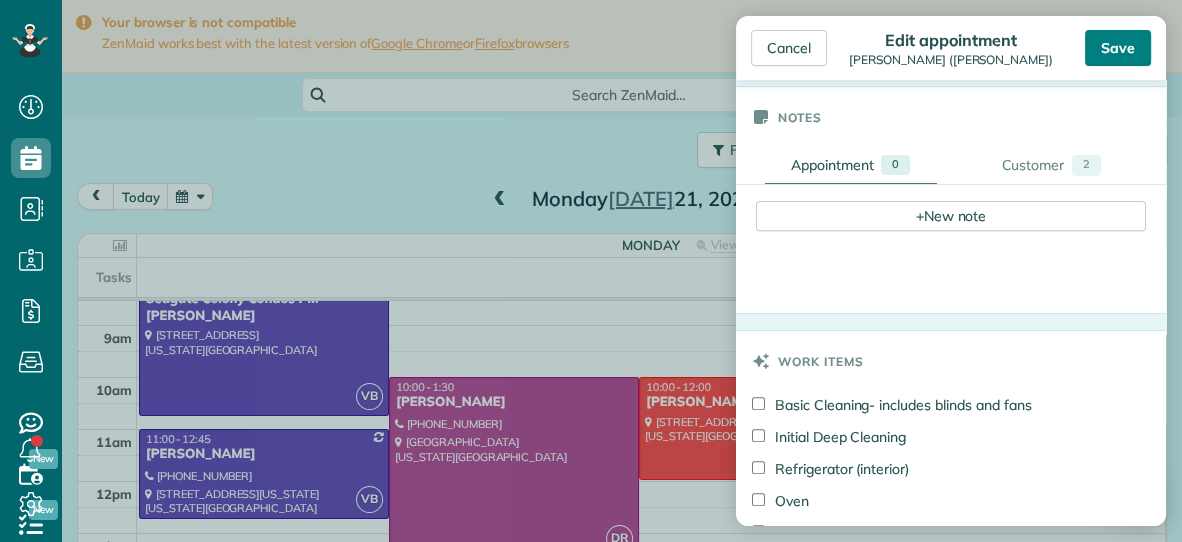 click on "Save" at bounding box center (1118, 48) 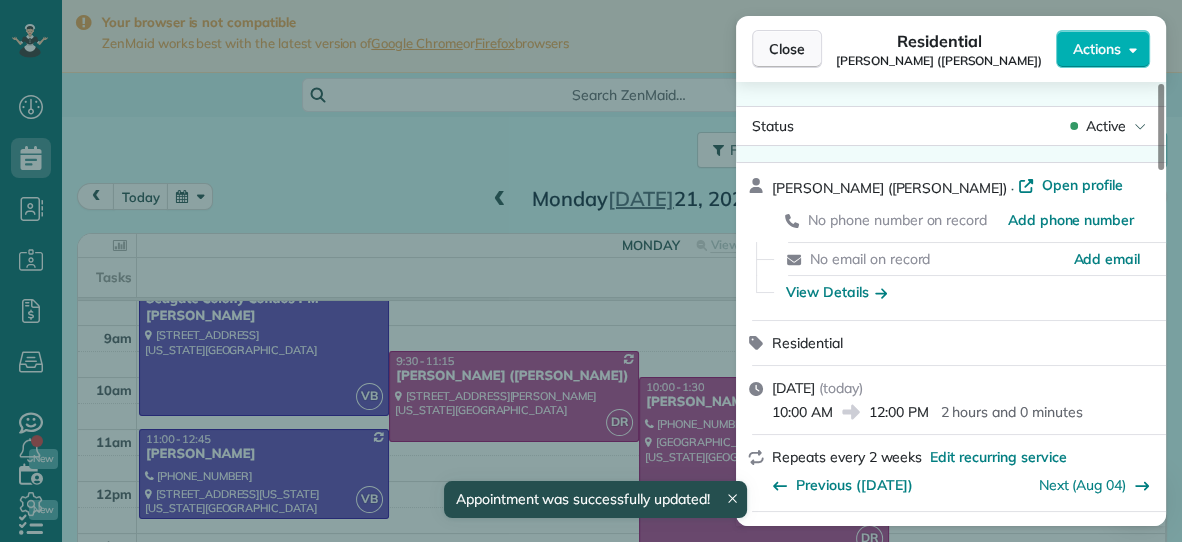 click on "Close" at bounding box center [787, 49] 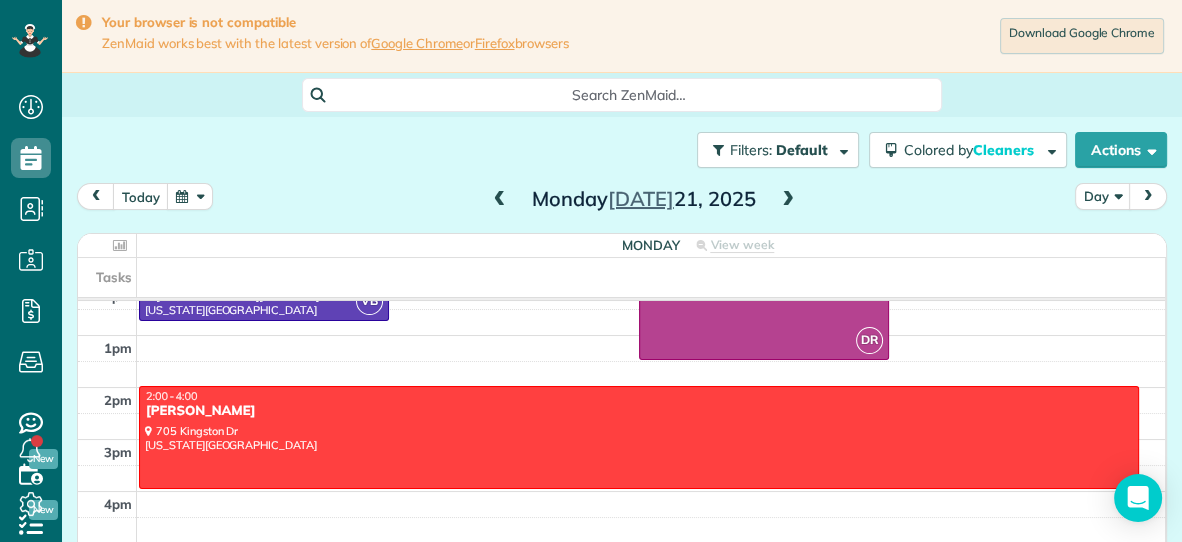 scroll, scrollTop: 267, scrollLeft: 0, axis: vertical 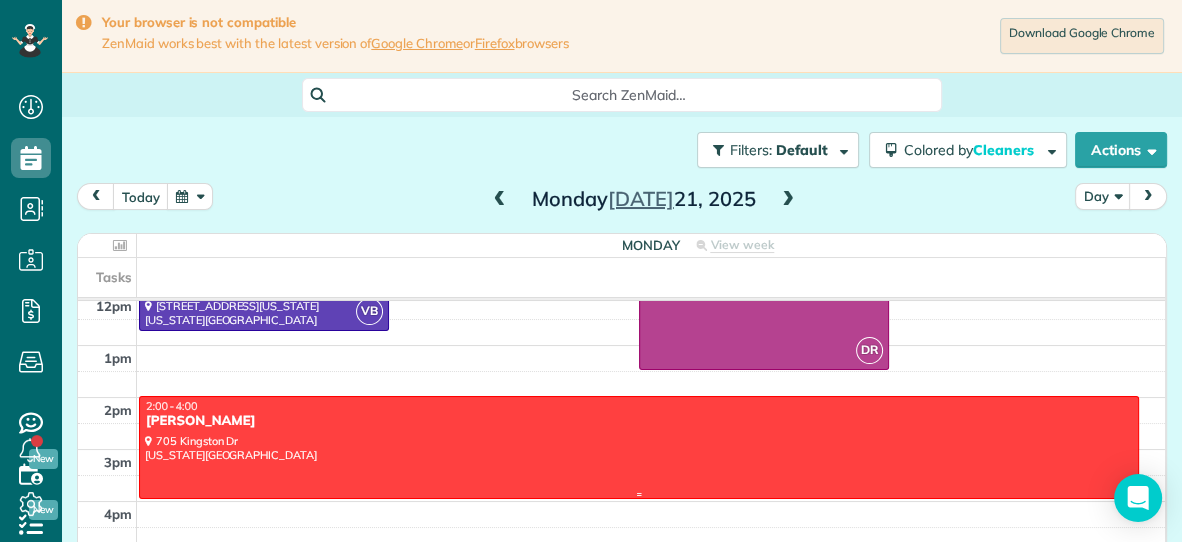 click at bounding box center (639, 447) 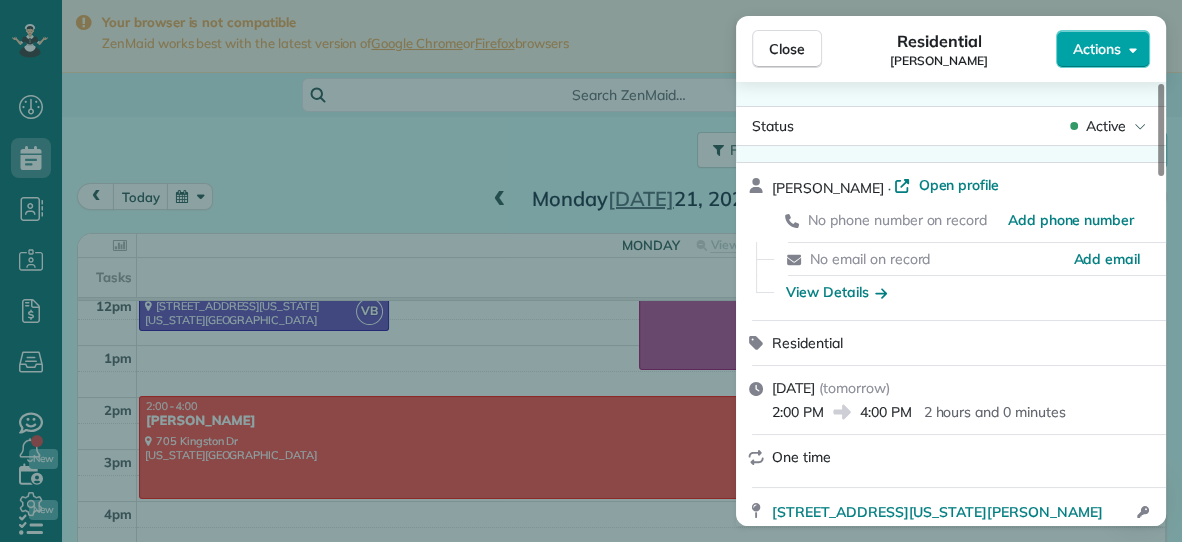 click on "Actions" at bounding box center [1103, 49] 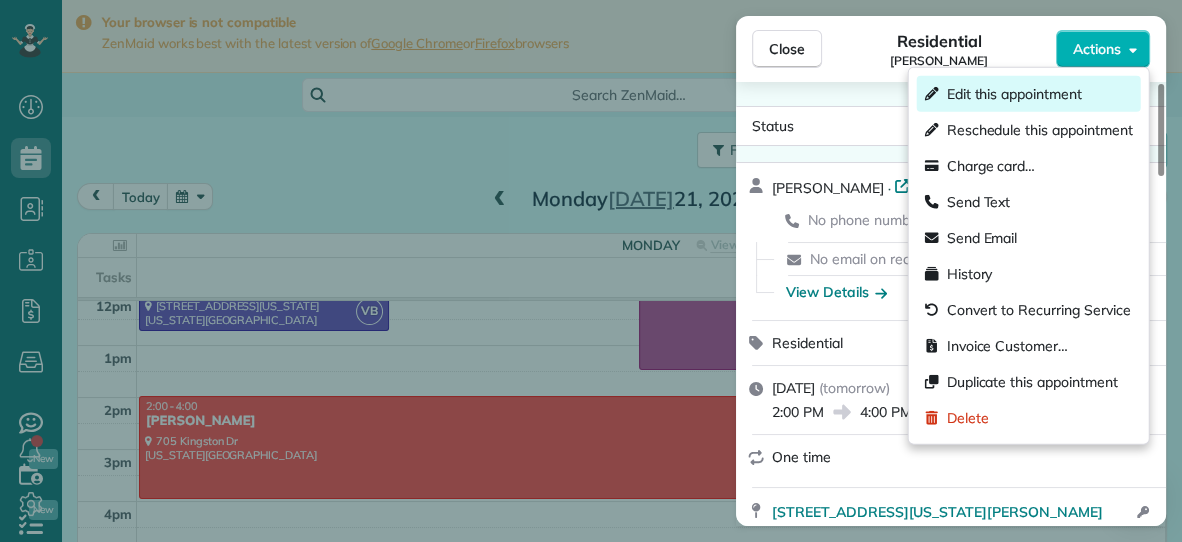 click on "Edit this appointment" at bounding box center [1014, 94] 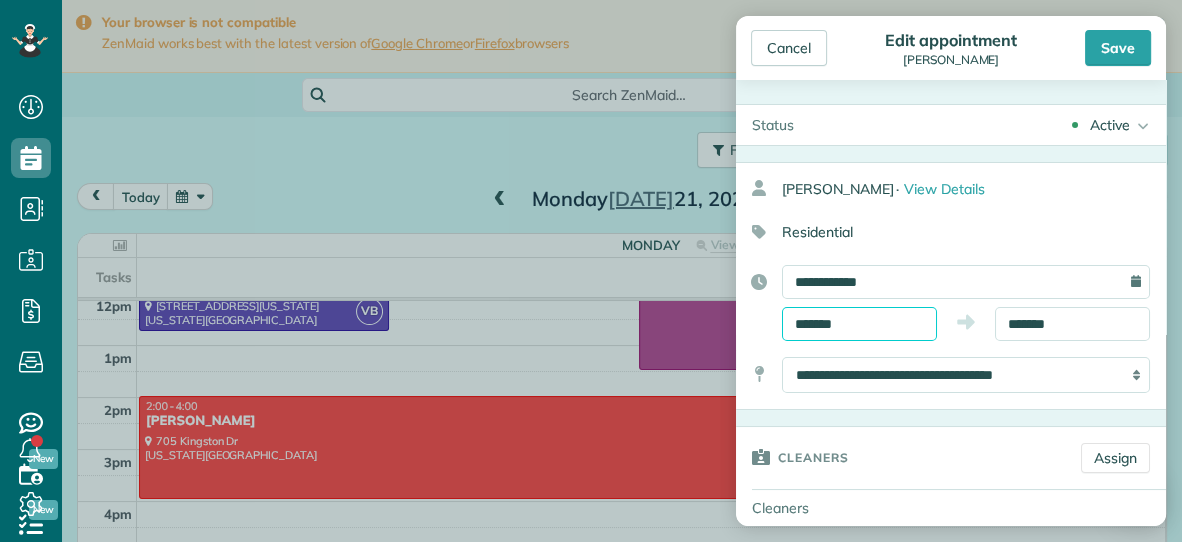 click on "*******" at bounding box center [859, 324] 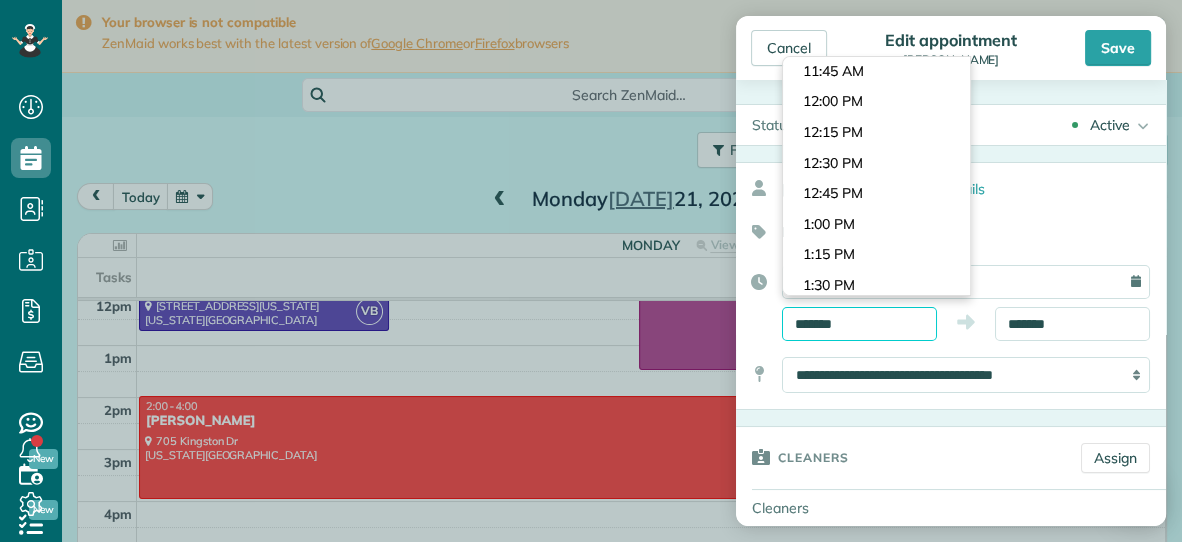 scroll, scrollTop: 1398, scrollLeft: 0, axis: vertical 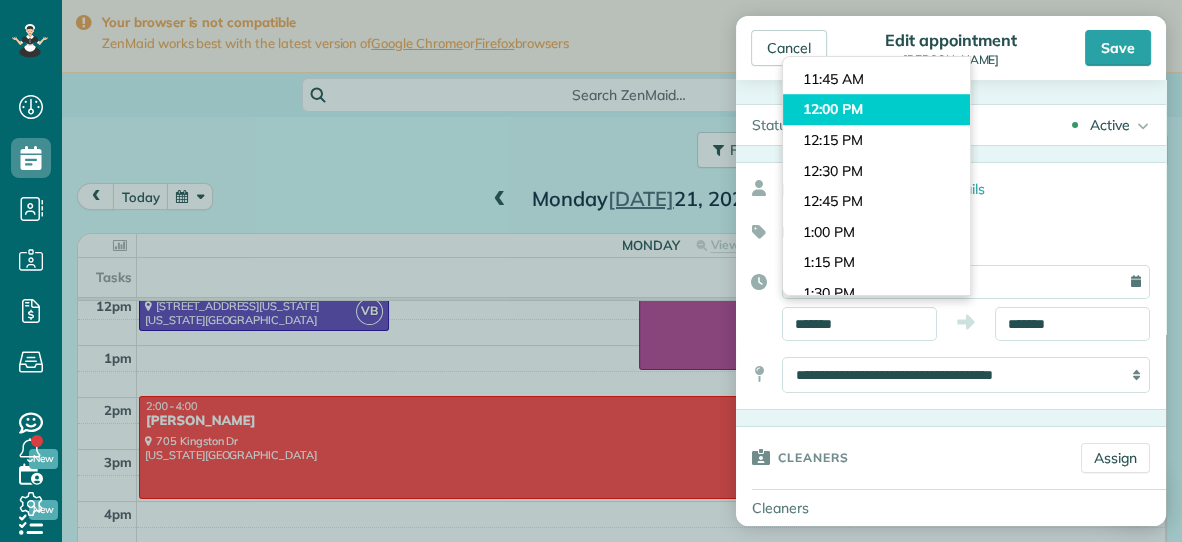 click on "Dashboard
Scheduling
Calendar View
List View
Dispatch View - Weekly scheduling (Beta)" at bounding box center (591, 271) 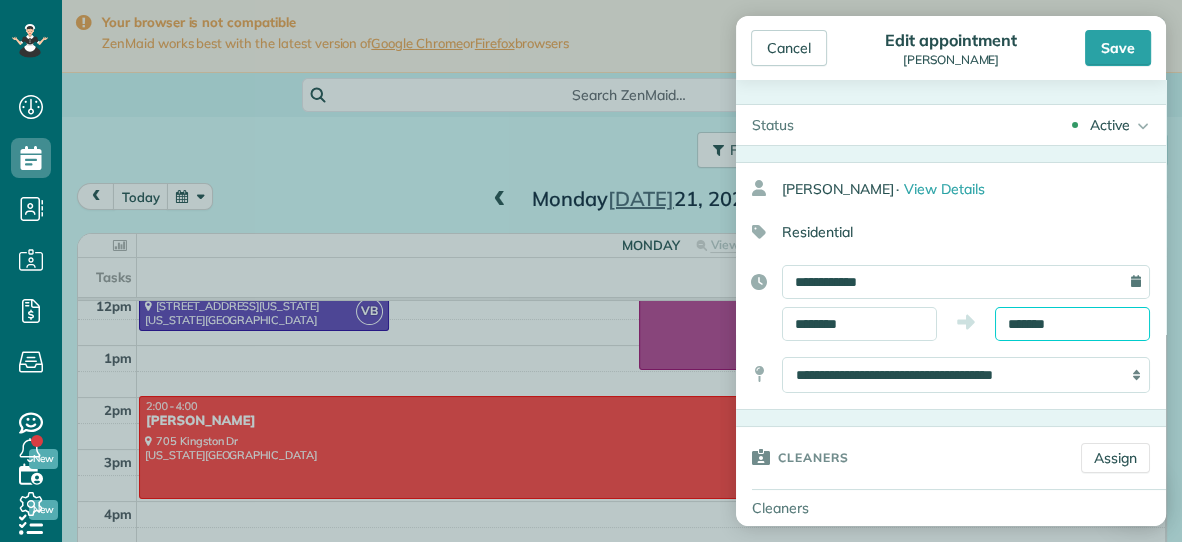 click on "*******" at bounding box center (1072, 324) 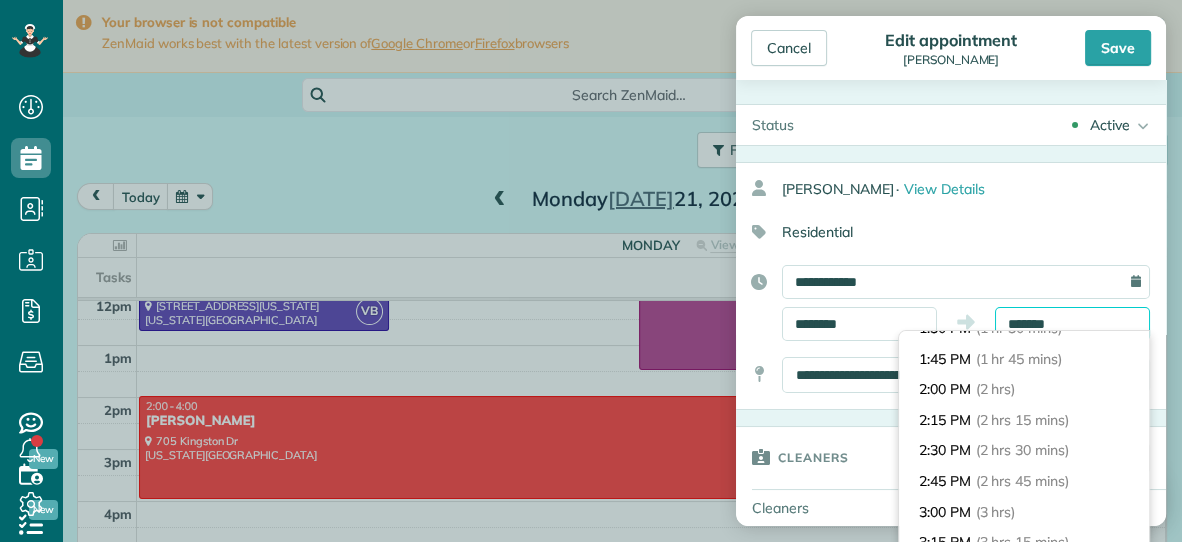 scroll, scrollTop: 198, scrollLeft: 0, axis: vertical 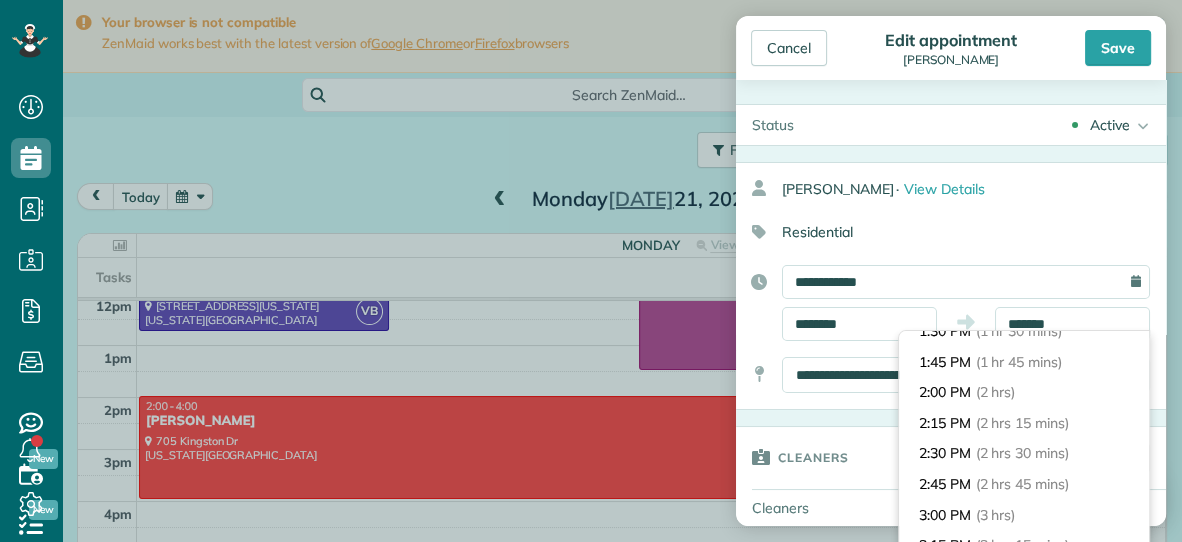 click on "(1 hr 45 mins)" at bounding box center [1019, 362] 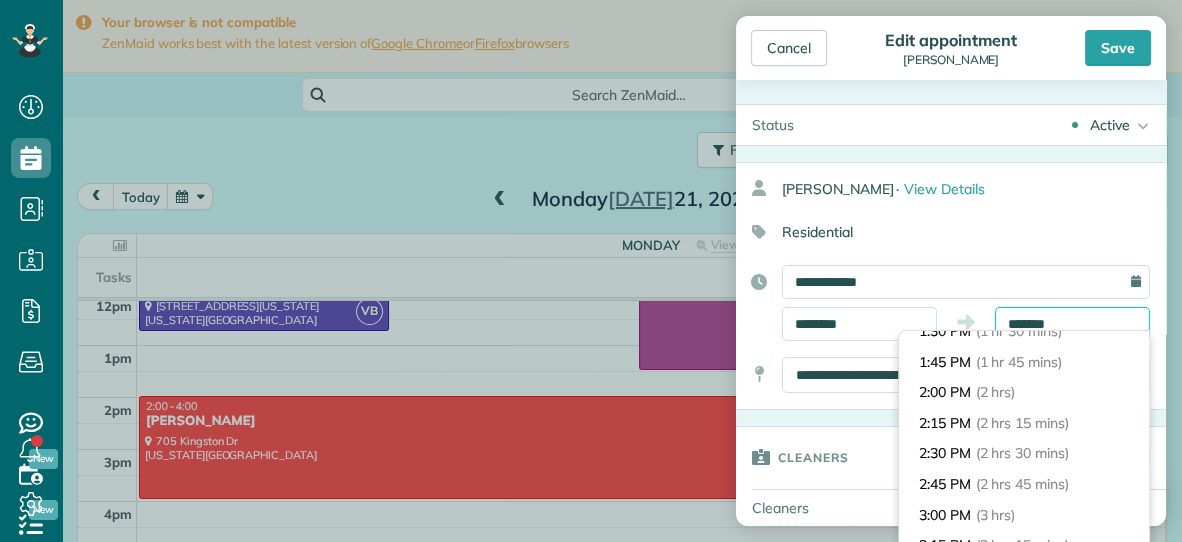 type on "*******" 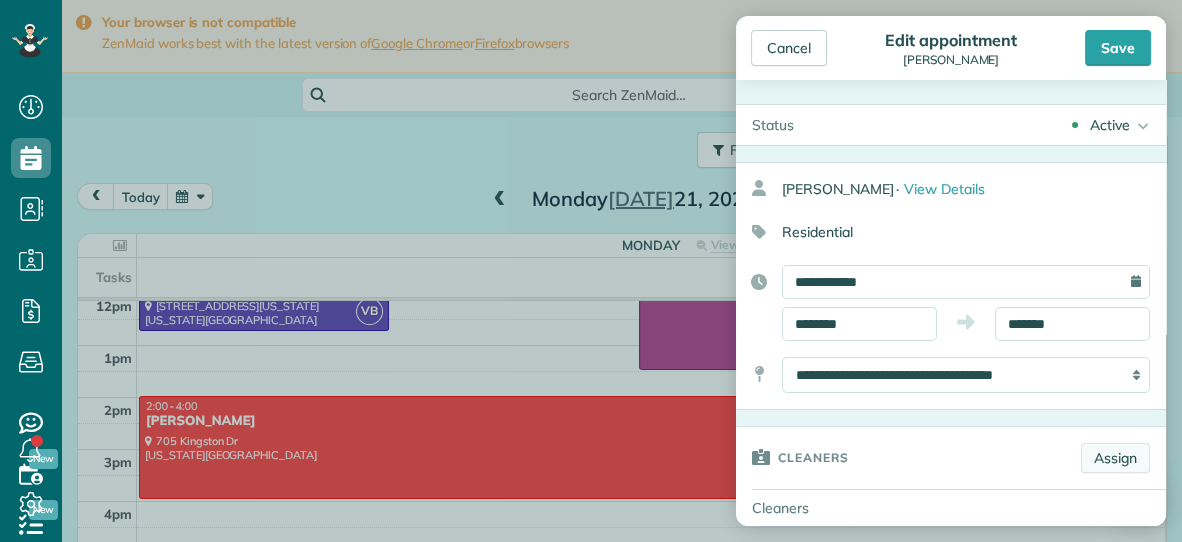 click on "Assign" at bounding box center [1115, 458] 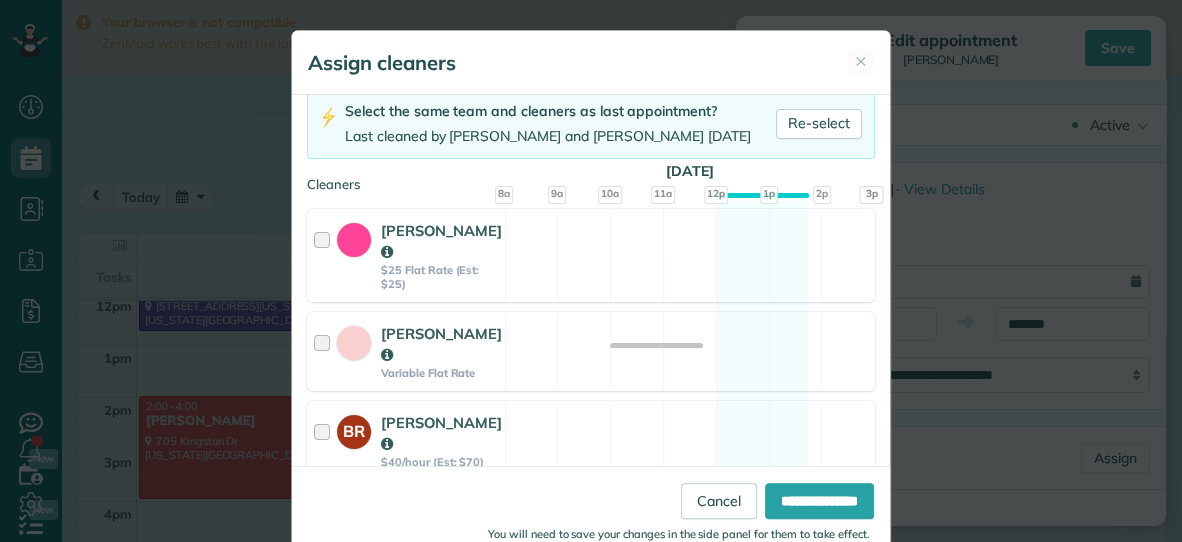 scroll, scrollTop: 142, scrollLeft: 0, axis: vertical 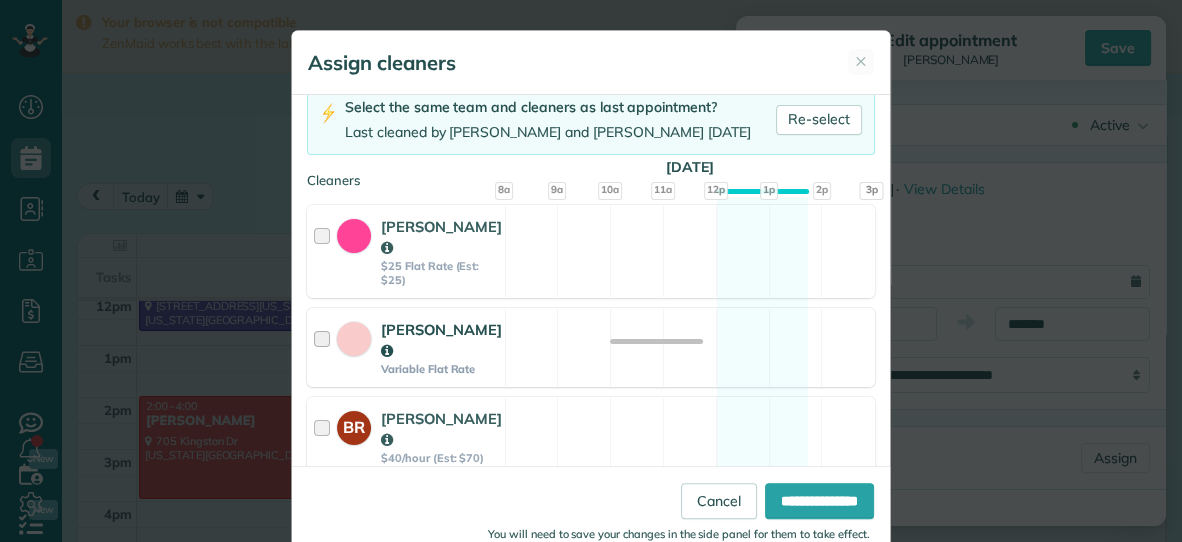 click on "Amanda Spivey
Variable Flat Rate
Available" at bounding box center (591, 347) 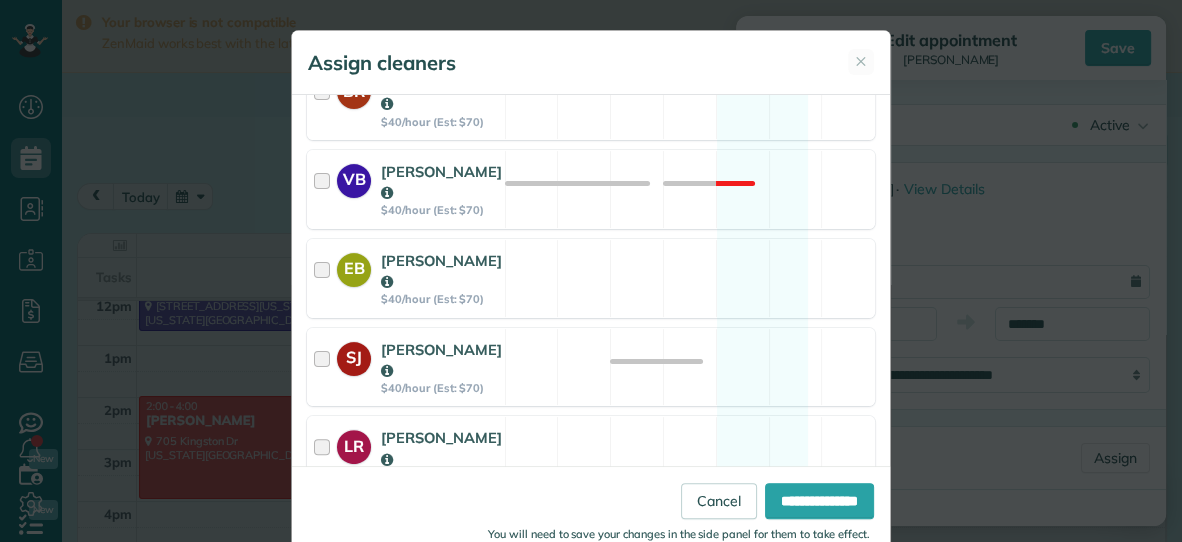 scroll, scrollTop: 503, scrollLeft: 0, axis: vertical 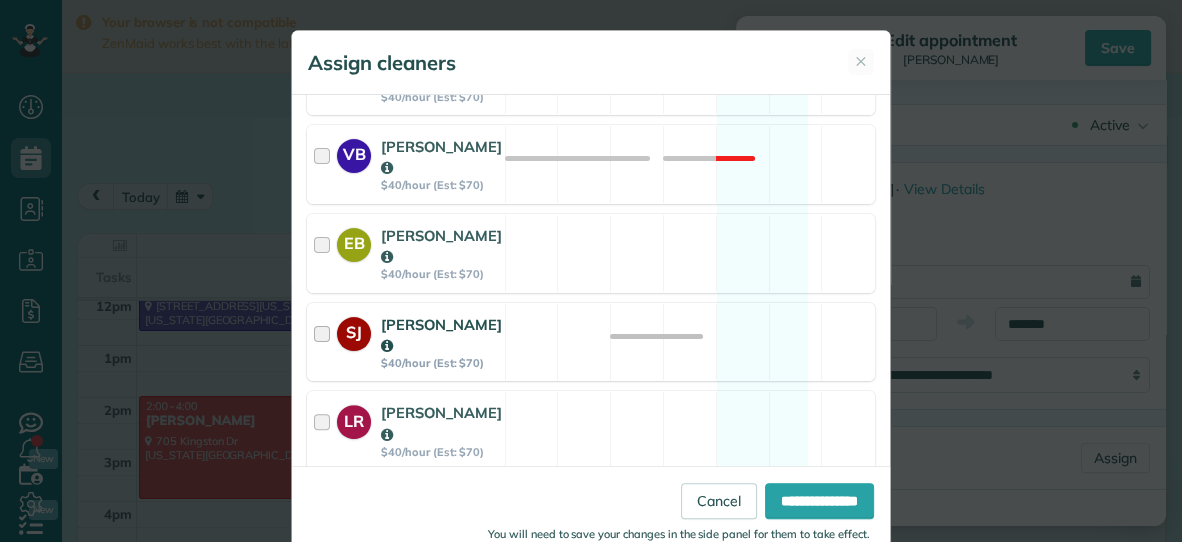 click on "SJ
Savannah Jessup
$40/hour (Est: $70)
Available" at bounding box center (591, 342) 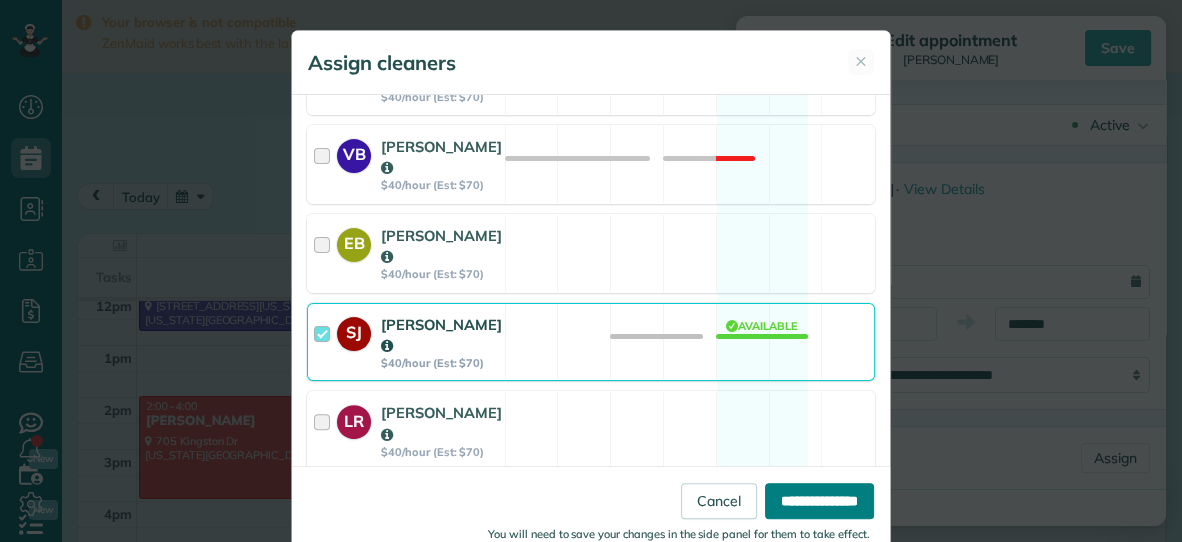 click on "**********" at bounding box center [819, 501] 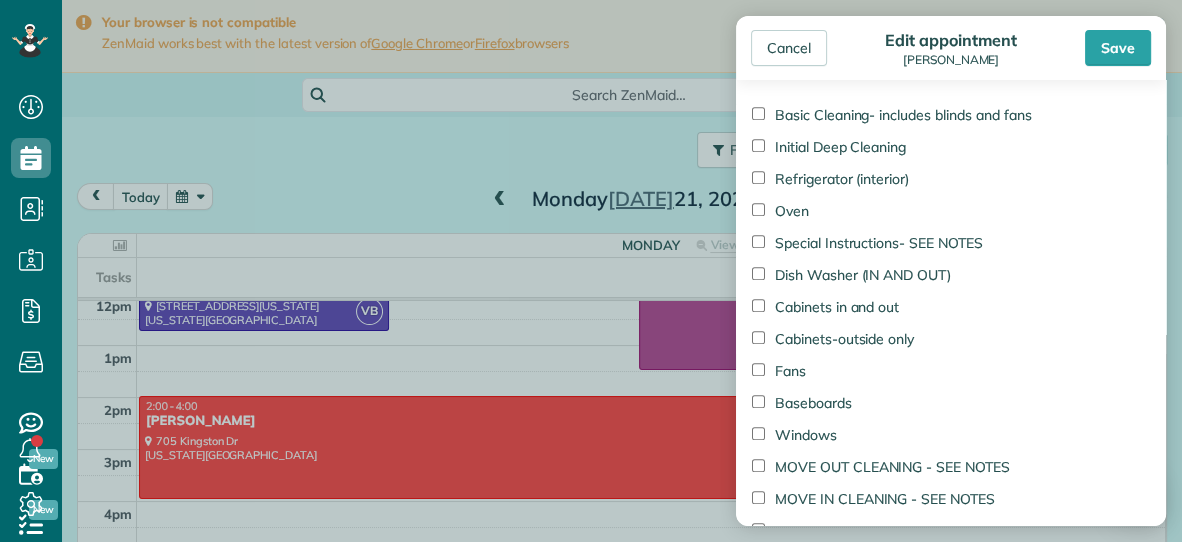 scroll, scrollTop: 1001, scrollLeft: 0, axis: vertical 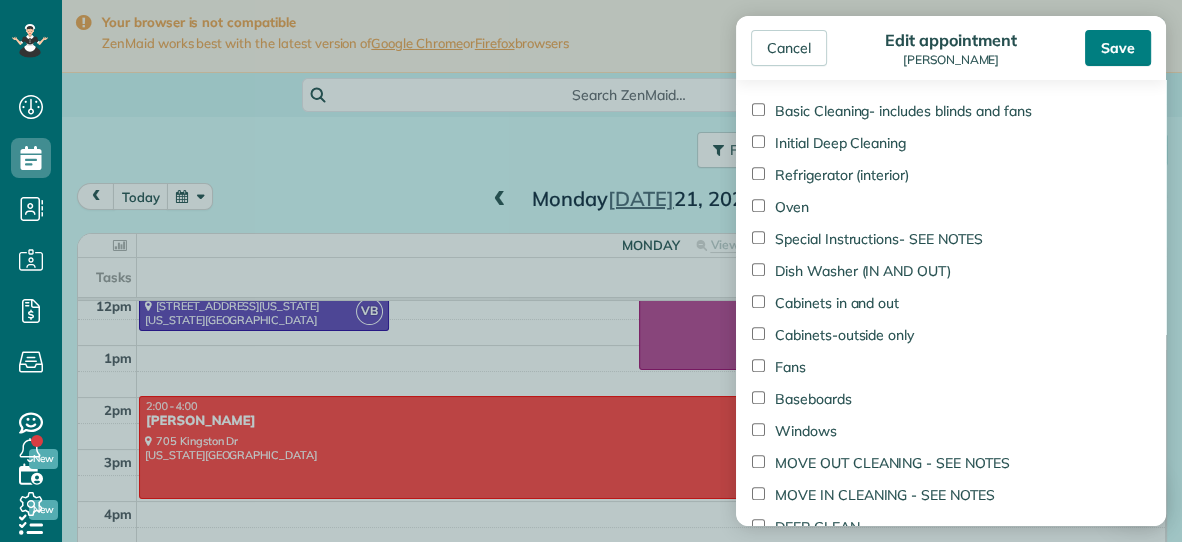click on "Save" at bounding box center (1118, 48) 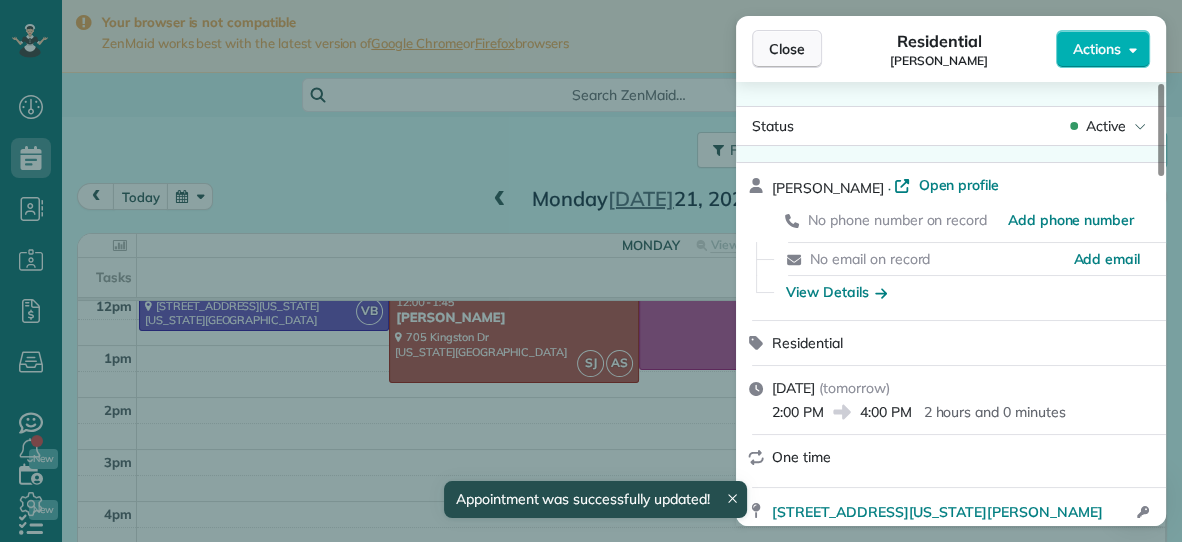 click on "Close" at bounding box center [787, 49] 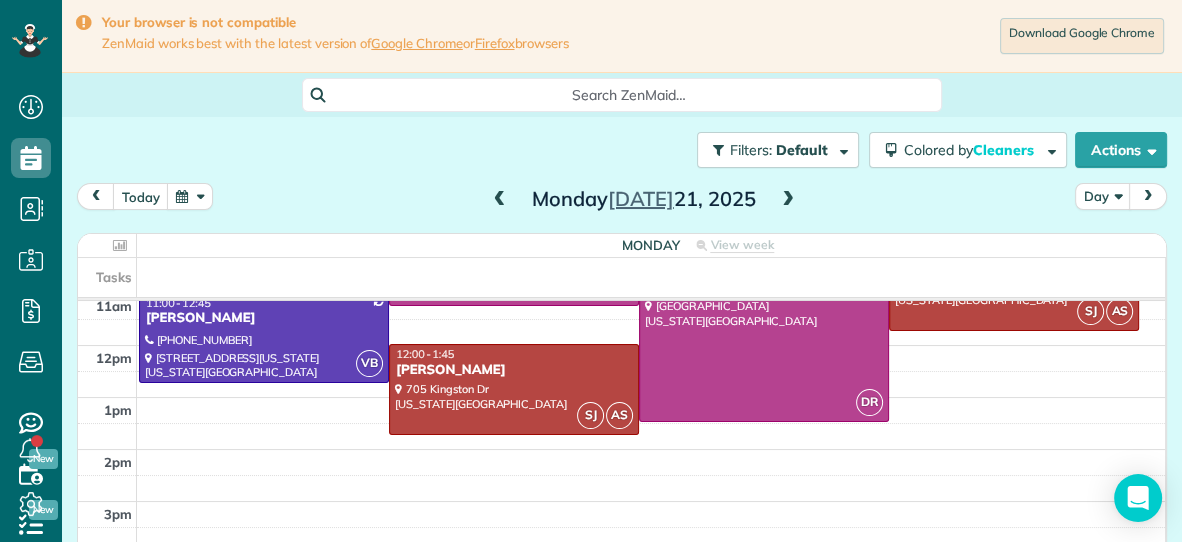 scroll, scrollTop: 279, scrollLeft: 0, axis: vertical 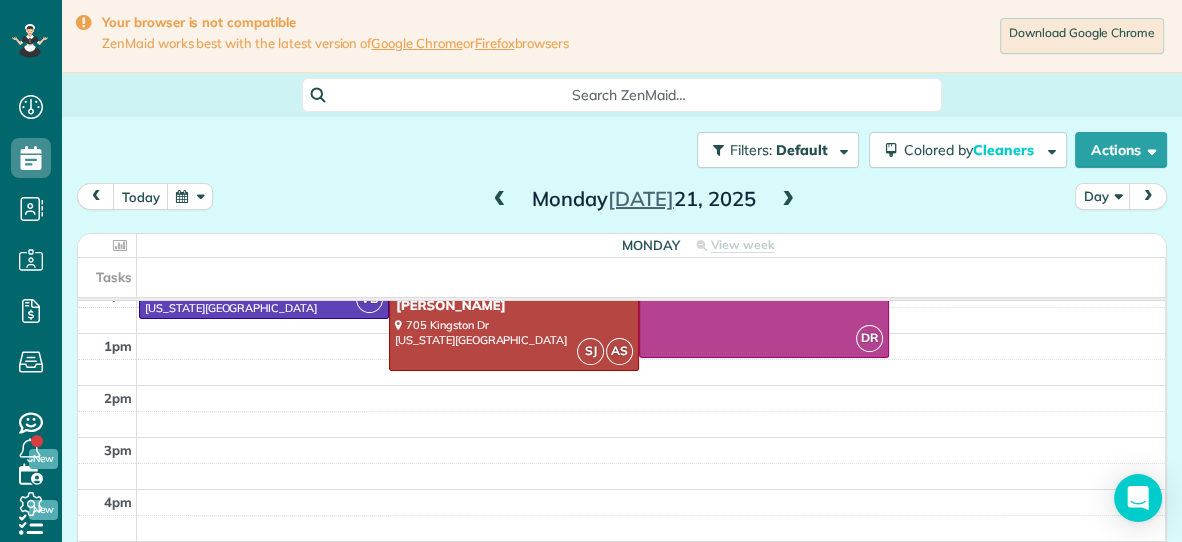 click at bounding box center [500, 200] 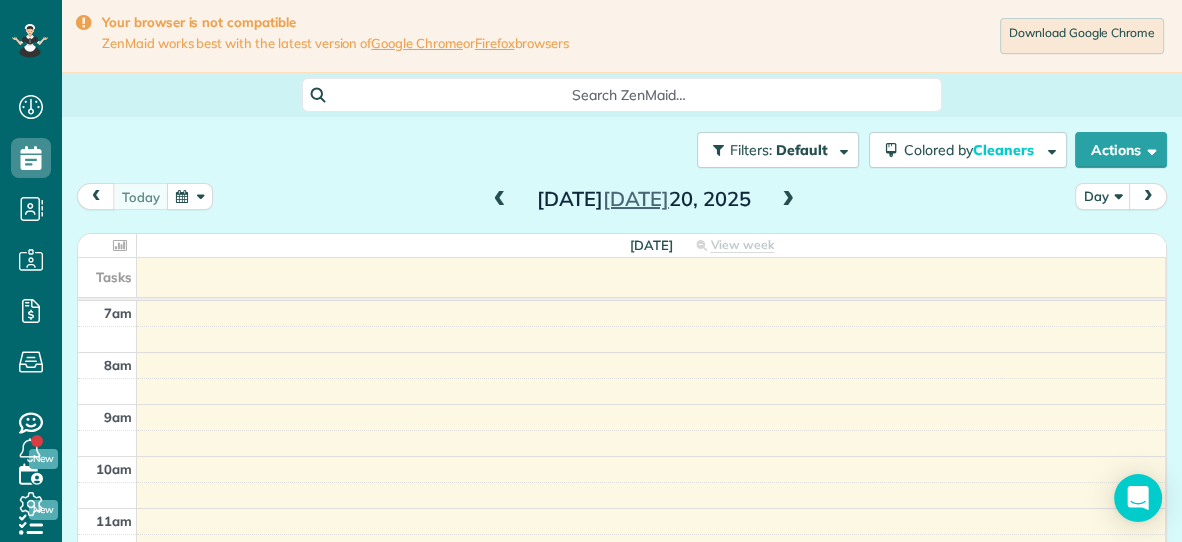 scroll, scrollTop: 299, scrollLeft: 0, axis: vertical 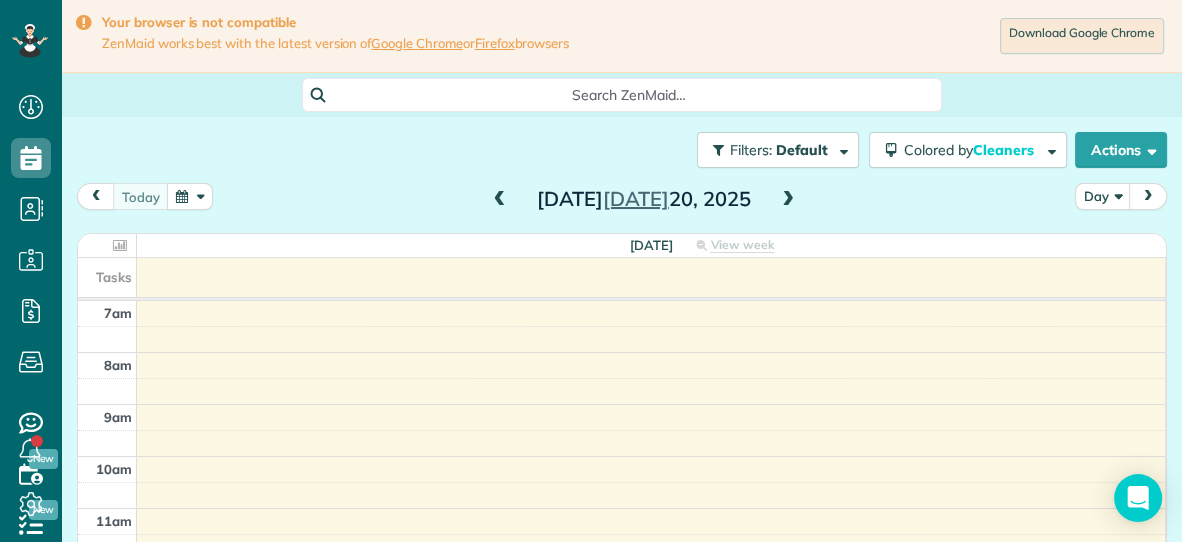 click at bounding box center (788, 200) 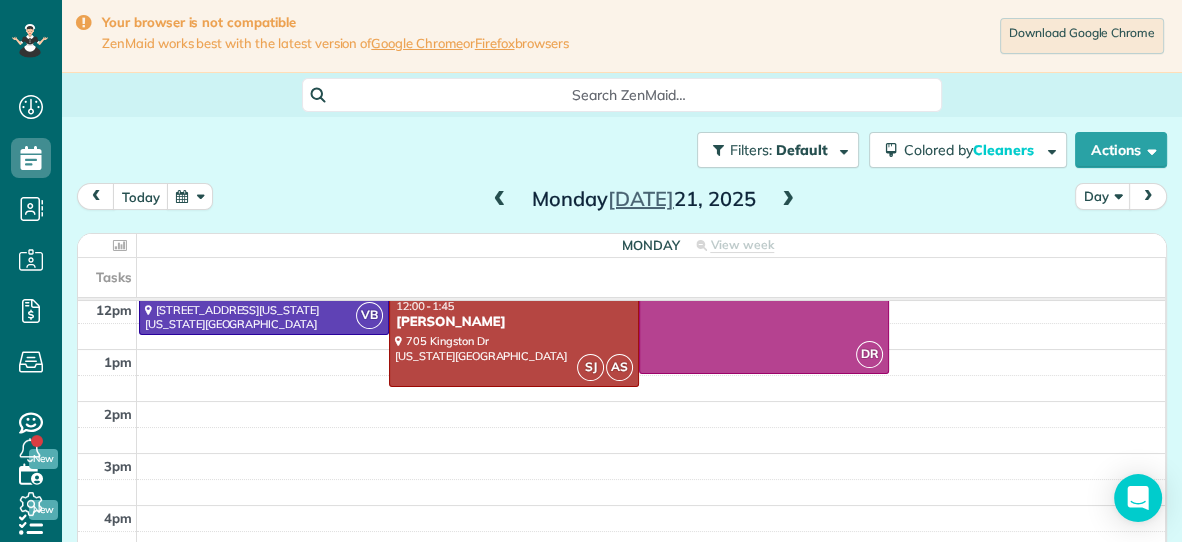 scroll, scrollTop: 299, scrollLeft: 0, axis: vertical 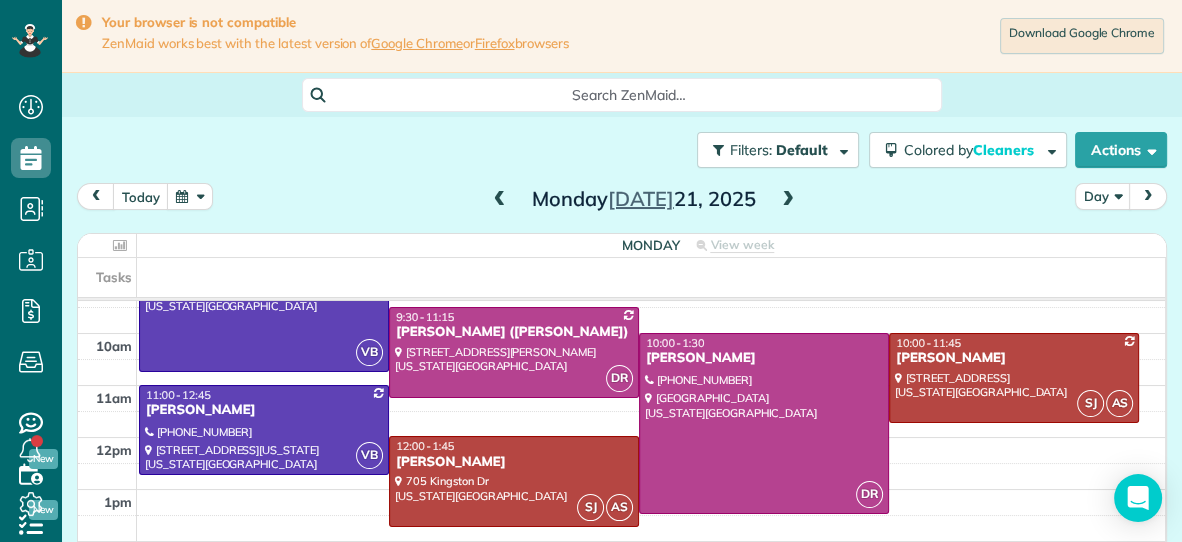 click at bounding box center [788, 200] 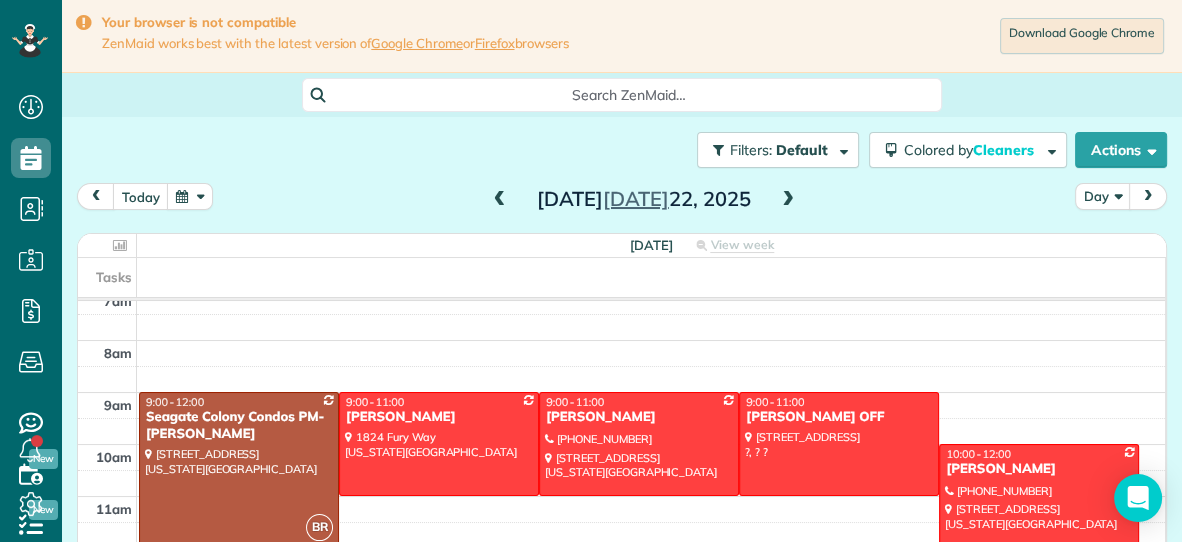 scroll, scrollTop: 0, scrollLeft: 0, axis: both 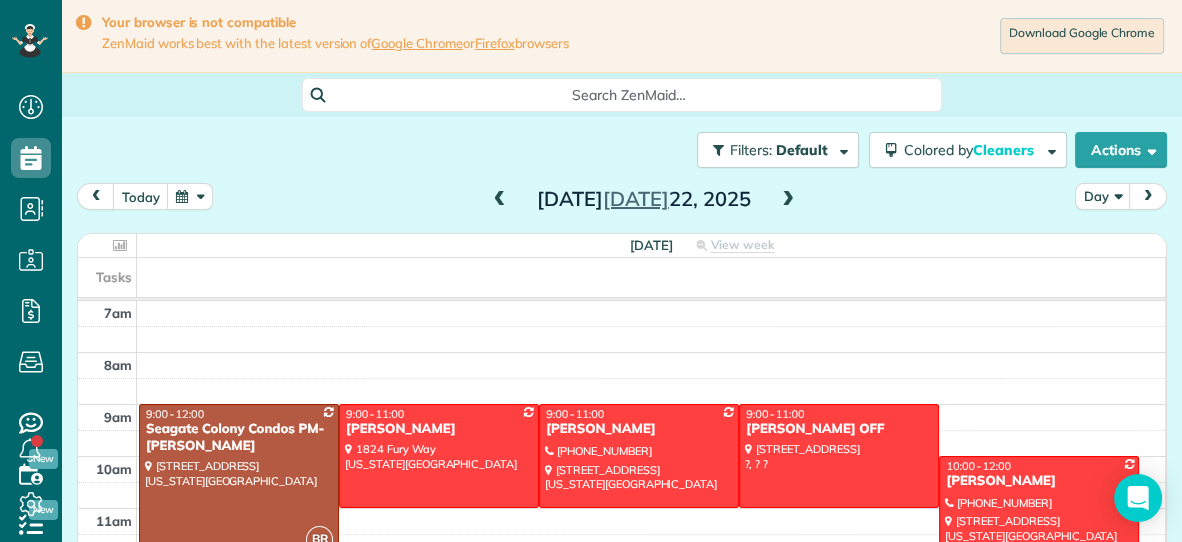 click at bounding box center (500, 200) 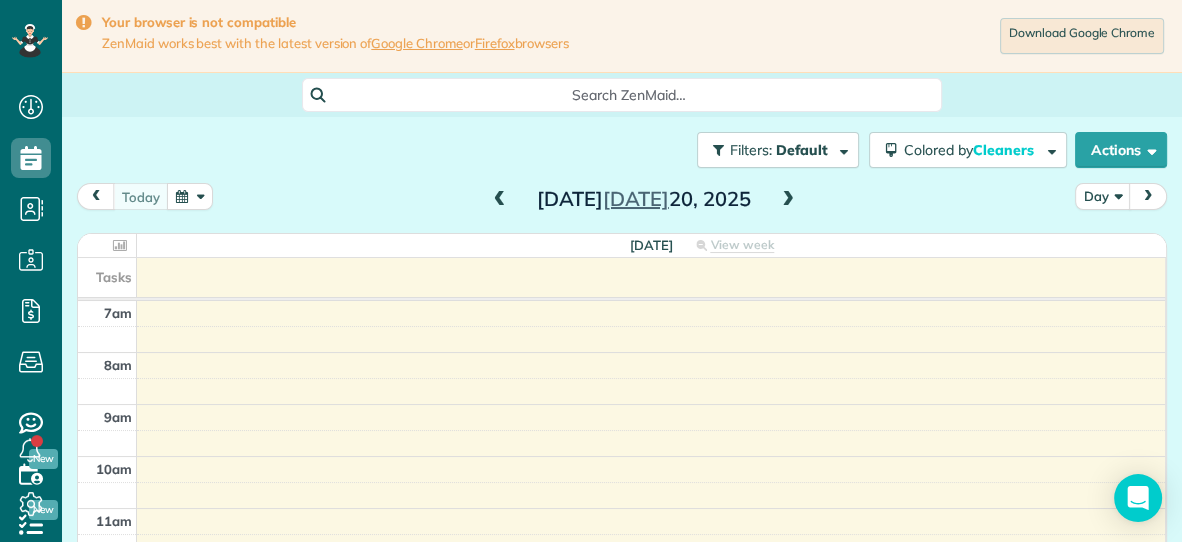 scroll, scrollTop: 279, scrollLeft: 0, axis: vertical 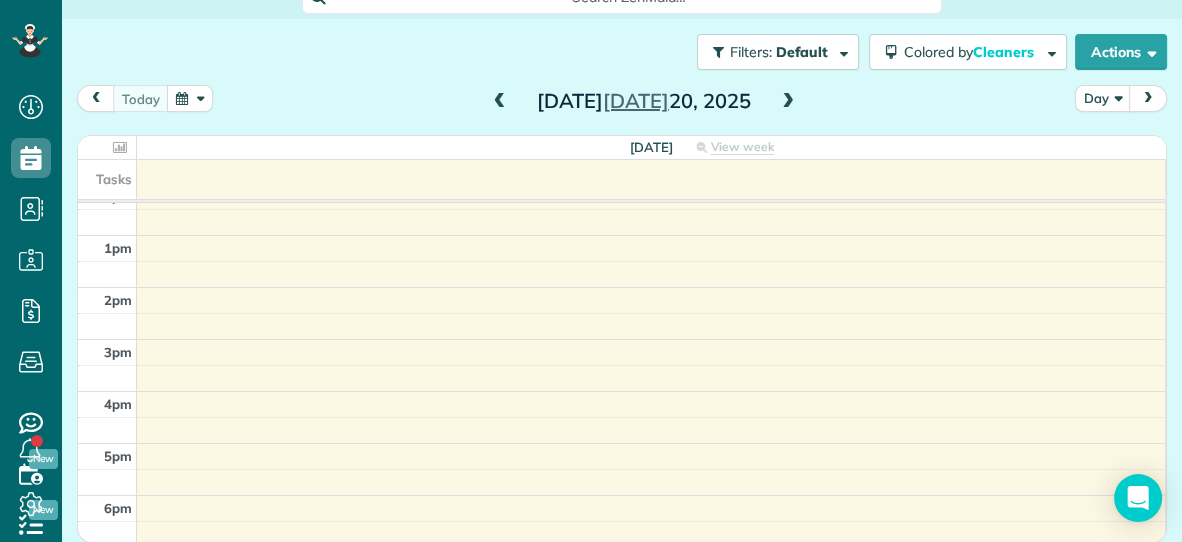 click at bounding box center (500, 102) 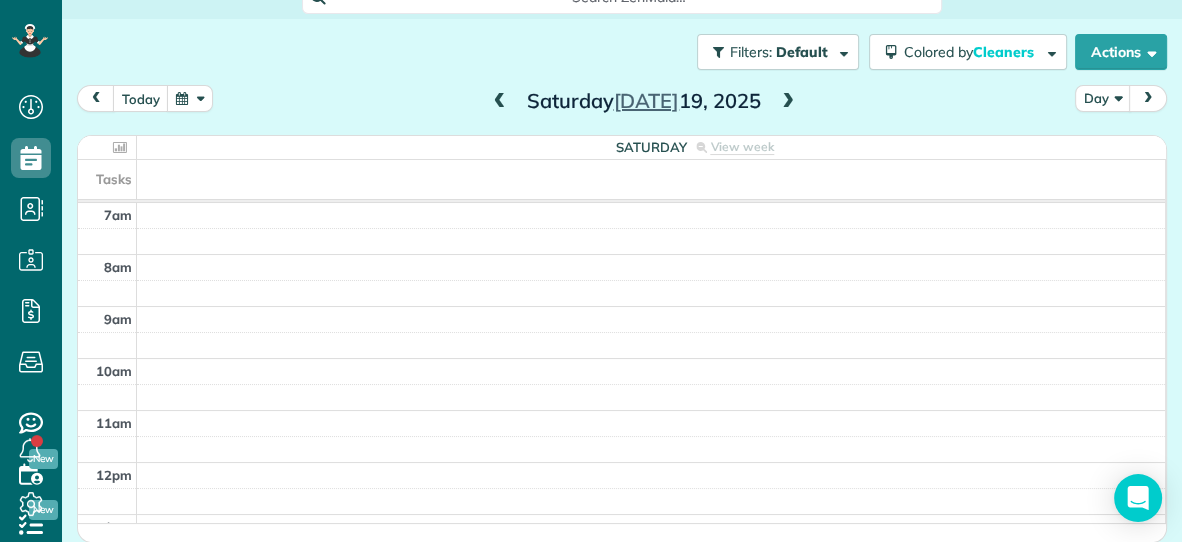 scroll, scrollTop: 299, scrollLeft: 0, axis: vertical 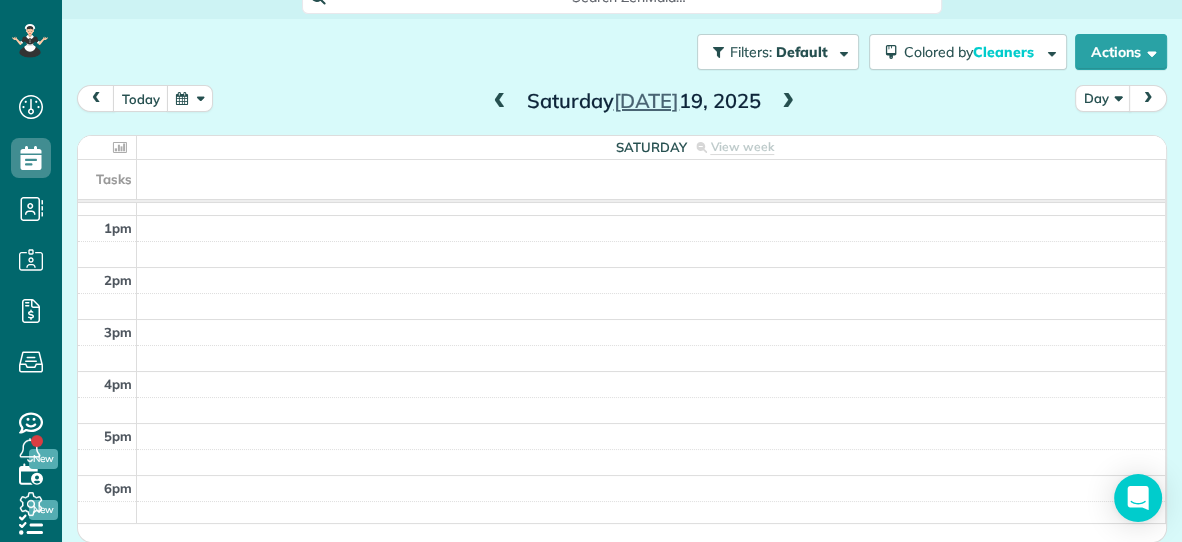click at bounding box center [788, 102] 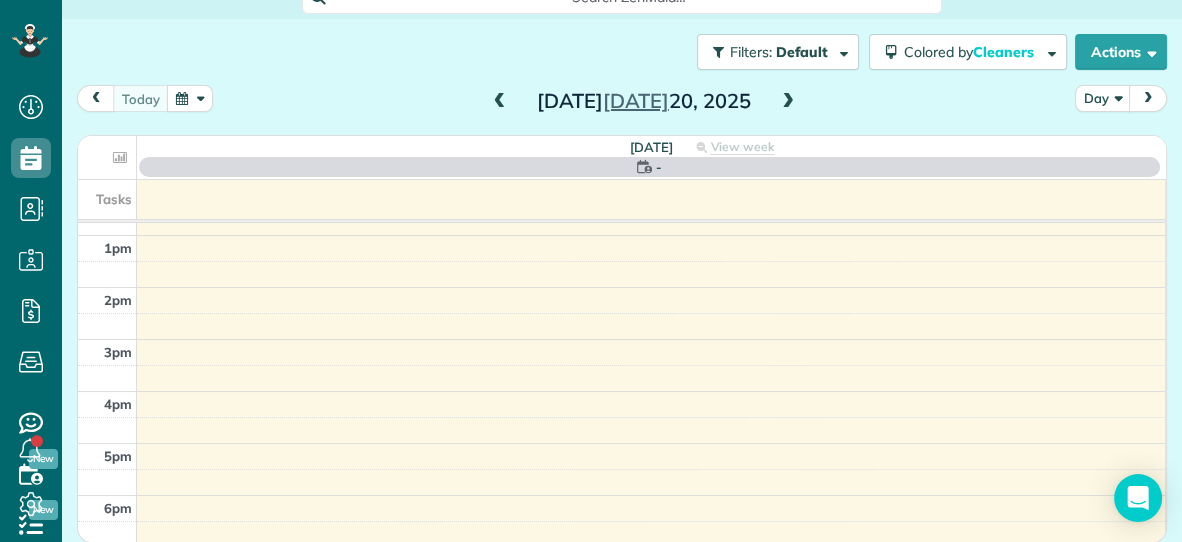 scroll, scrollTop: 0, scrollLeft: 0, axis: both 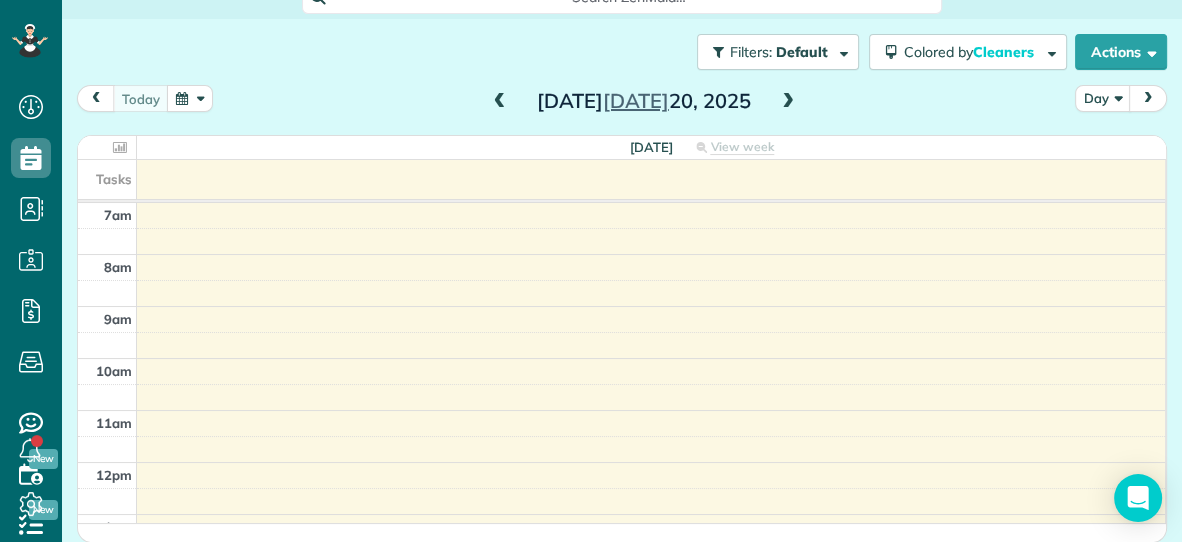 click at bounding box center (788, 102) 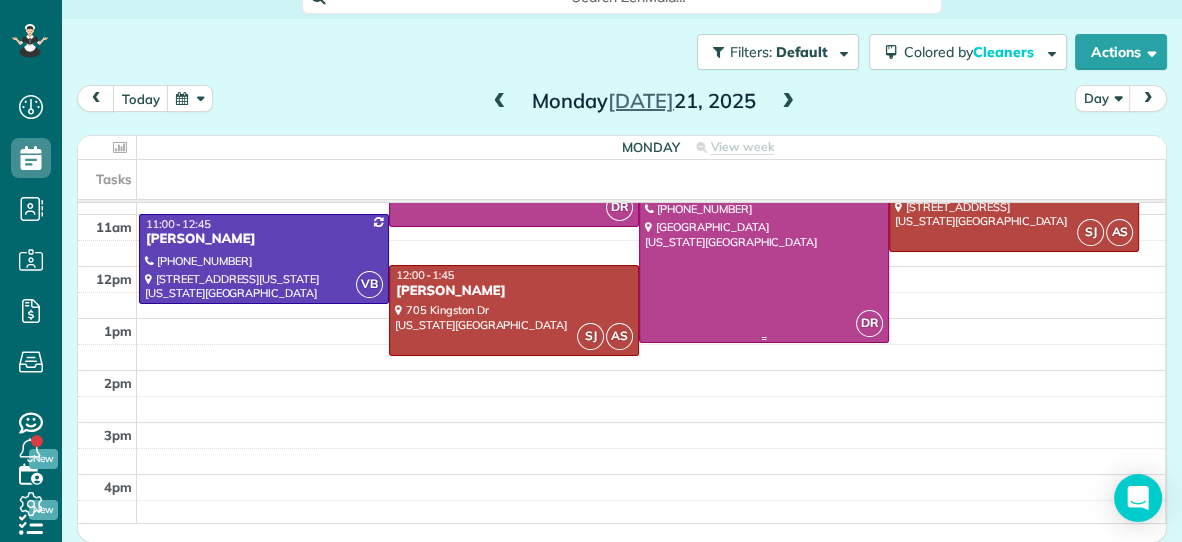 scroll, scrollTop: 299, scrollLeft: 0, axis: vertical 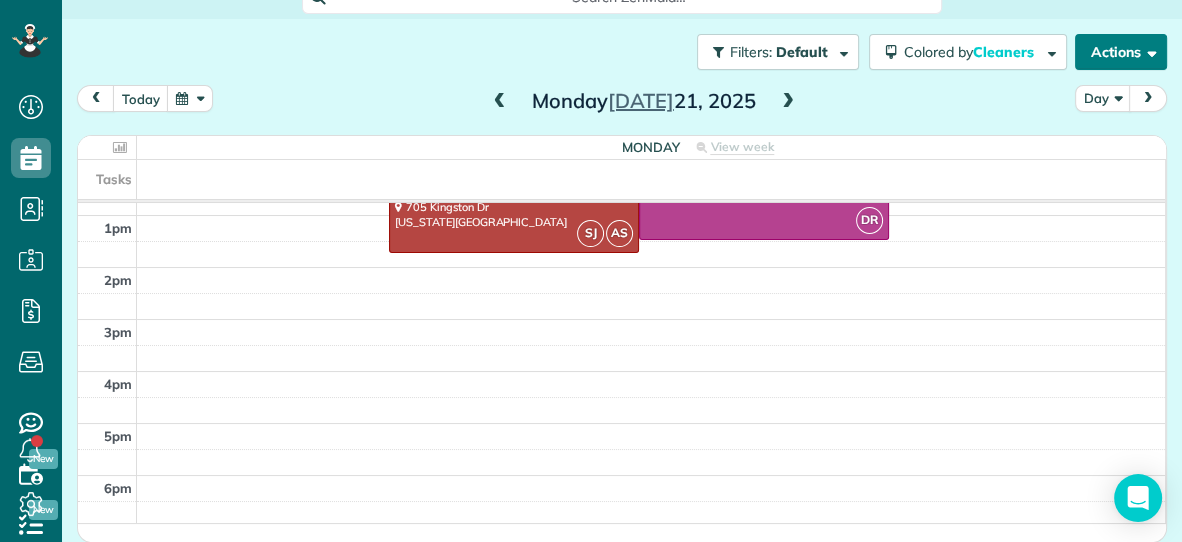 click on "Actions" at bounding box center [1121, 52] 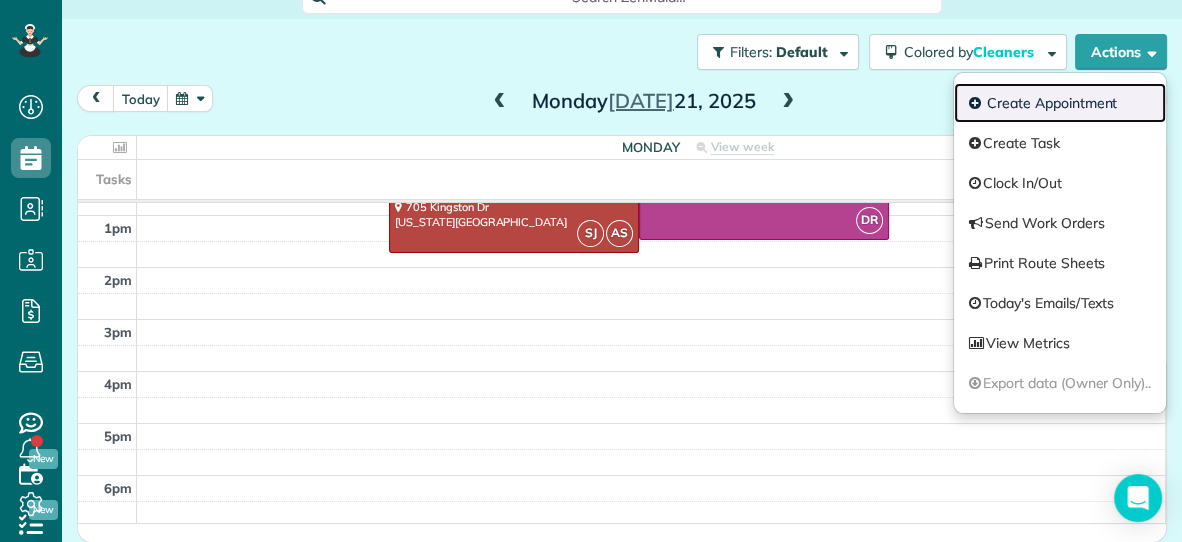 click on "Create Appointment" at bounding box center (1060, 103) 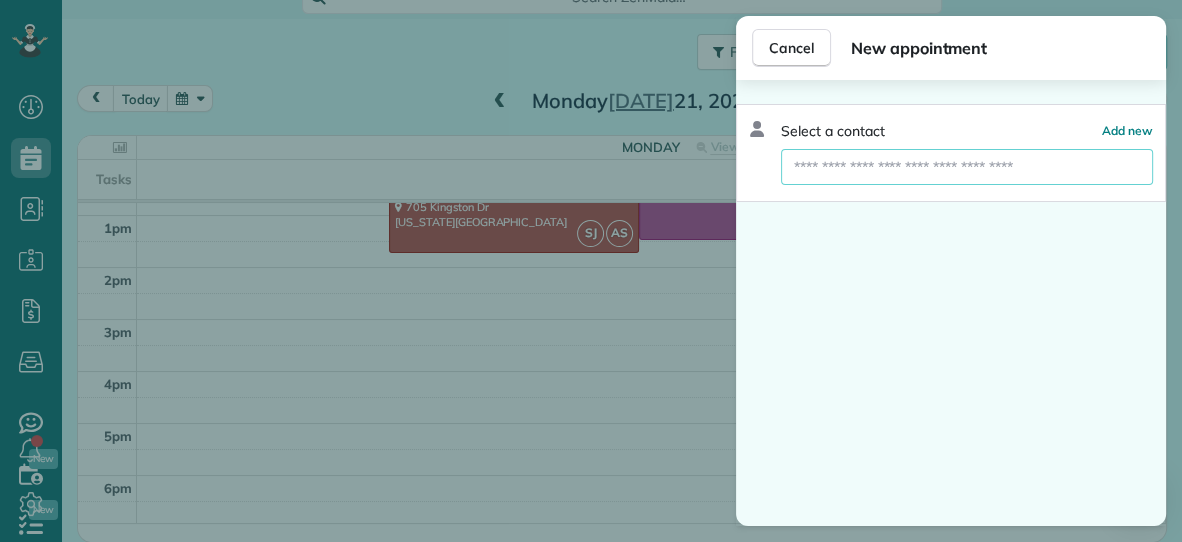 click at bounding box center (967, 167) 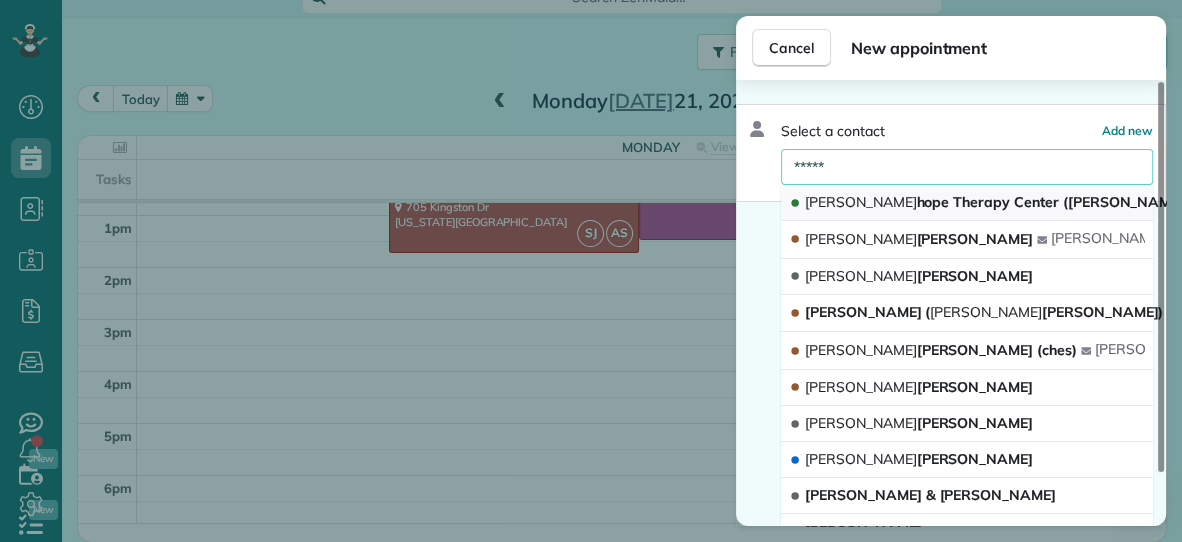type on "*****" 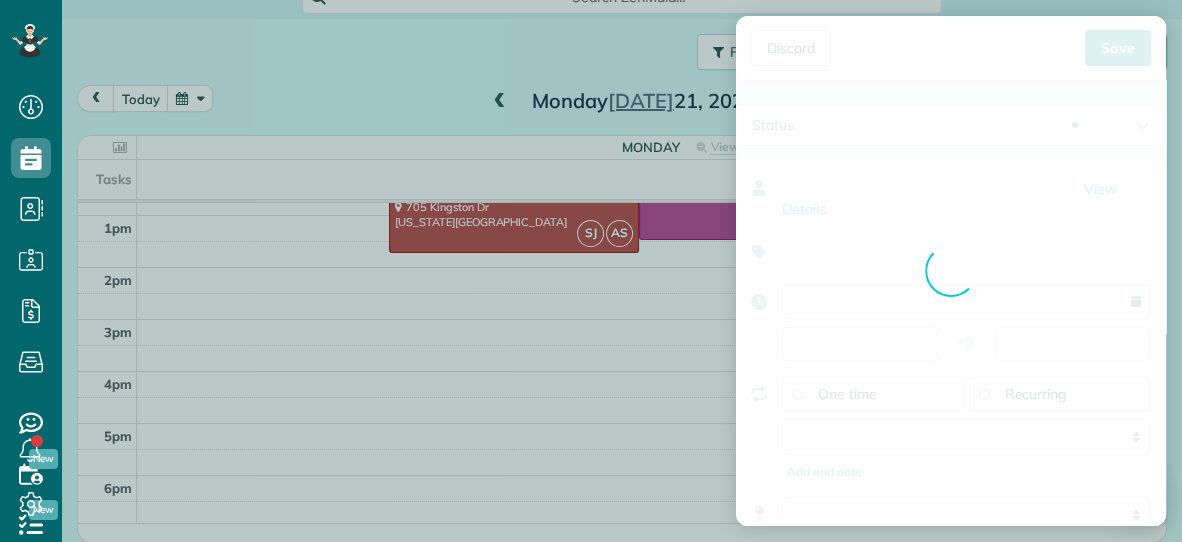 type on "**********" 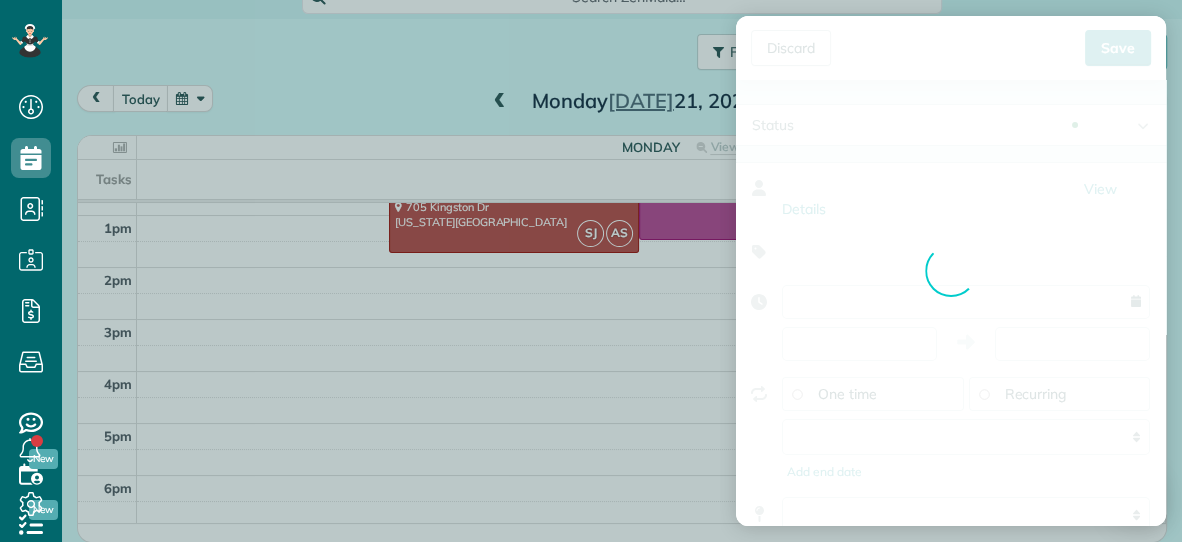 type on "*****" 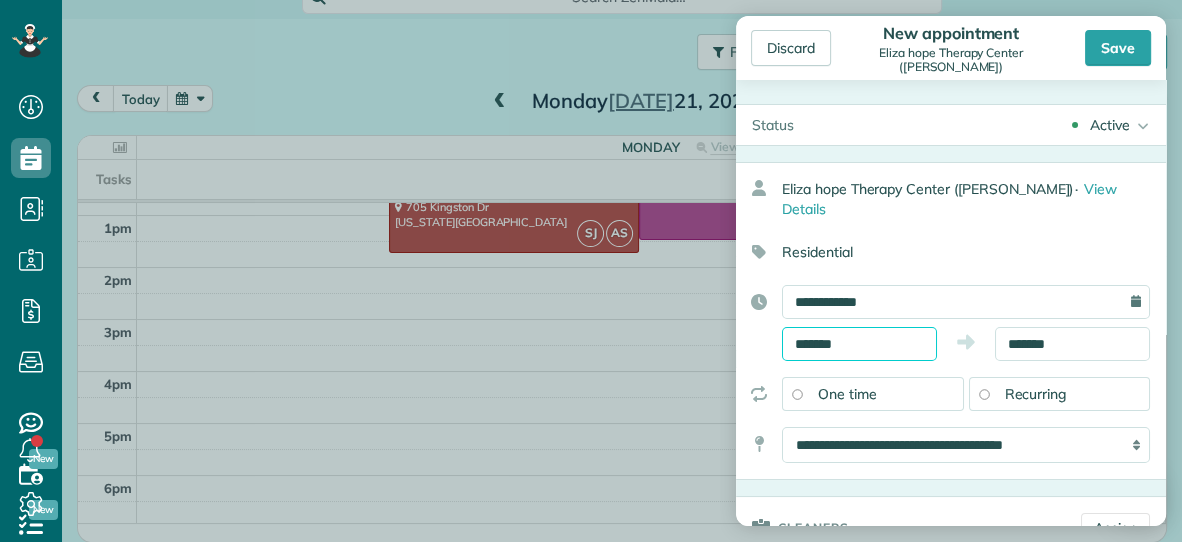 click on "*******" at bounding box center (859, 344) 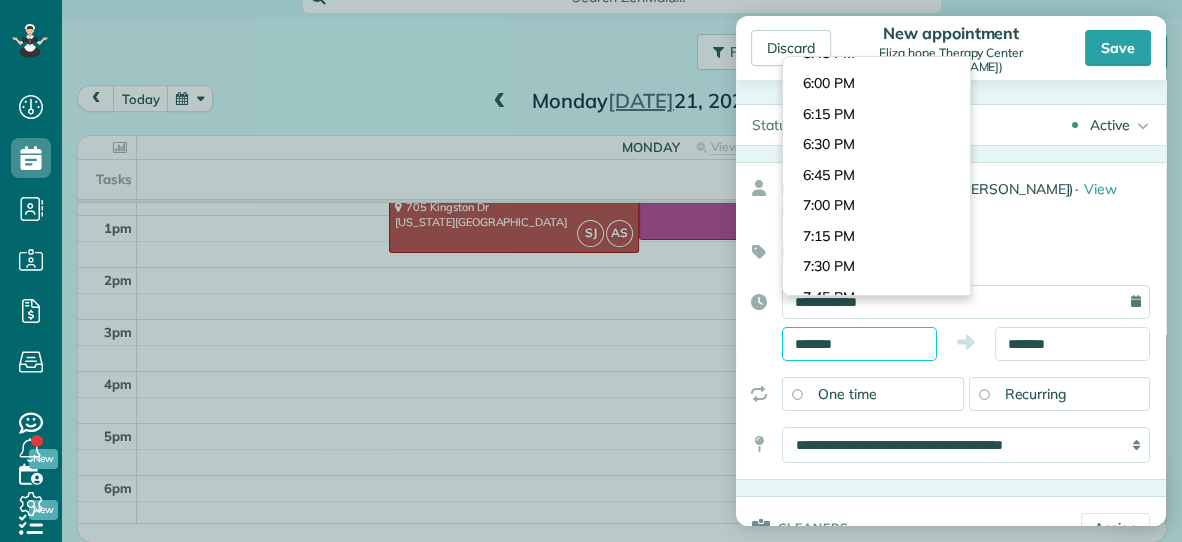 scroll, scrollTop: 2167, scrollLeft: 0, axis: vertical 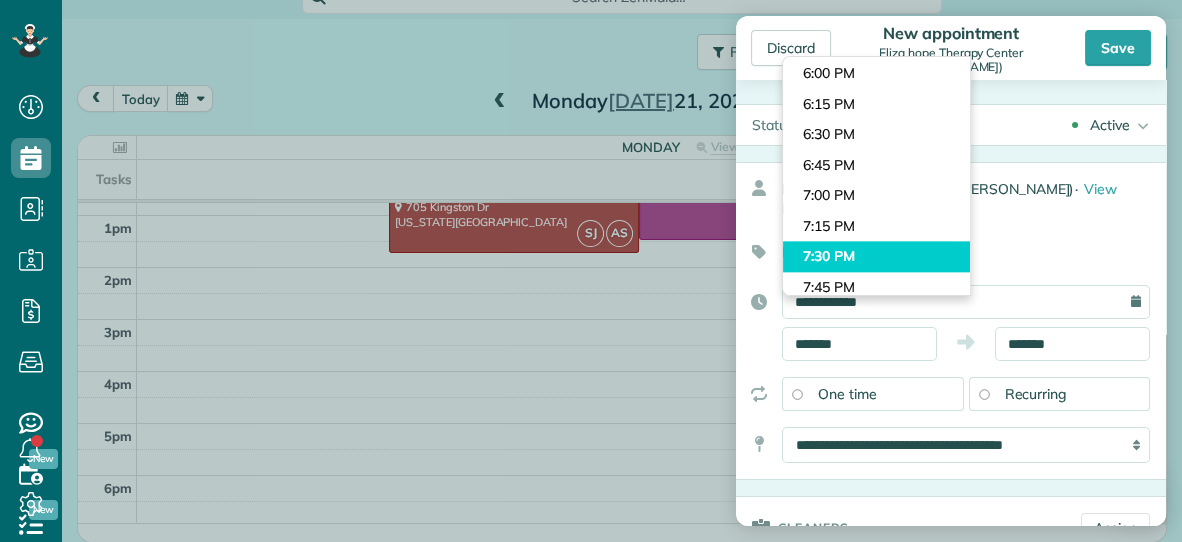 click on "Dashboard
Scheduling
Calendar View
List View
Dispatch View - Weekly scheduling (Beta)" at bounding box center (591, 271) 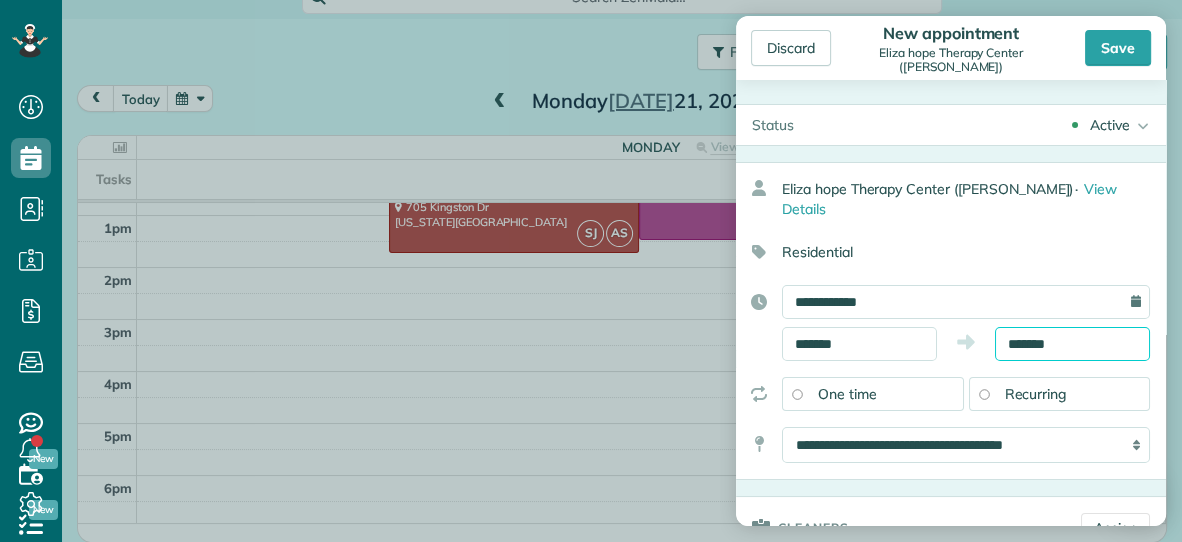 click on "*******" at bounding box center [1072, 344] 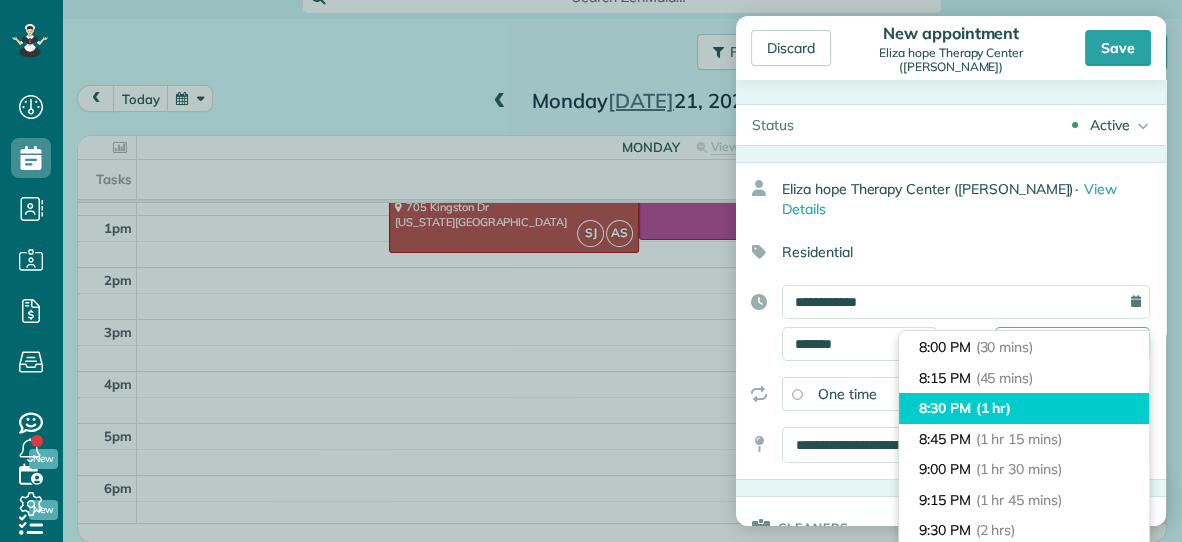 scroll, scrollTop: 61, scrollLeft: 0, axis: vertical 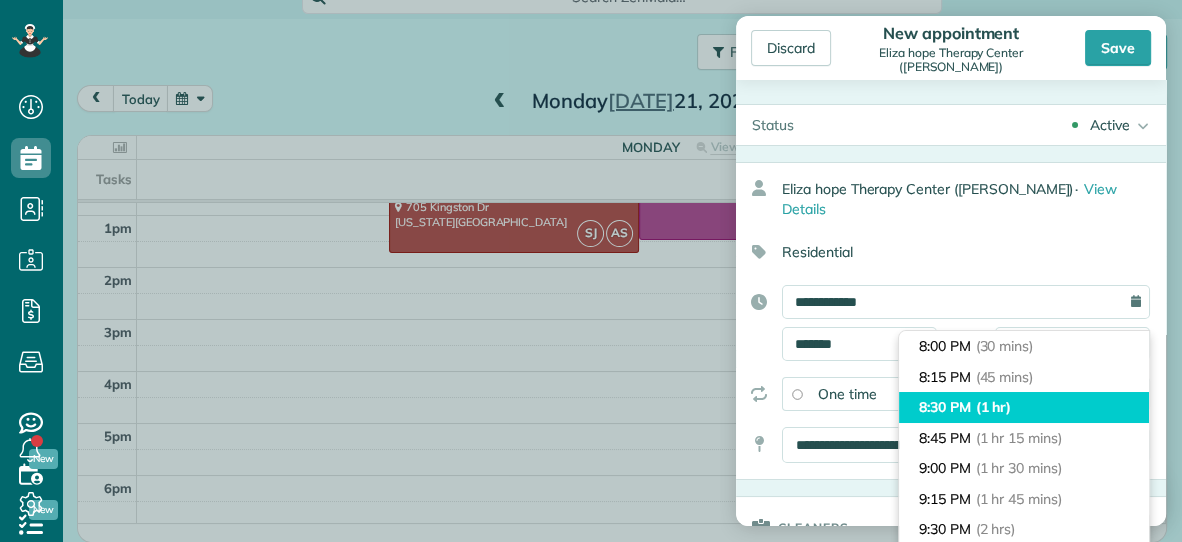 click on "9:00 PM  (1 hr 30 mins)" at bounding box center [1024, 468] 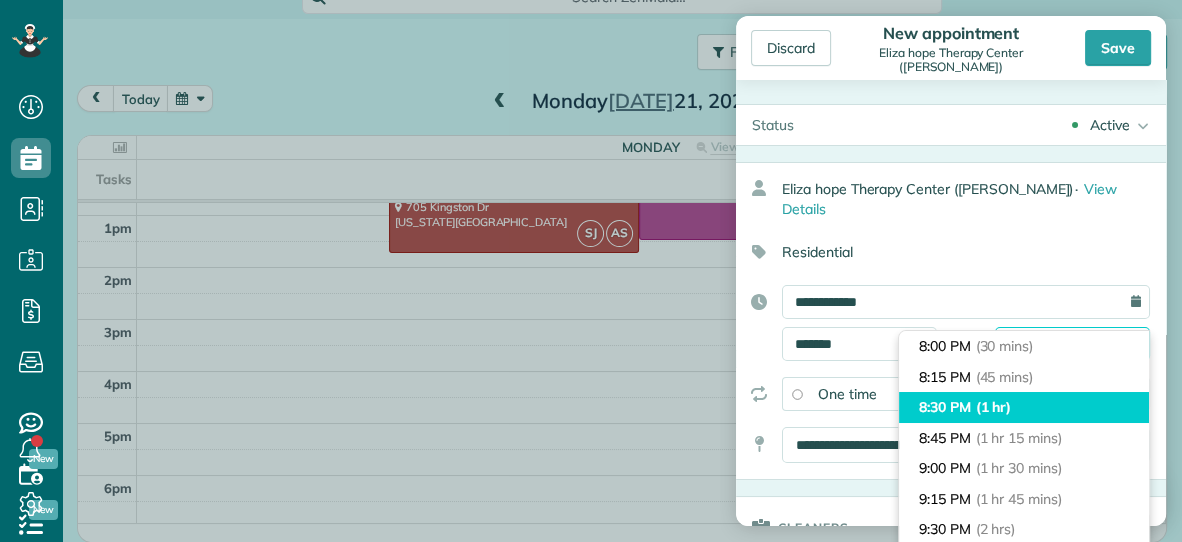 type on "*******" 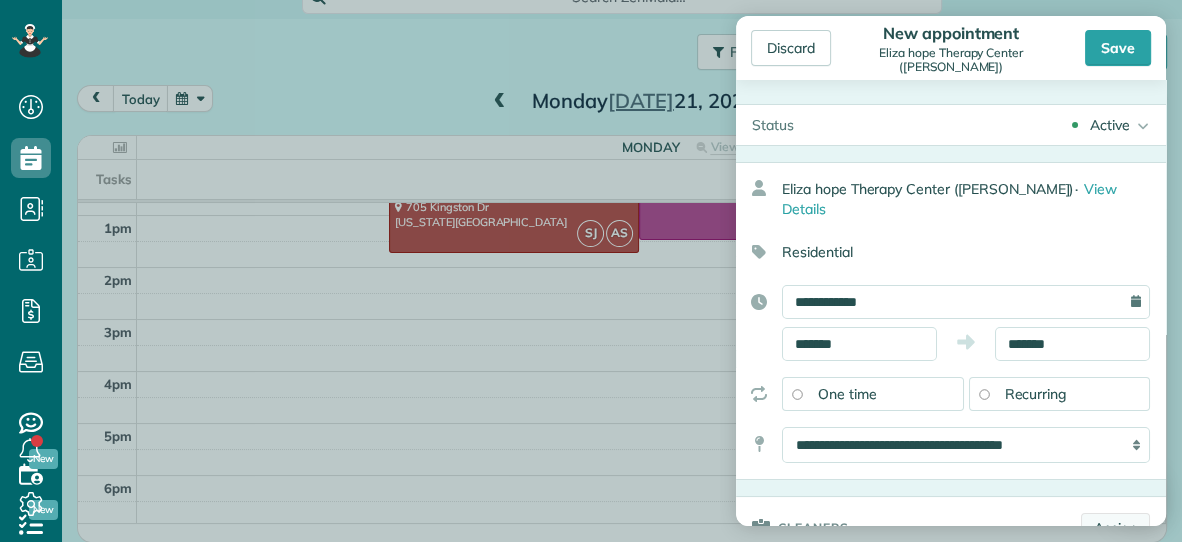 click on "Assign" at bounding box center [1115, 528] 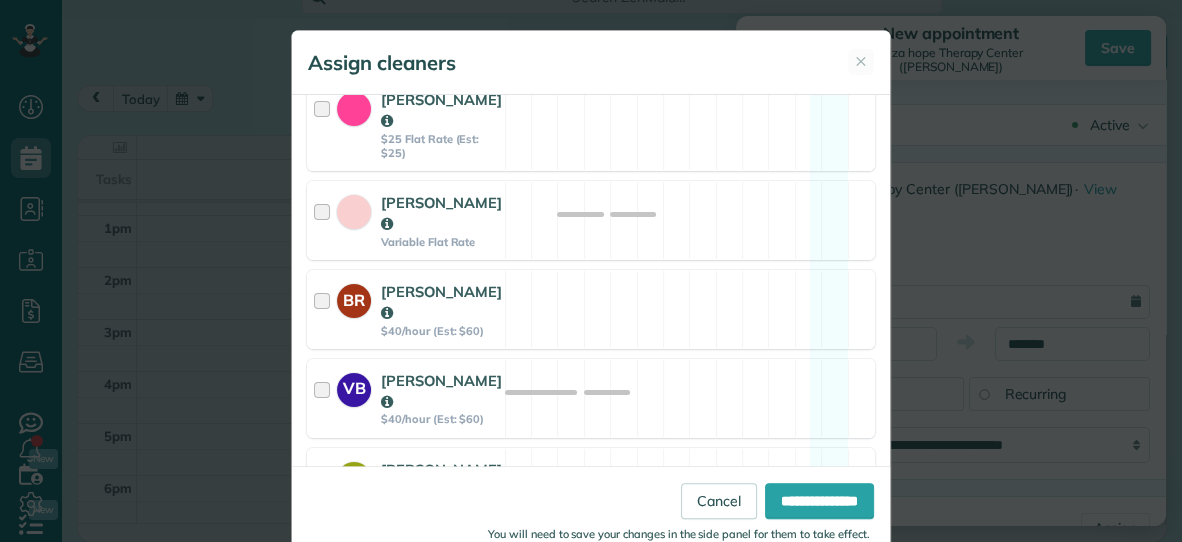 scroll, scrollTop: 278, scrollLeft: 0, axis: vertical 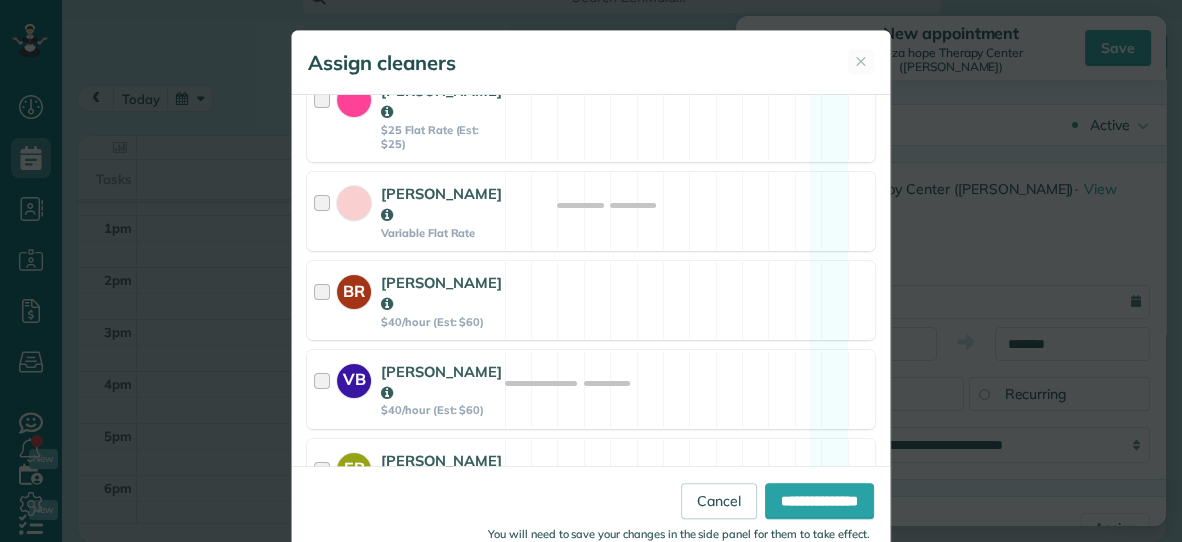 click on "Amanda Spivey
Variable Flat Rate
Available" at bounding box center [591, 211] 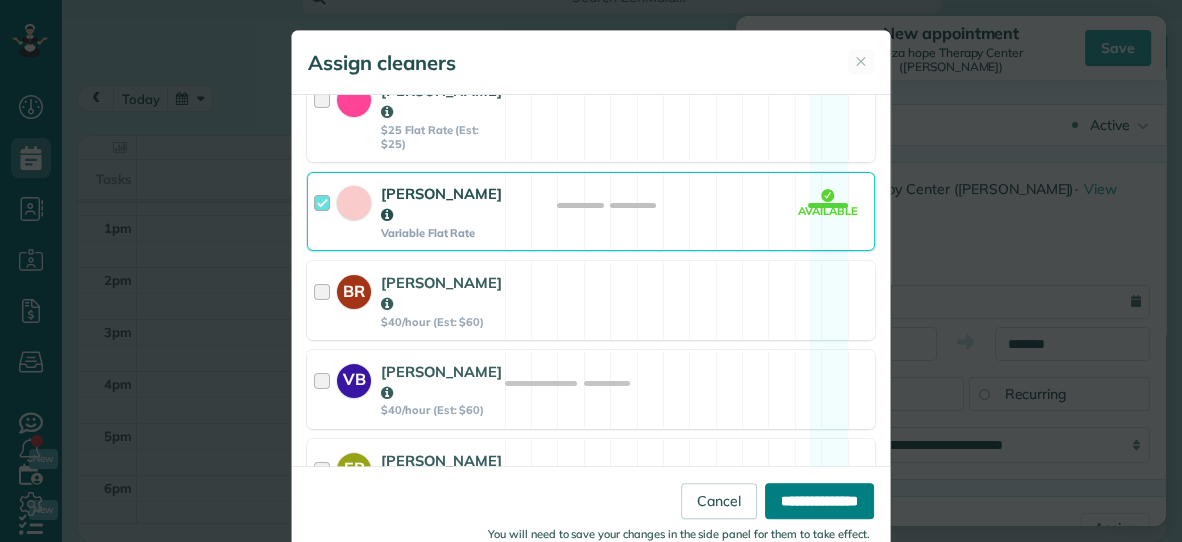click on "**********" at bounding box center (819, 501) 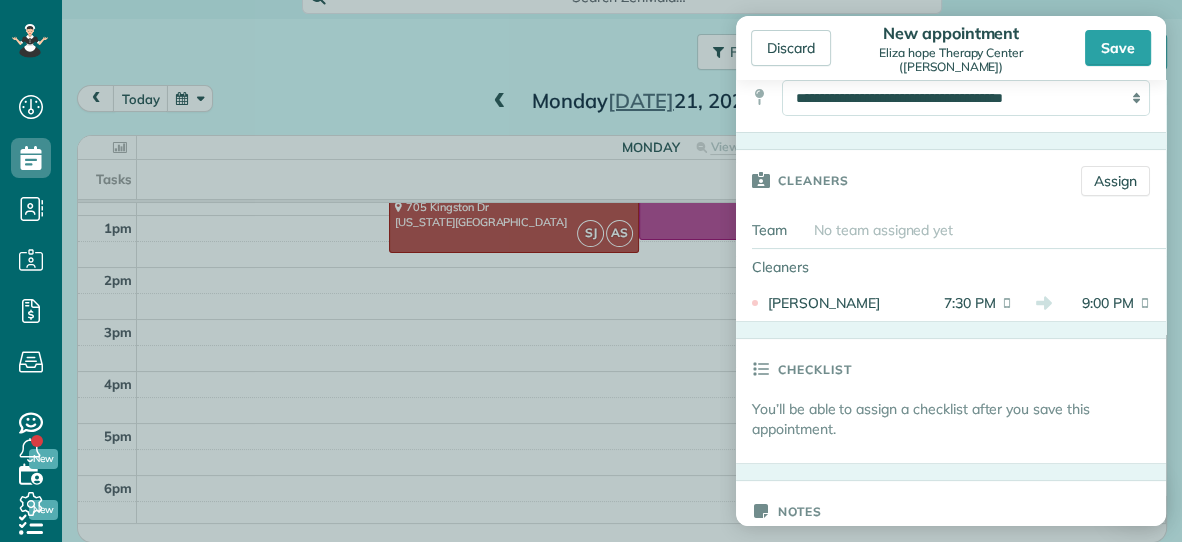 scroll, scrollTop: 368, scrollLeft: 0, axis: vertical 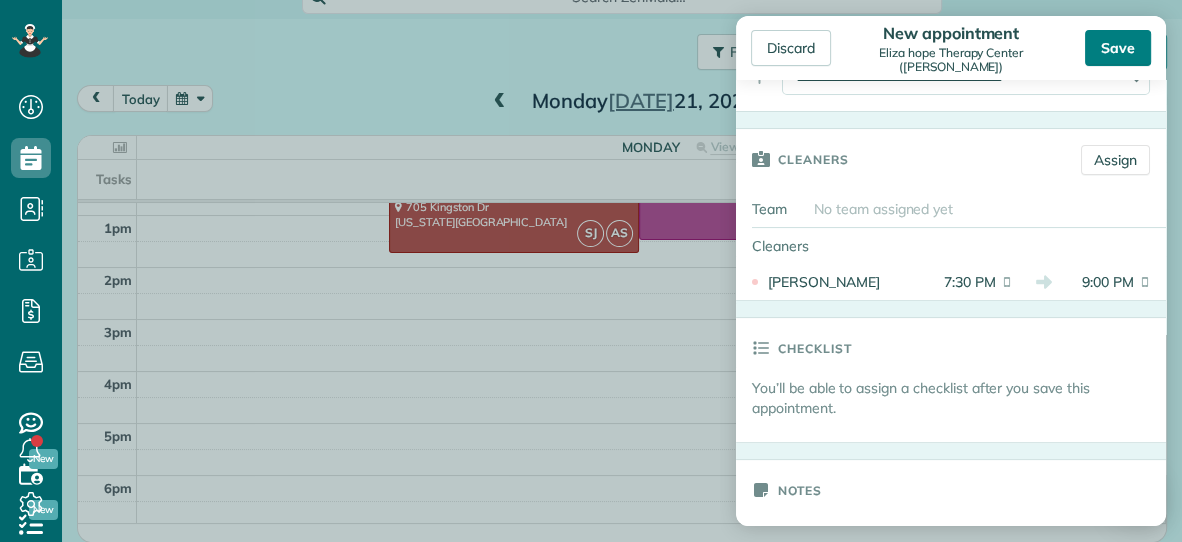 click on "Save" at bounding box center (1118, 48) 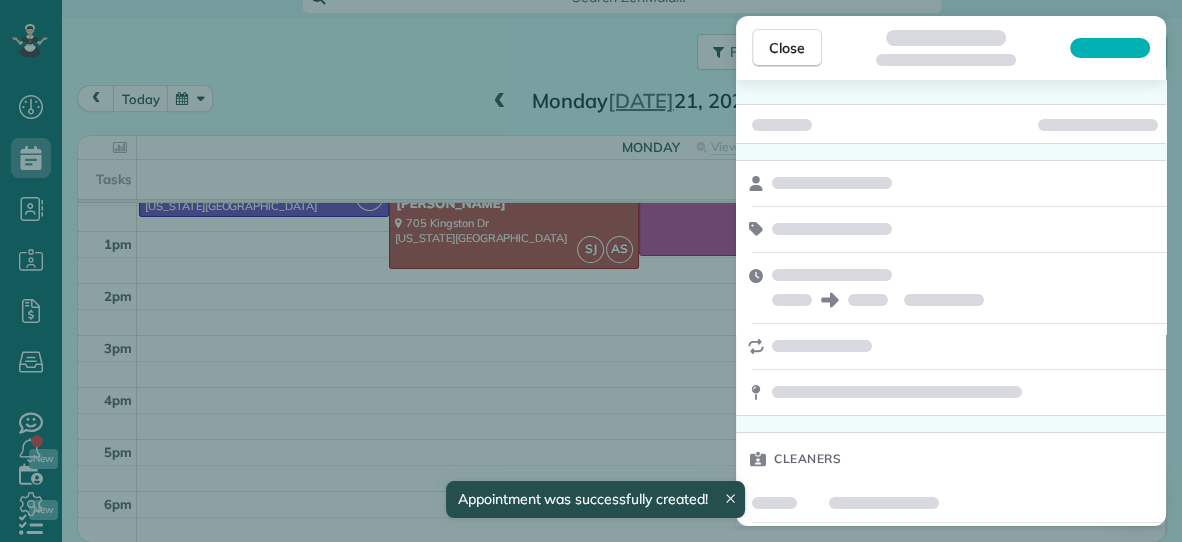 scroll, scrollTop: 279, scrollLeft: 0, axis: vertical 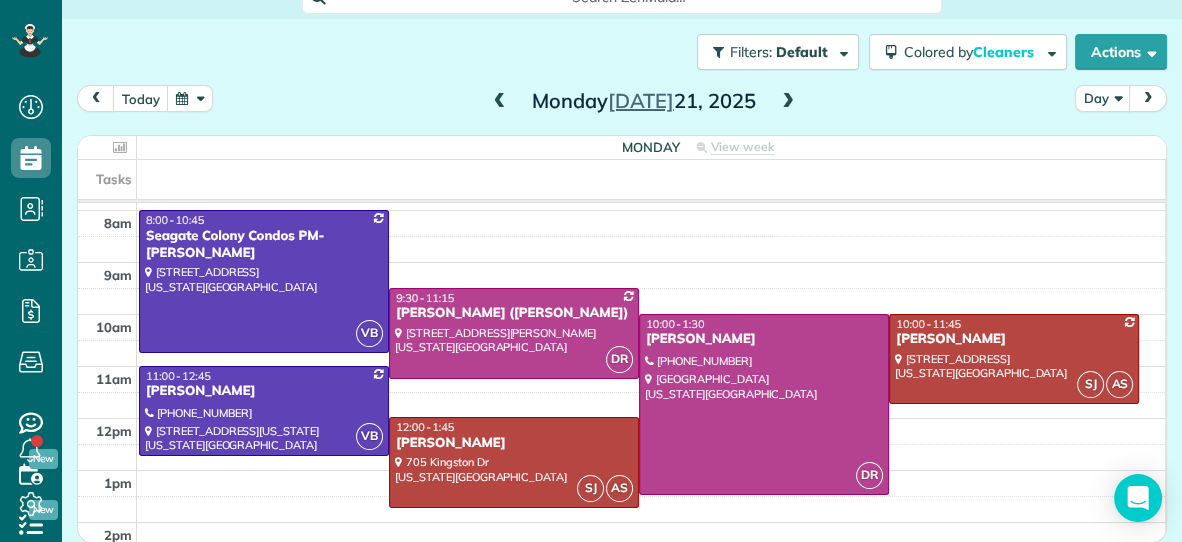 click at bounding box center [500, 102] 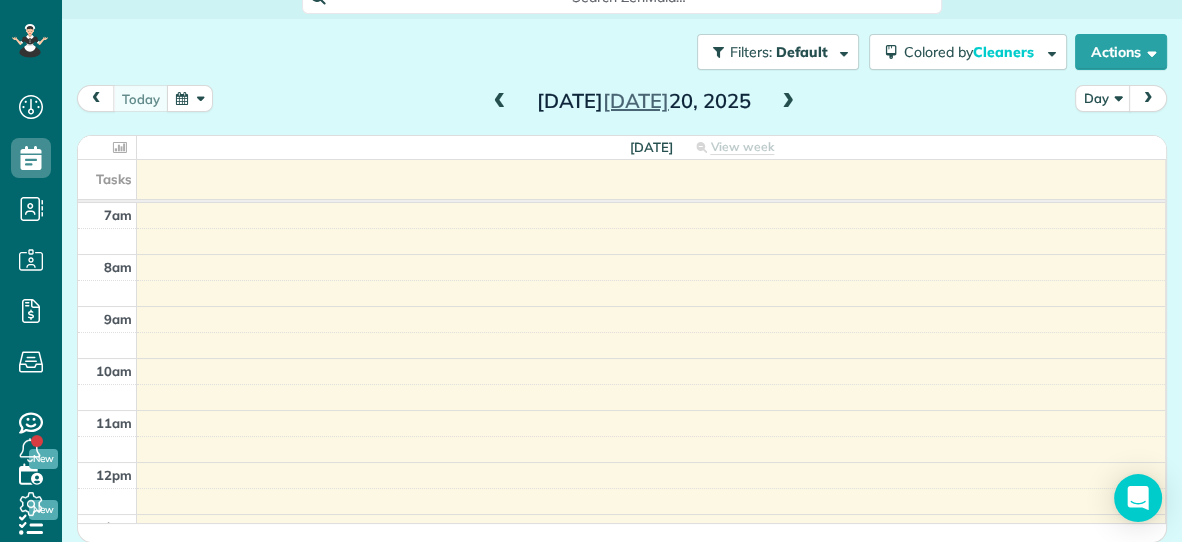 scroll, scrollTop: 299, scrollLeft: 0, axis: vertical 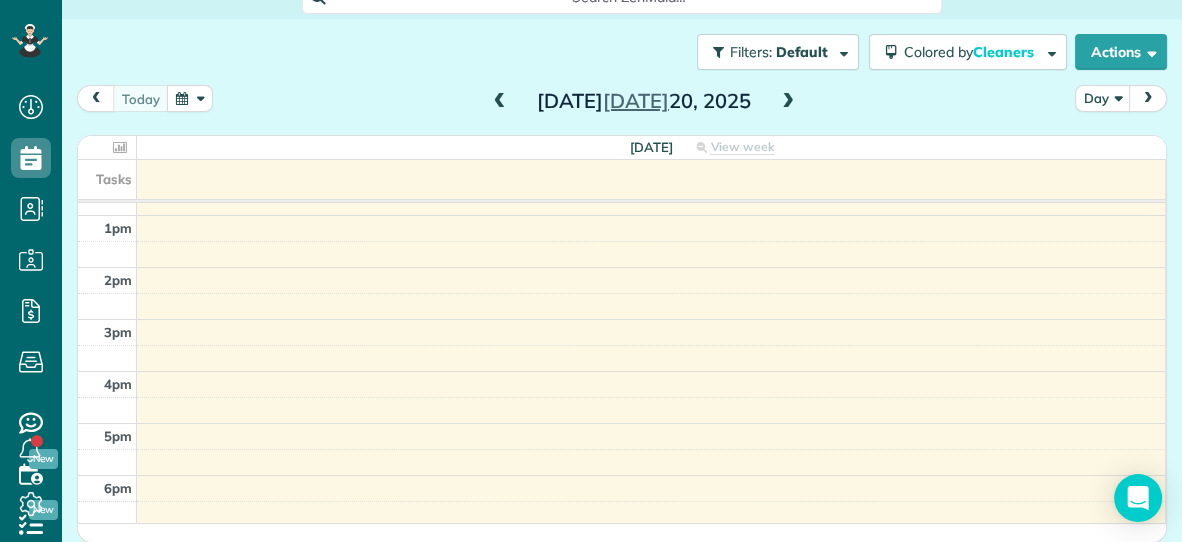 click at bounding box center (788, 102) 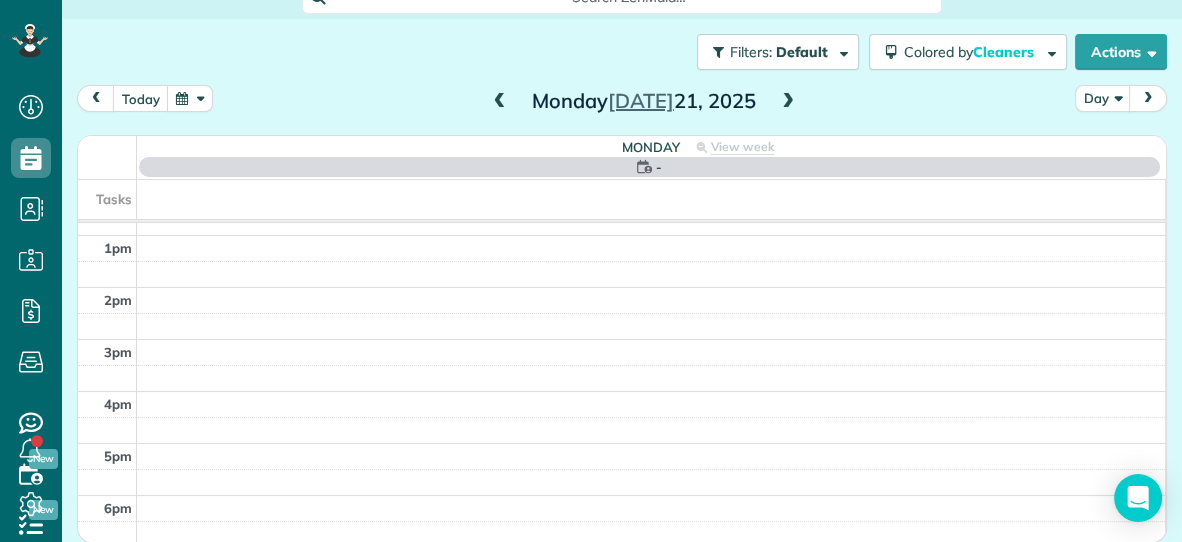 scroll, scrollTop: 0, scrollLeft: 0, axis: both 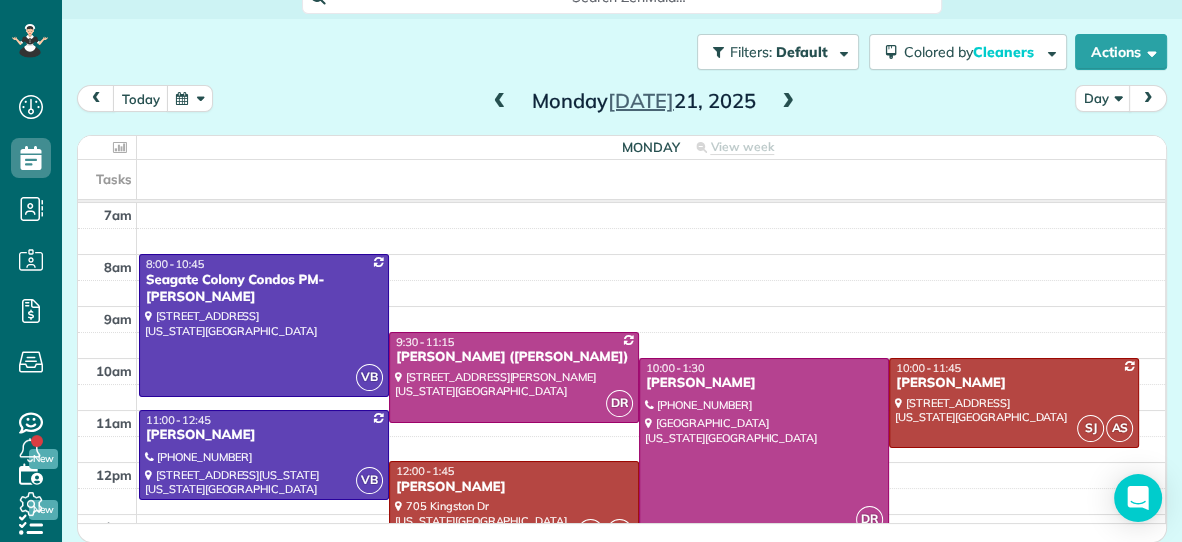 click at bounding box center [788, 102] 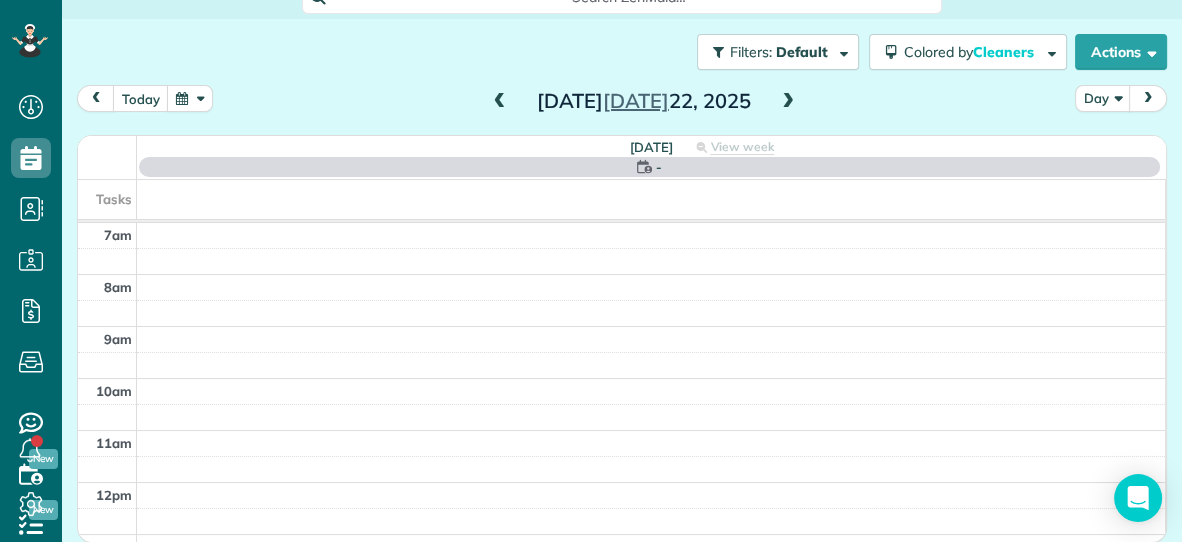 click at bounding box center (788, 102) 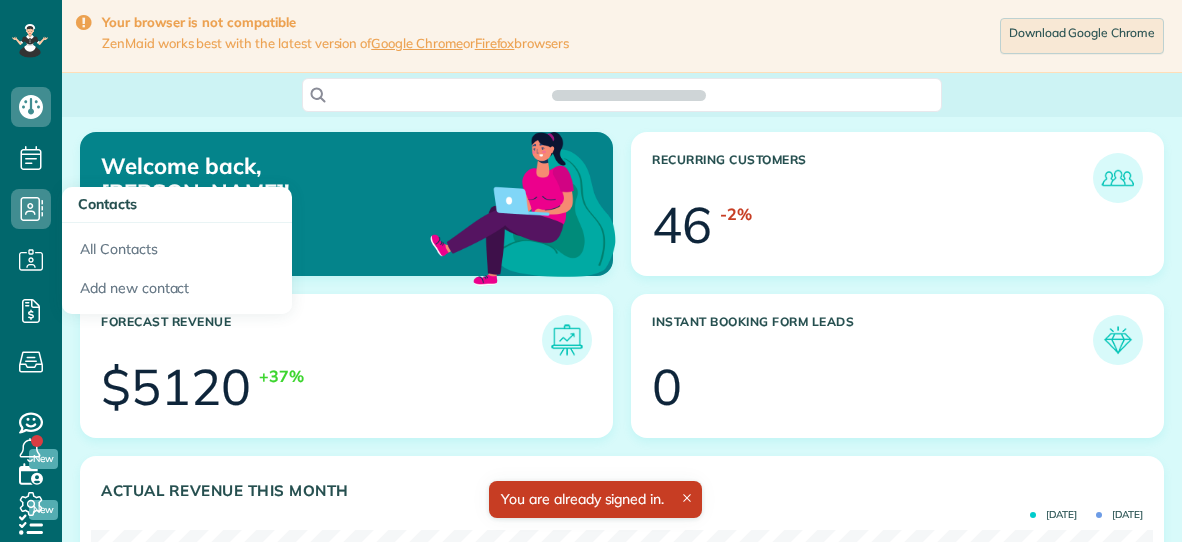 scroll, scrollTop: 0, scrollLeft: 0, axis: both 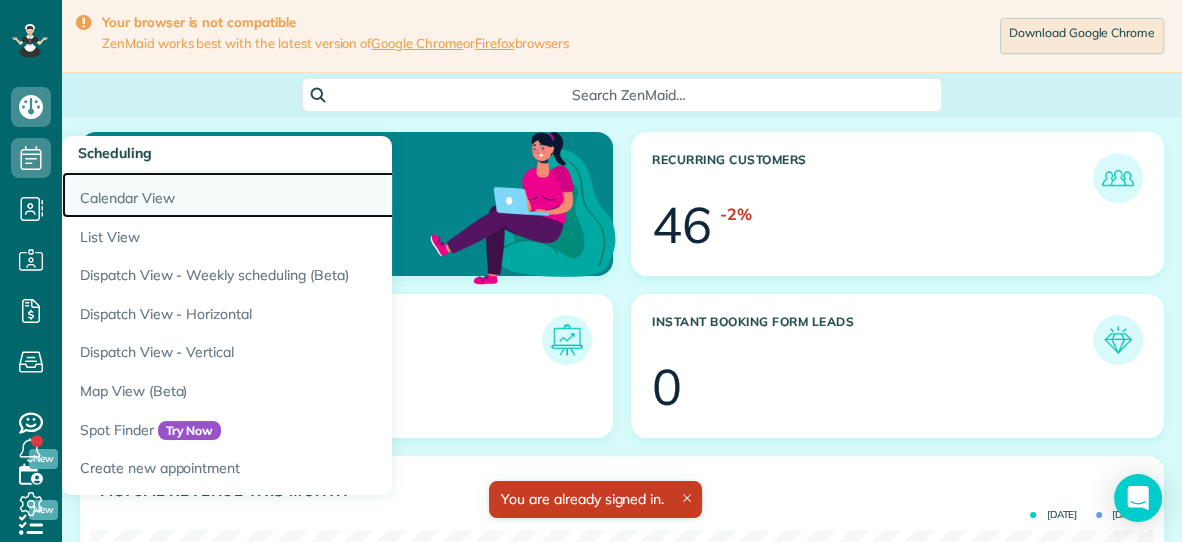 click on "Calendar View" at bounding box center (312, 195) 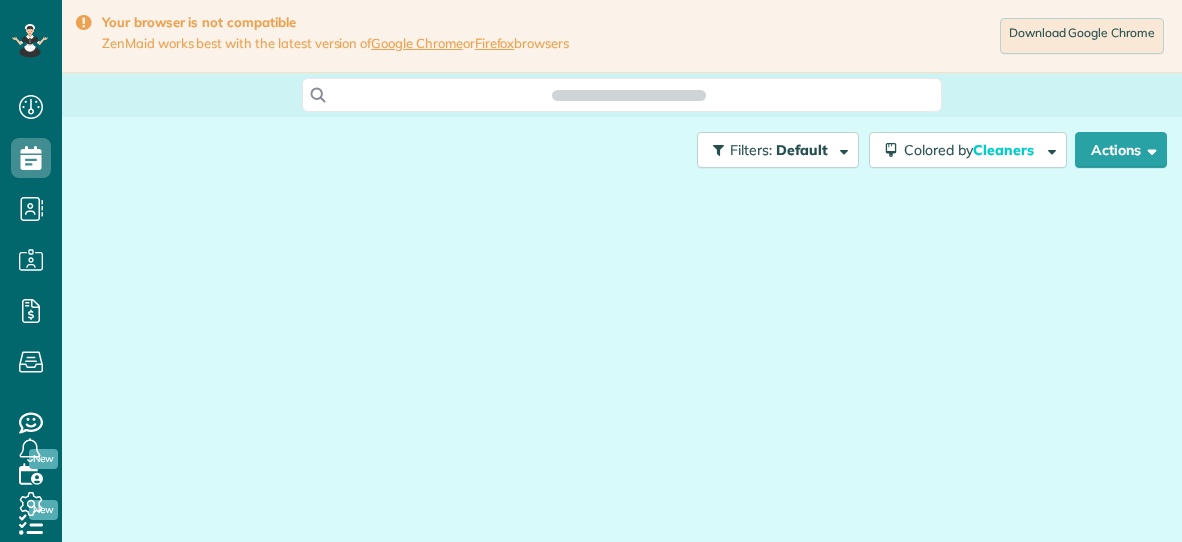 scroll, scrollTop: 0, scrollLeft: 0, axis: both 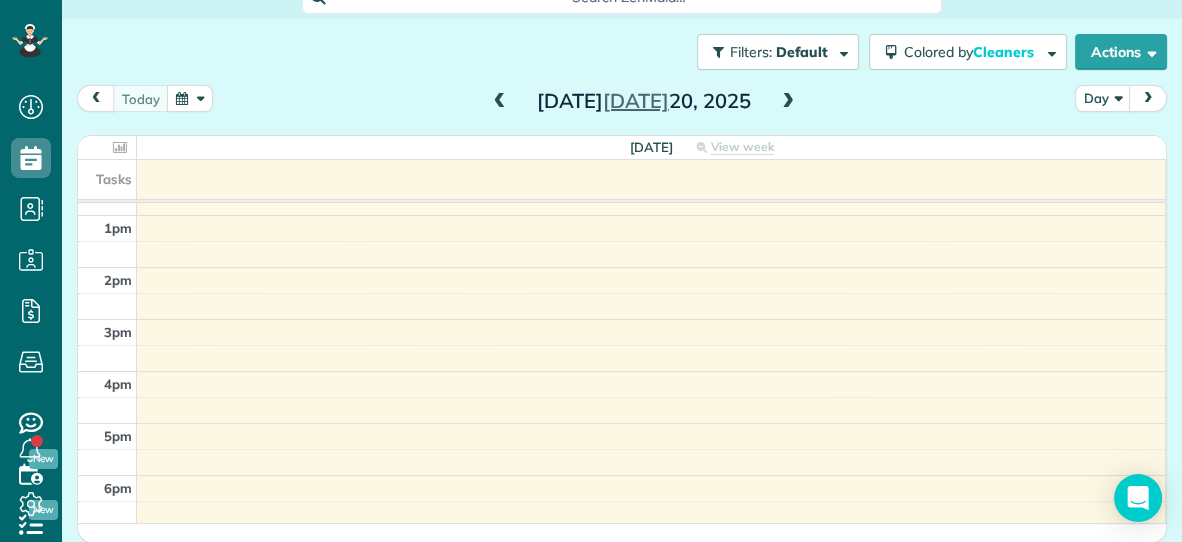 click at bounding box center (788, 102) 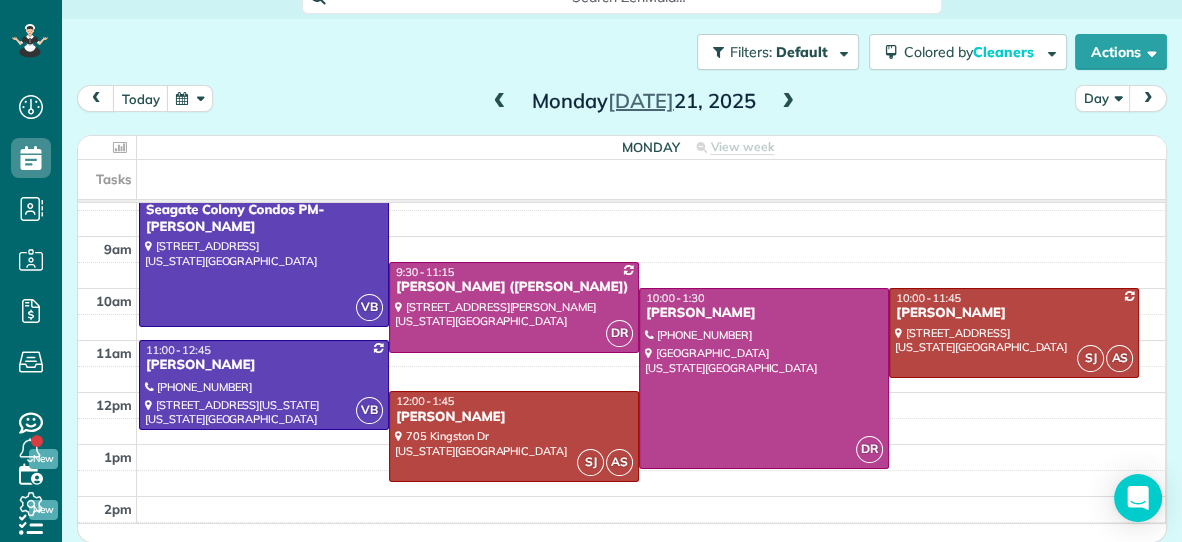 scroll, scrollTop: 64, scrollLeft: 0, axis: vertical 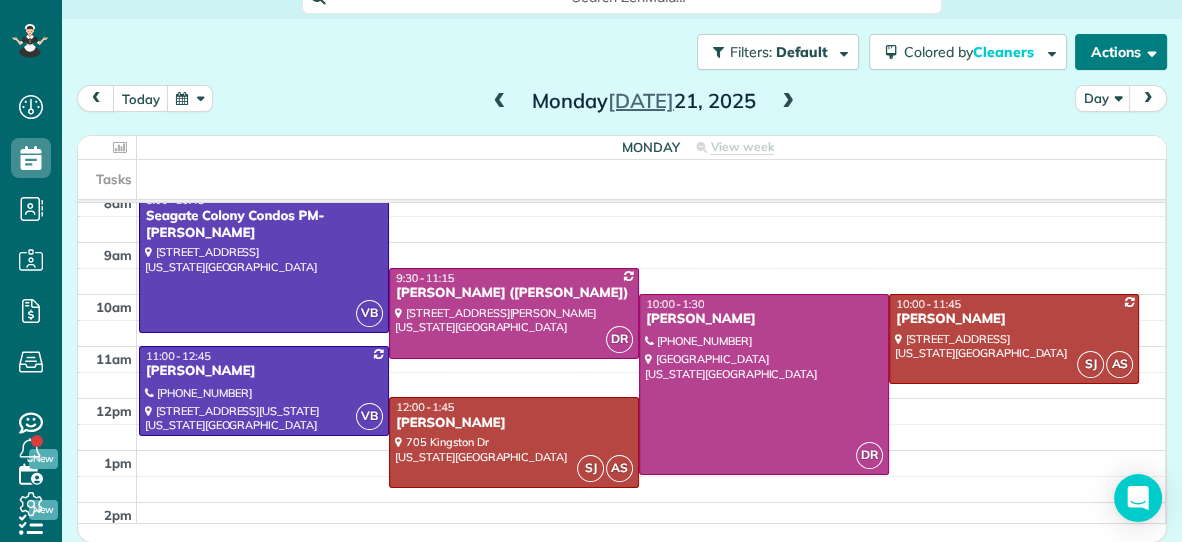 click on "Actions" at bounding box center (1121, 52) 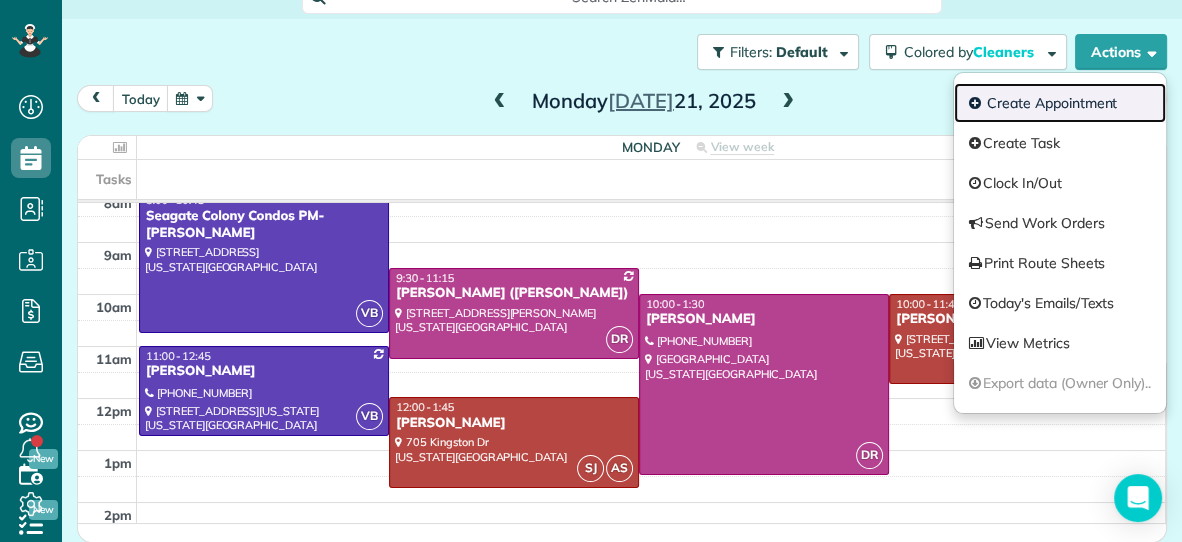 click on "Create Appointment" at bounding box center (1060, 103) 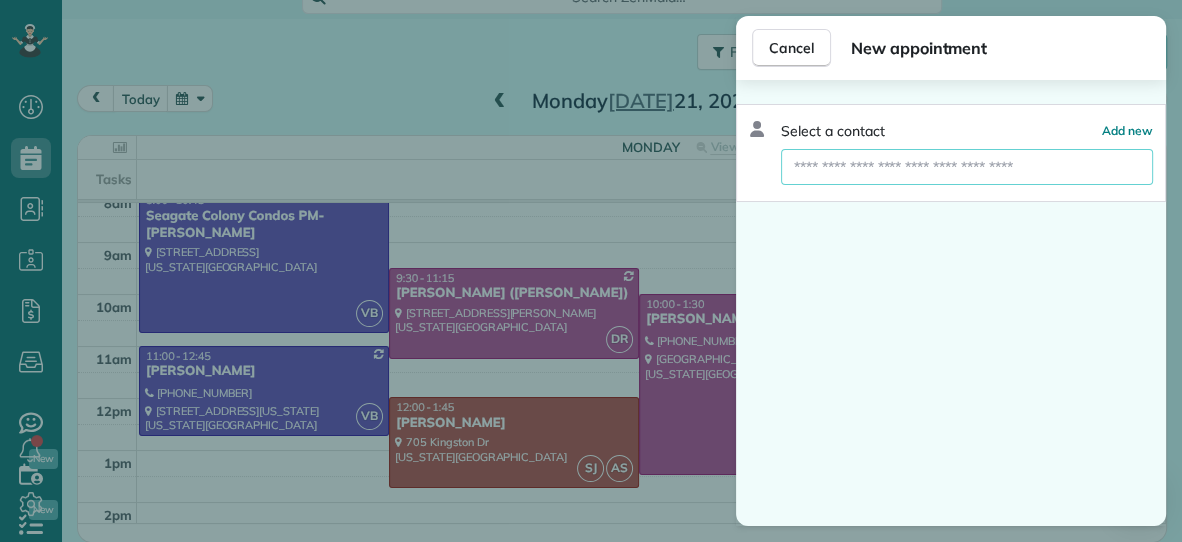 click at bounding box center [967, 167] 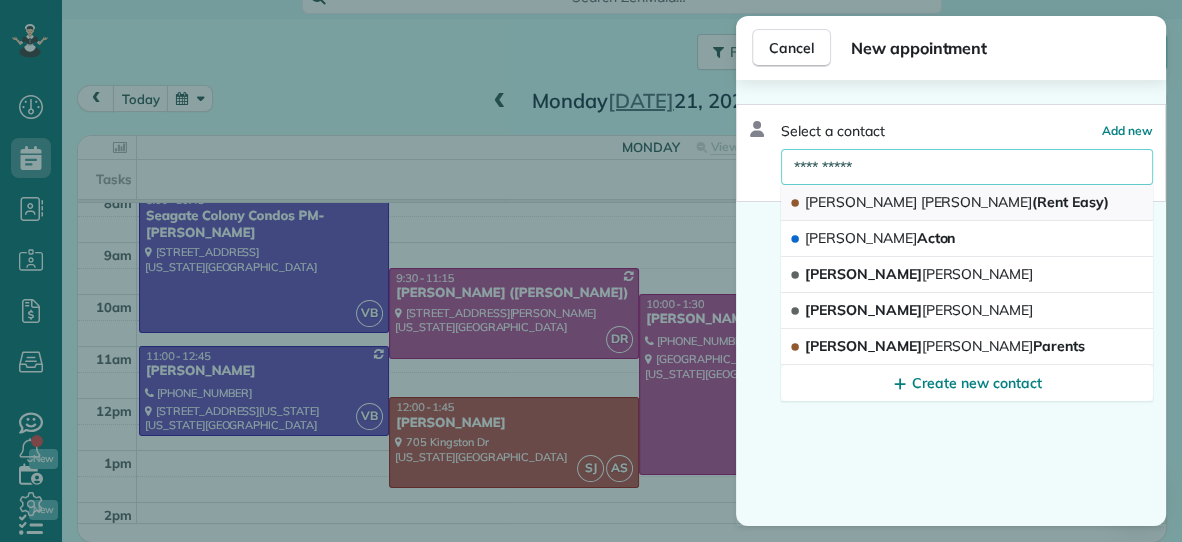 type on "**********" 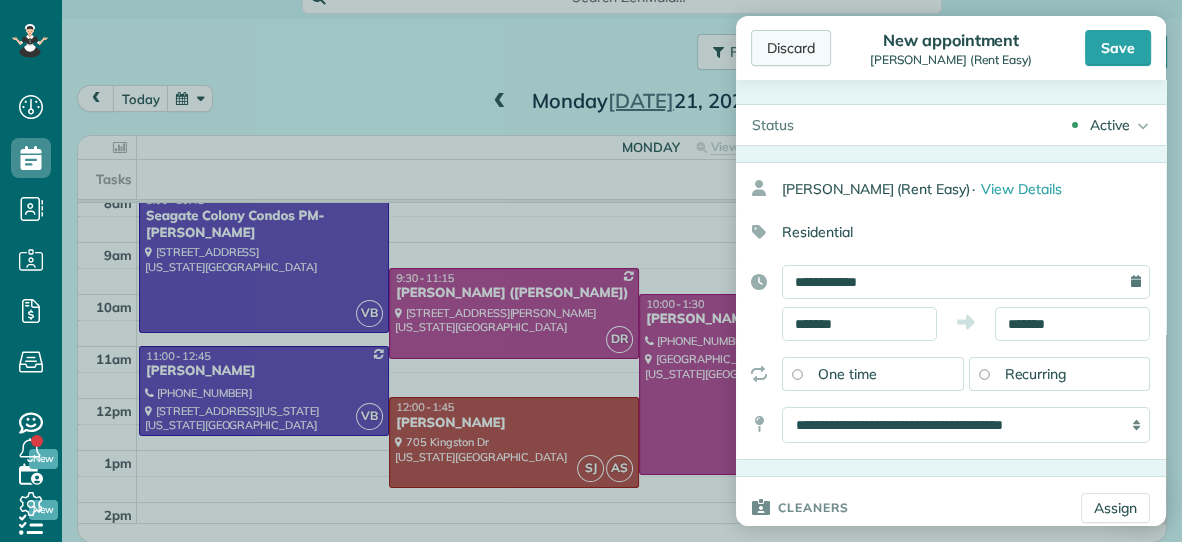 click on "Discard" at bounding box center (791, 48) 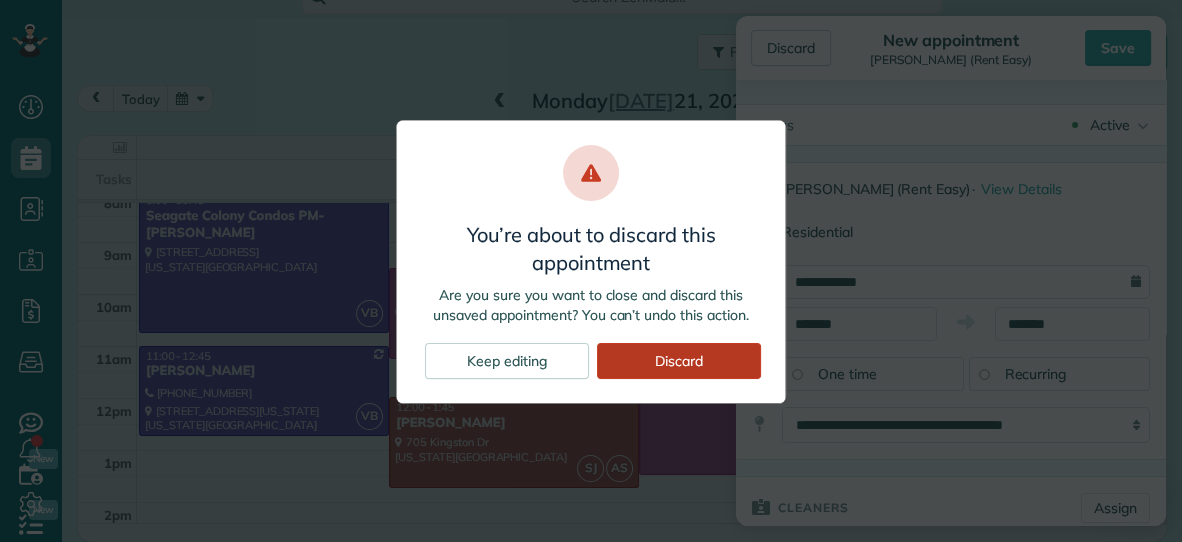 click on "Discard" at bounding box center (679, 361) 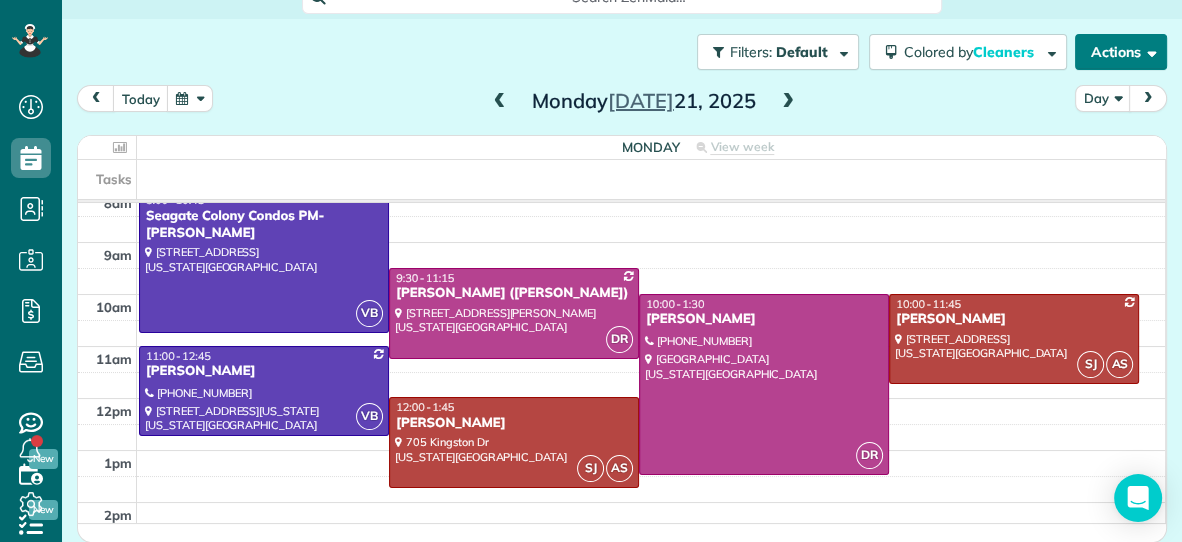 click on "Actions" at bounding box center (1121, 52) 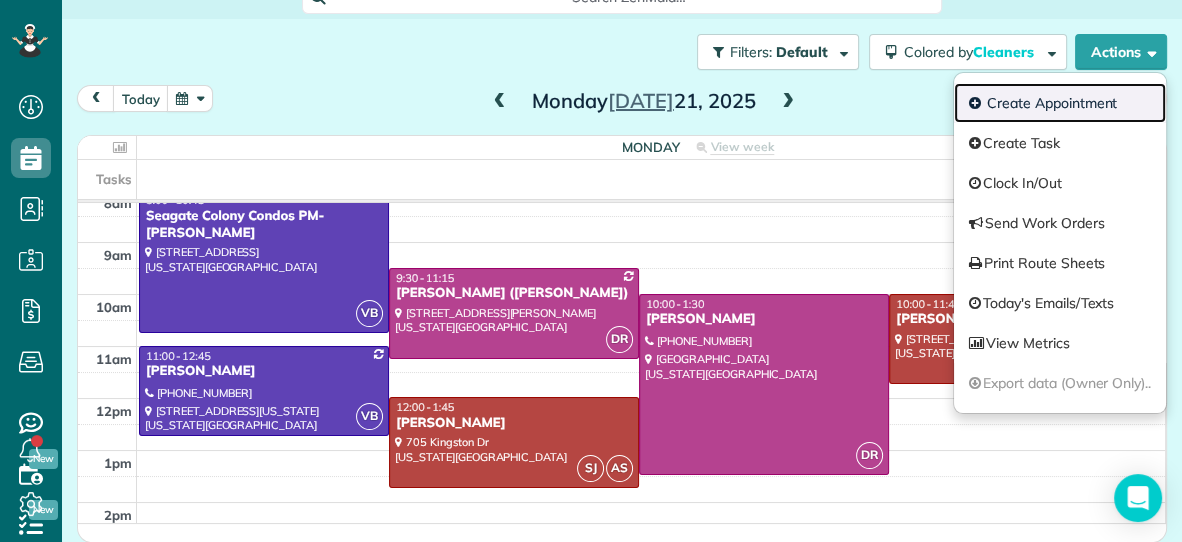 click on "Create Appointment" at bounding box center [1060, 103] 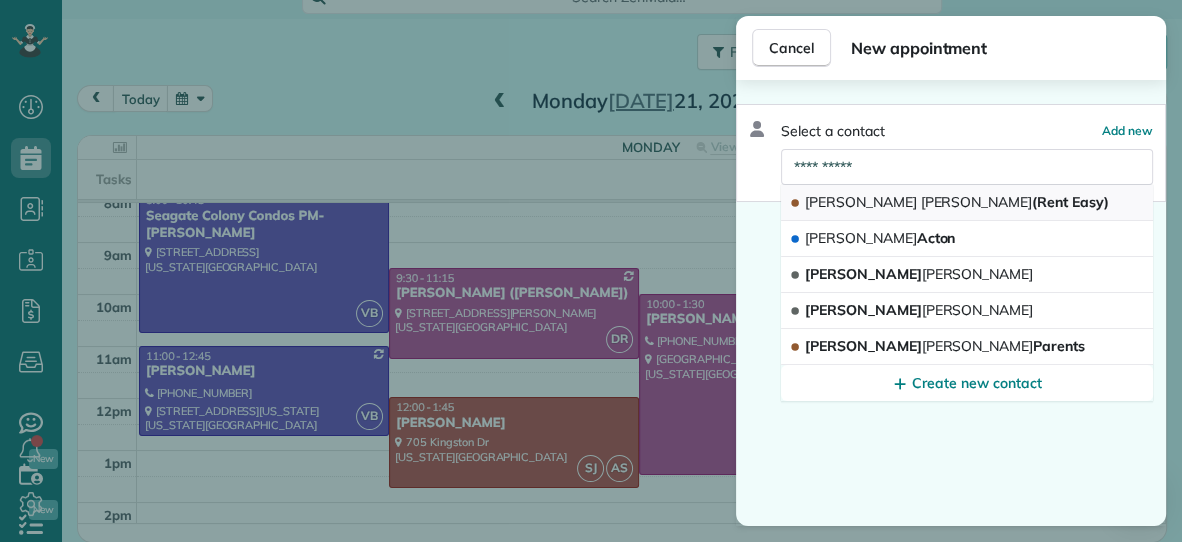 click on "Alex   Drake  (Rent Easy)" at bounding box center [957, 202] 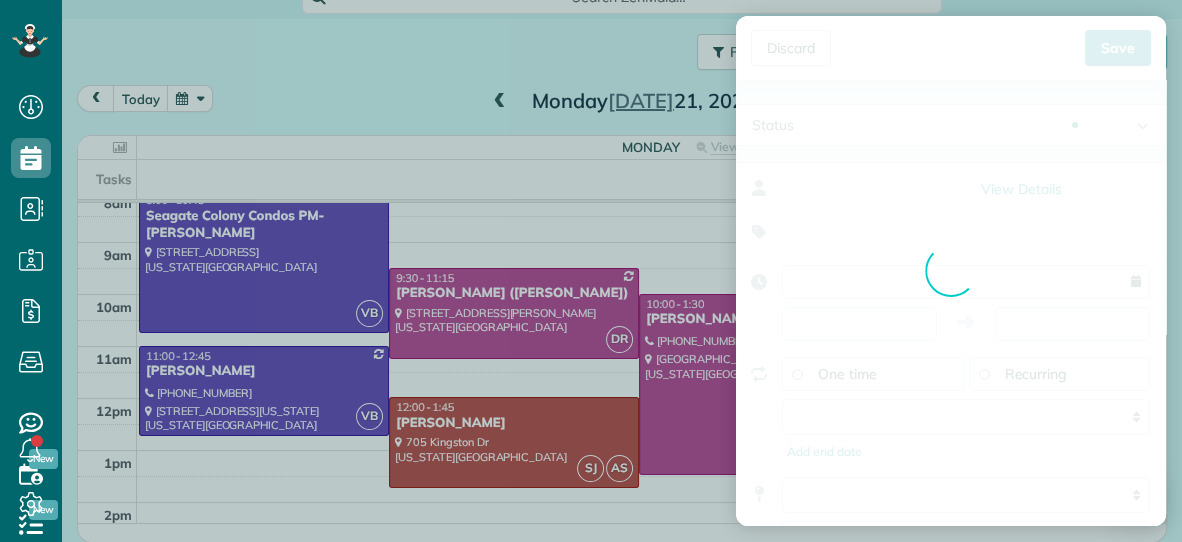 type on "**********" 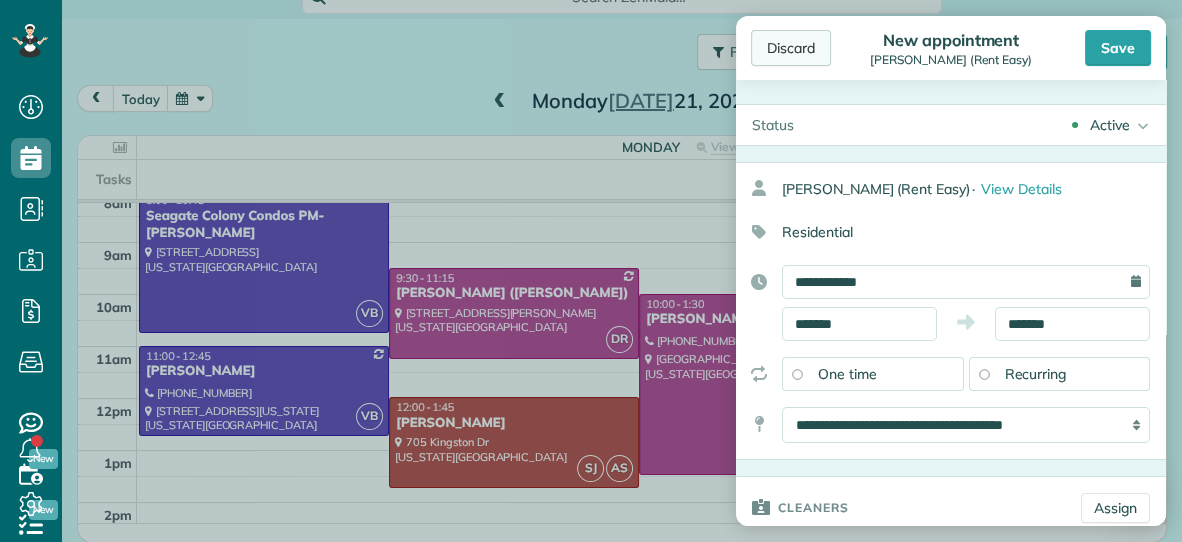 click on "Discard" at bounding box center (791, 48) 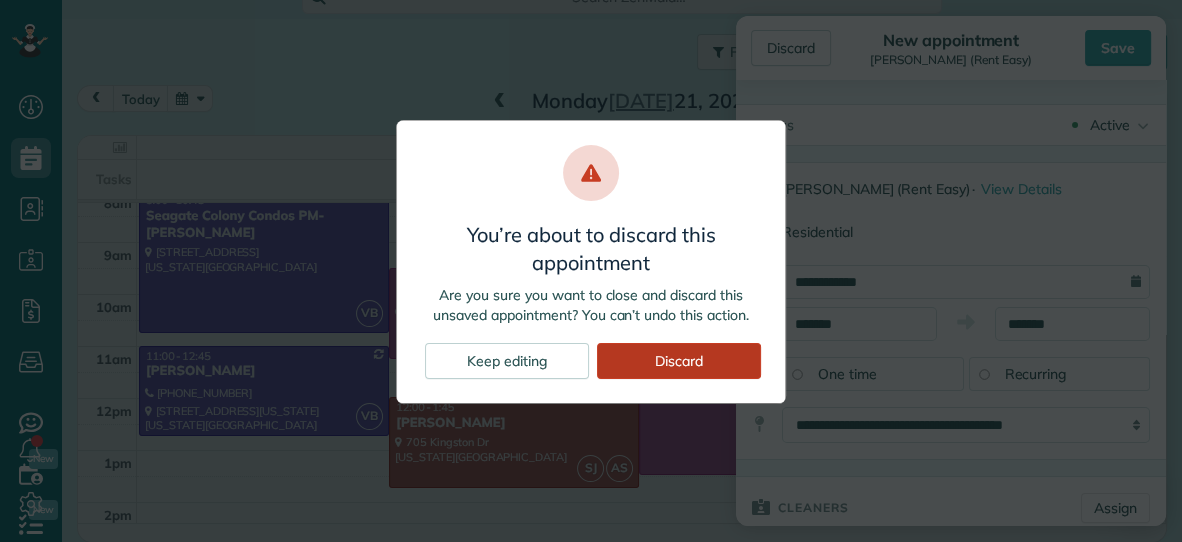 click on "Discard" at bounding box center (679, 361) 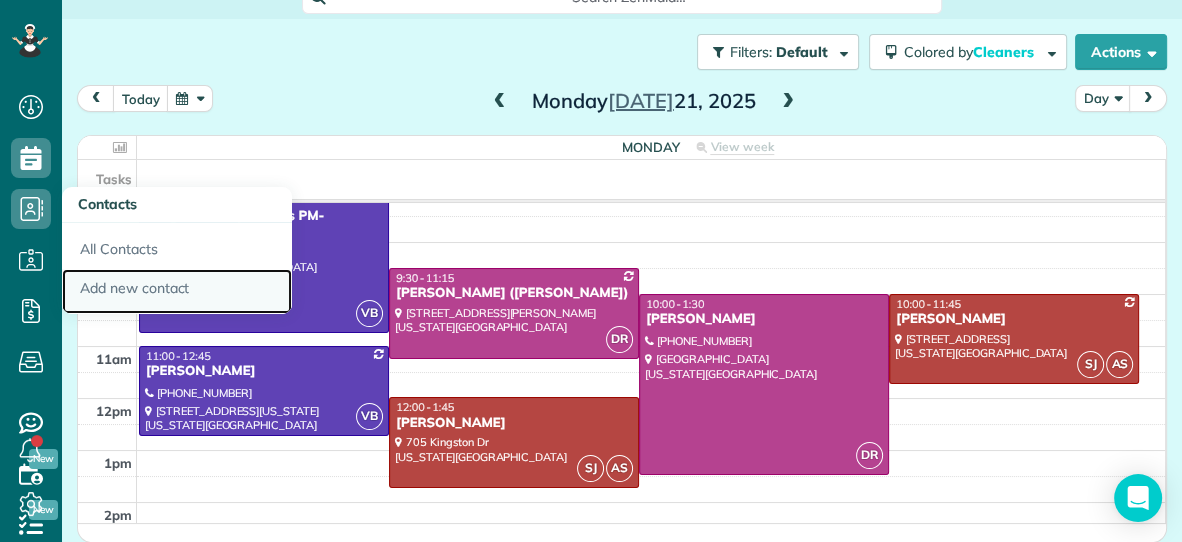 click on "Add new contact" at bounding box center (177, 292) 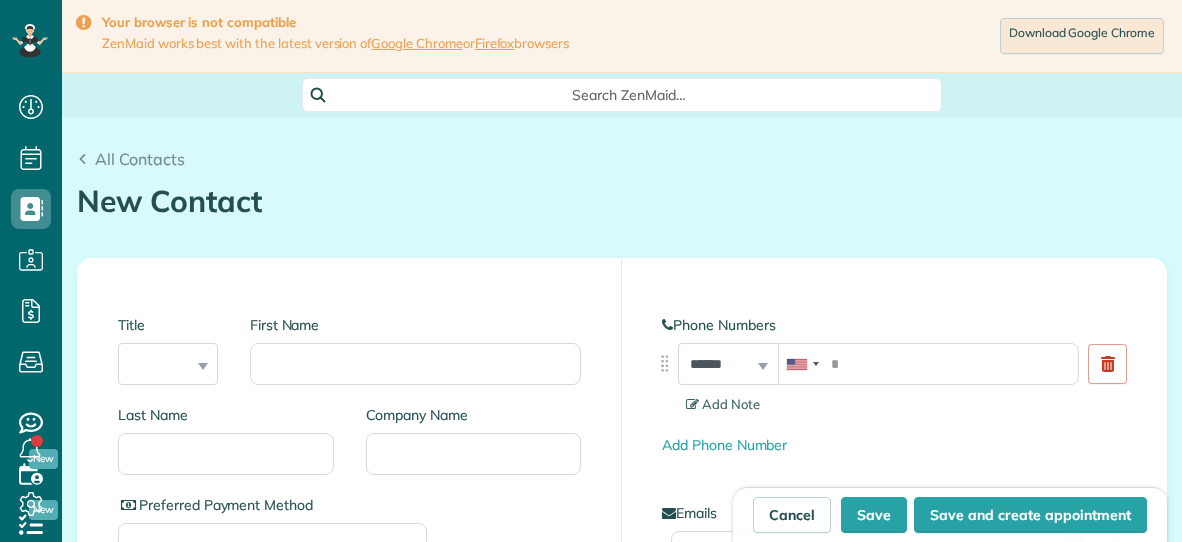 scroll, scrollTop: 0, scrollLeft: 0, axis: both 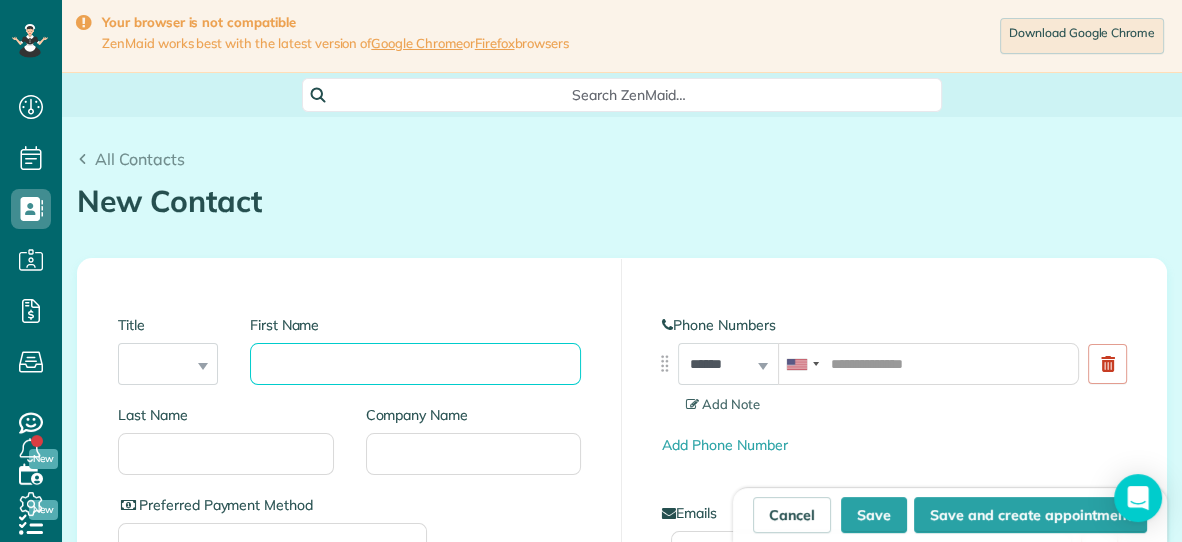 click on "First Name" at bounding box center [415, 364] 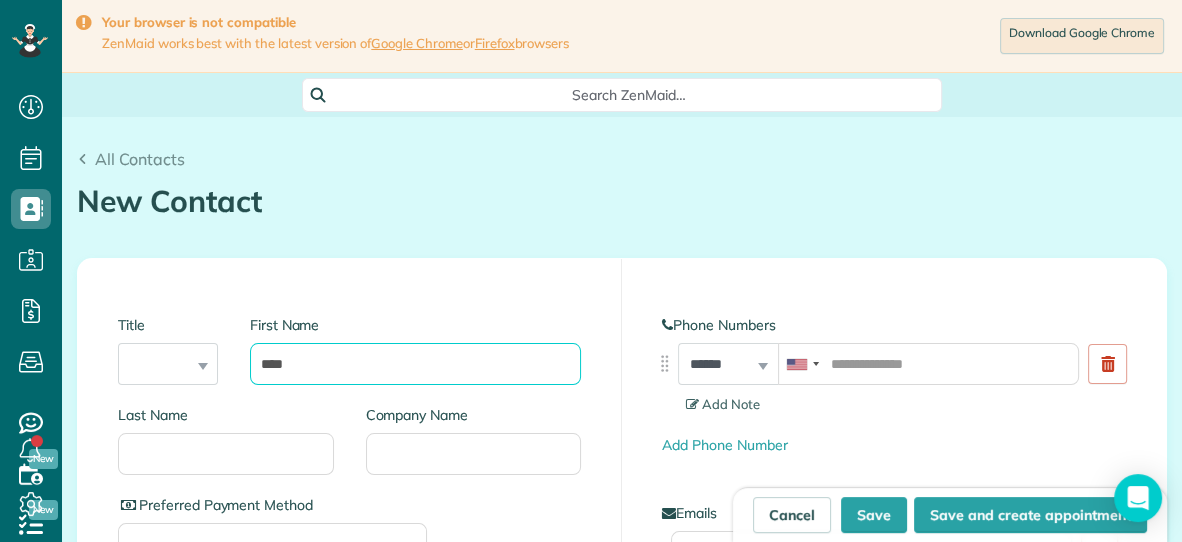 type on "****" 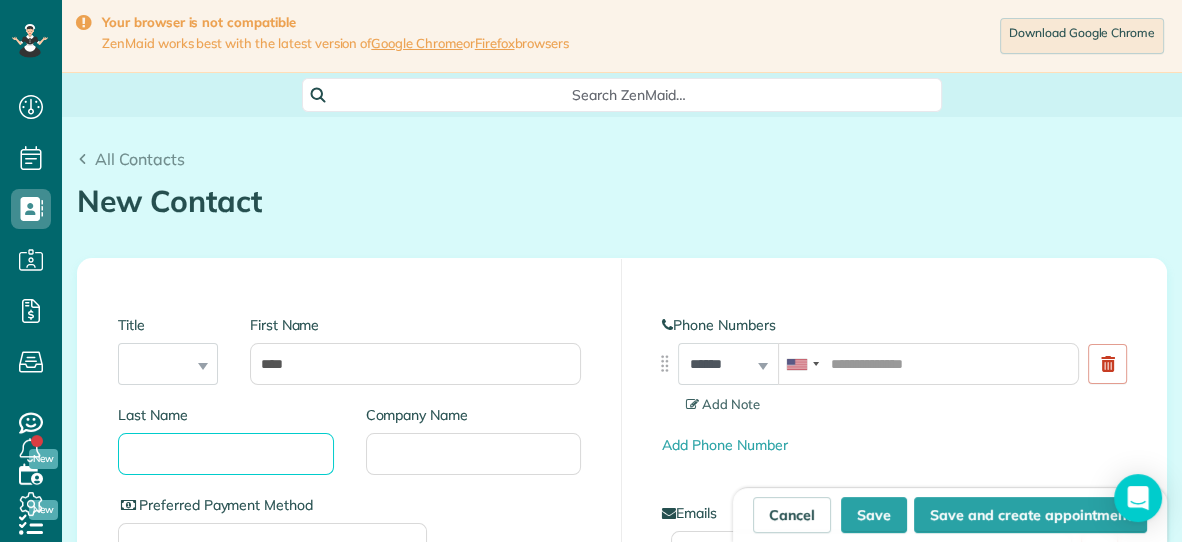 click on "Last Name" at bounding box center (226, 454) 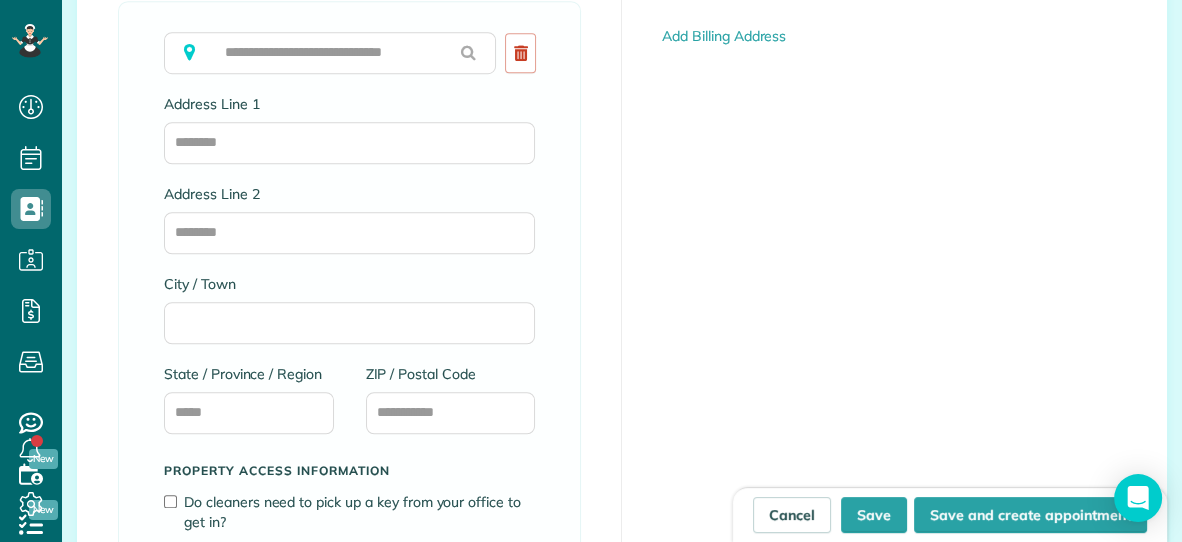 scroll, scrollTop: 1275, scrollLeft: 0, axis: vertical 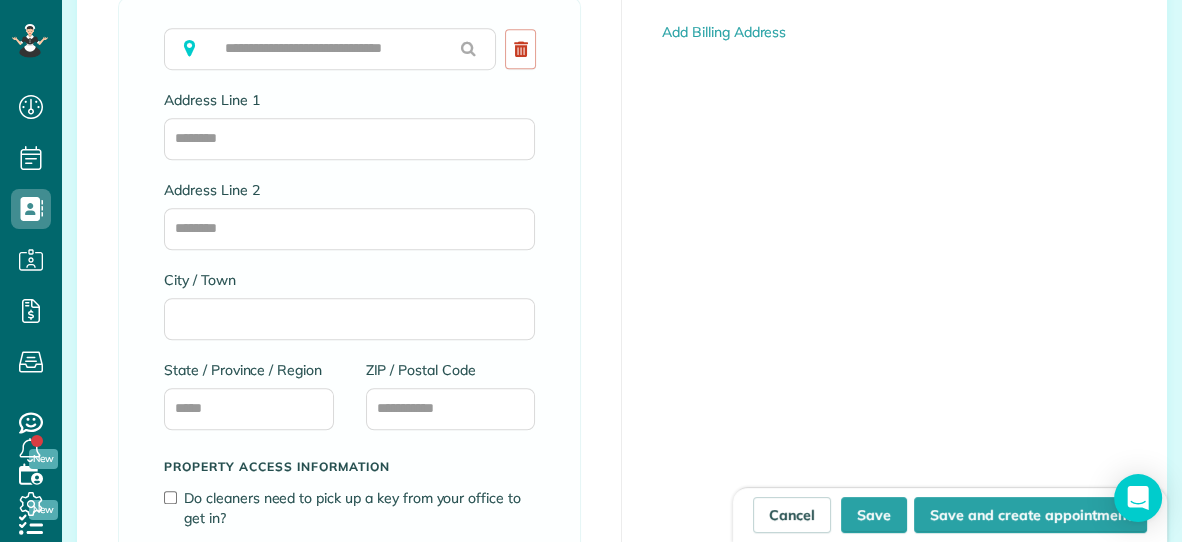 type on "**********" 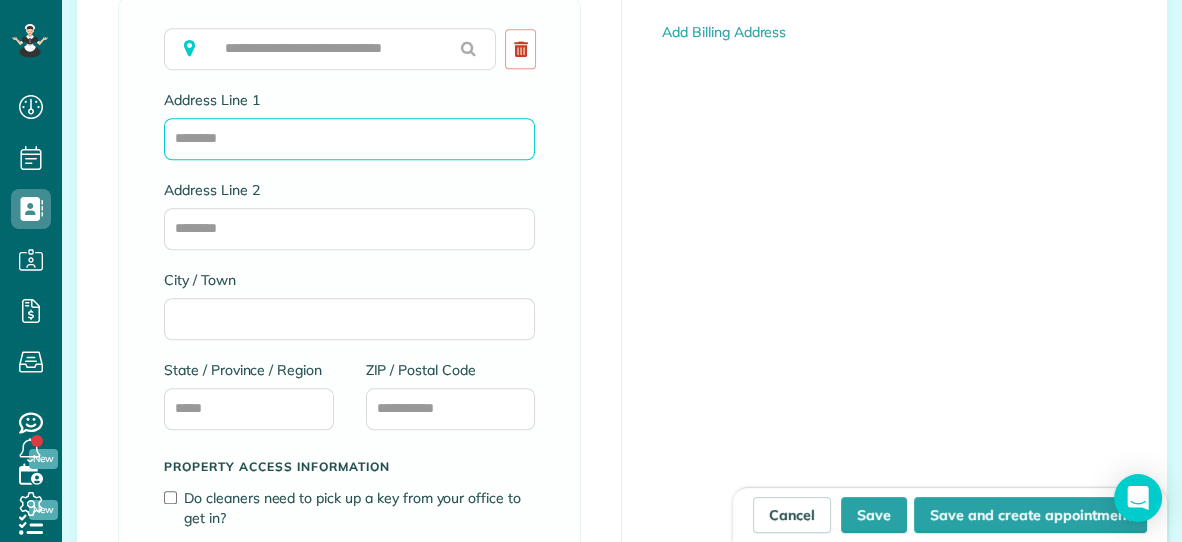 click on "Address Line 1" at bounding box center (349, 139) 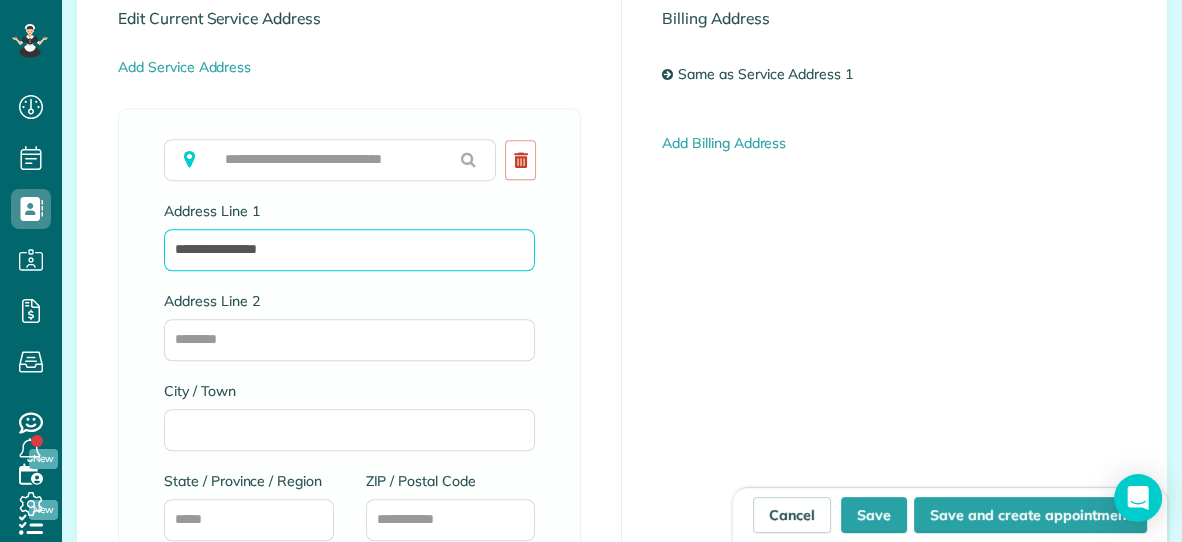 scroll, scrollTop: 1156, scrollLeft: 0, axis: vertical 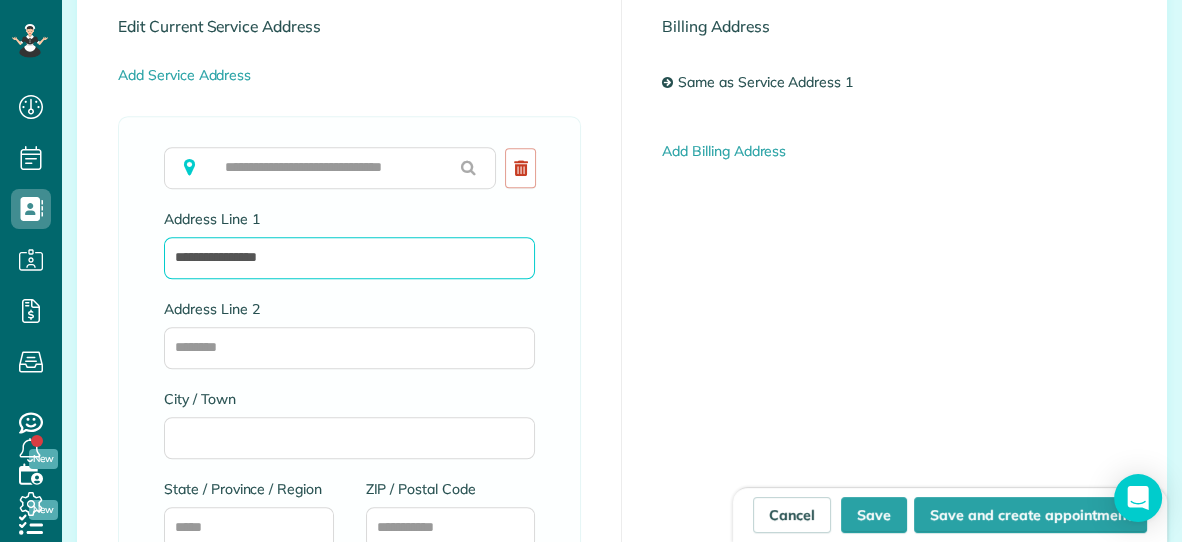 type on "**********" 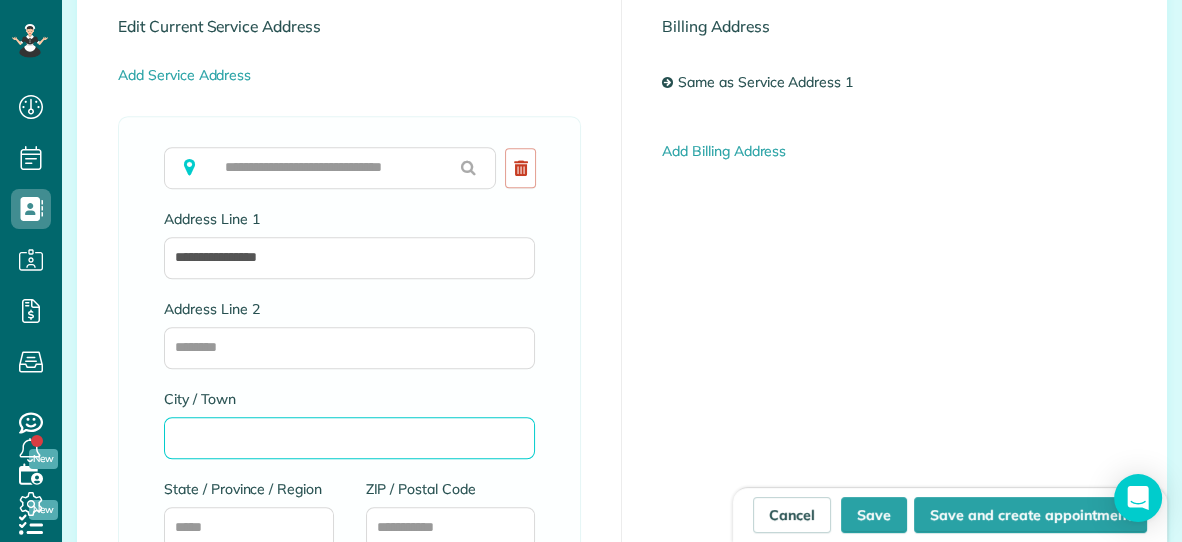click on "City / Town" at bounding box center [349, 438] 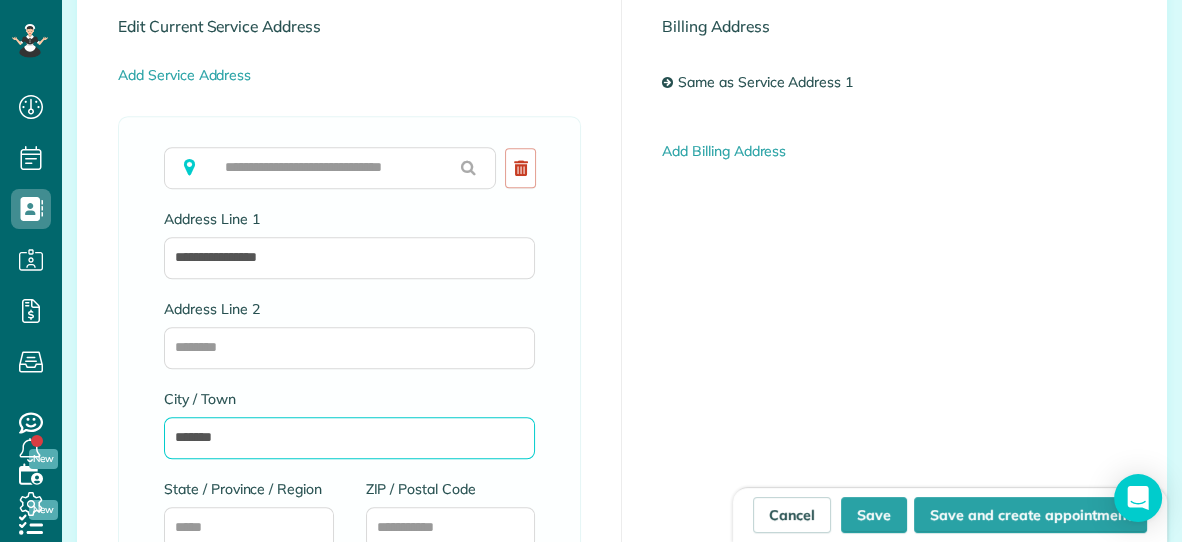 type on "*******" 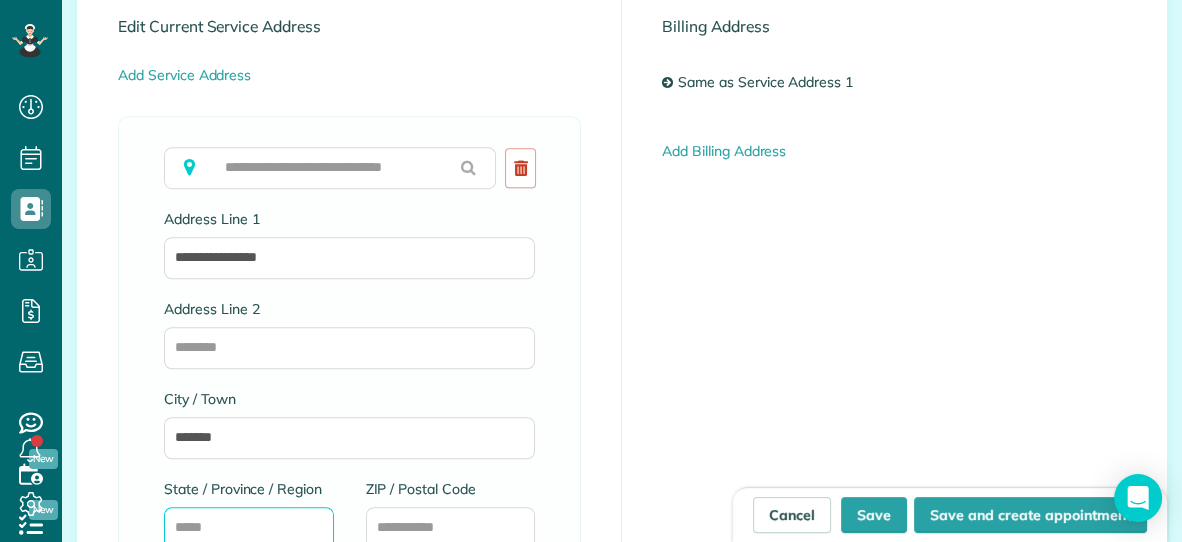 click on "State / Province / Region" at bounding box center [249, 528] 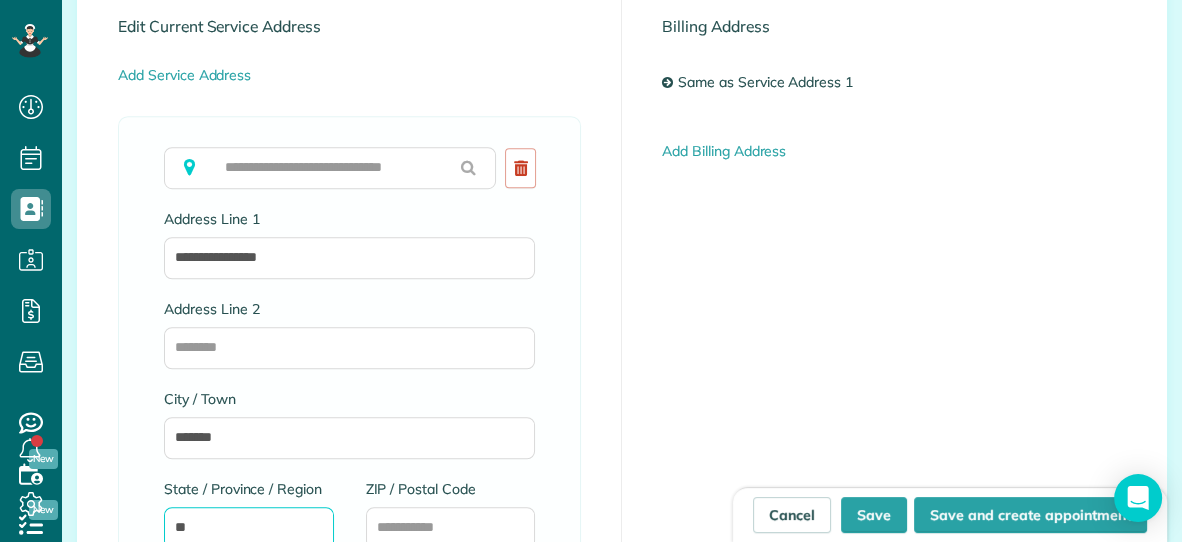 type on "**" 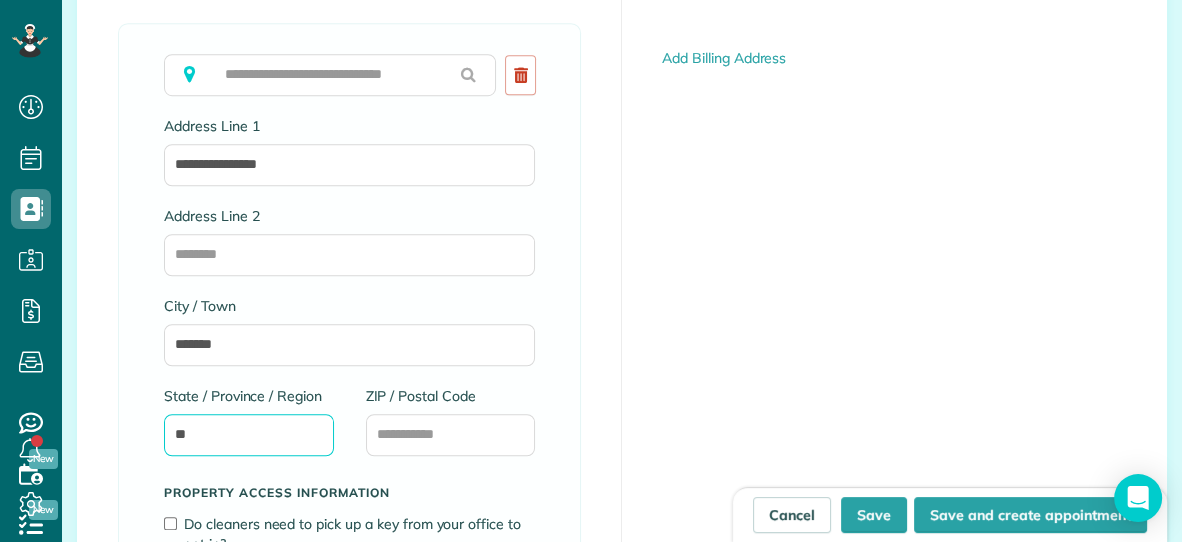 scroll, scrollTop: 1283, scrollLeft: 0, axis: vertical 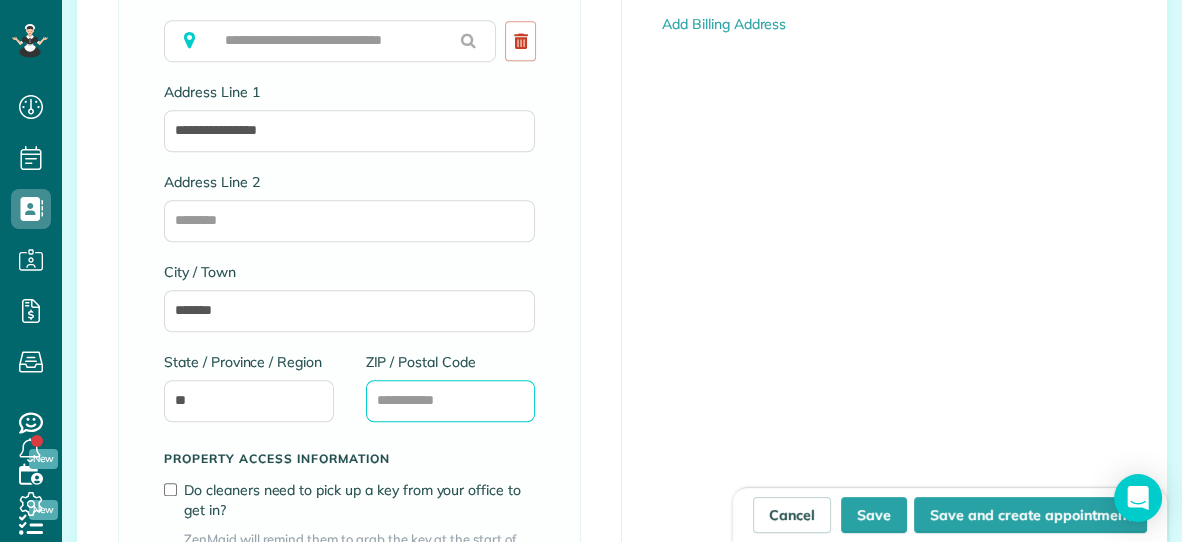 click on "ZIP / Postal Code" at bounding box center [451, 401] 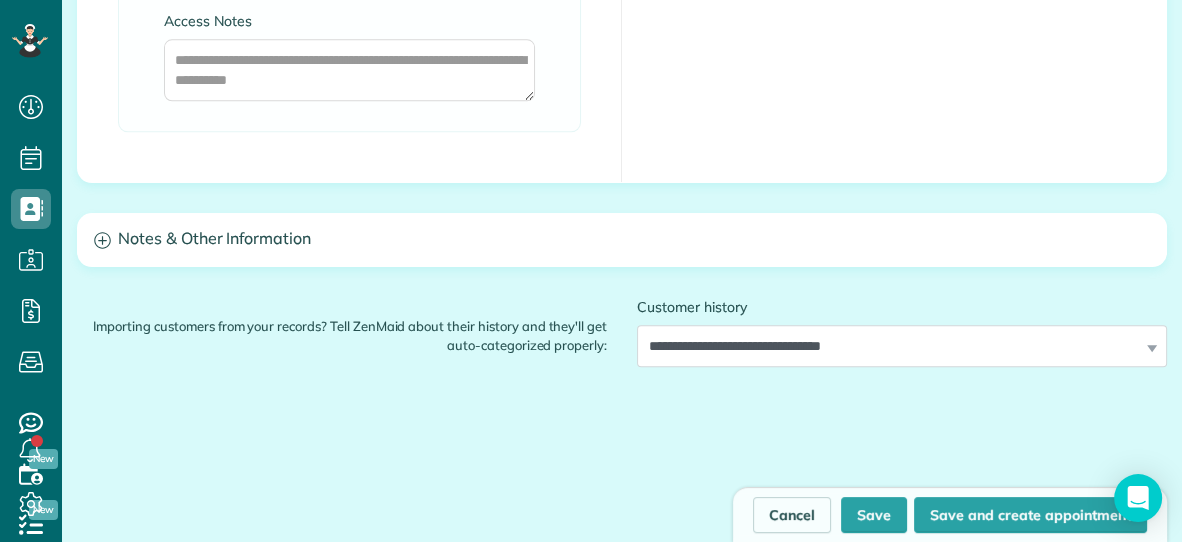 scroll, scrollTop: 2004, scrollLeft: 0, axis: vertical 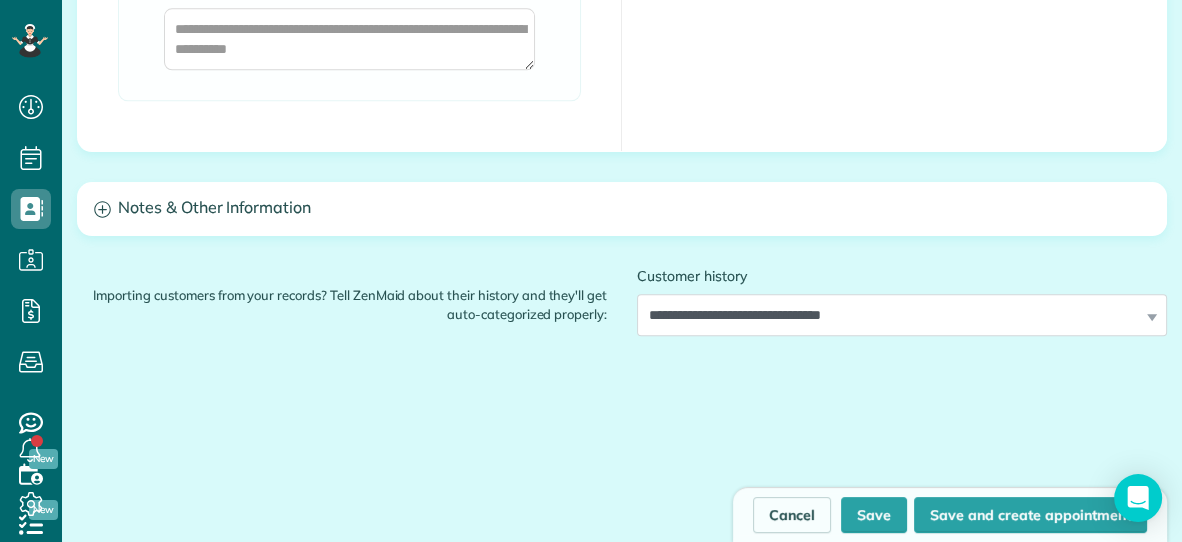 type on "*****" 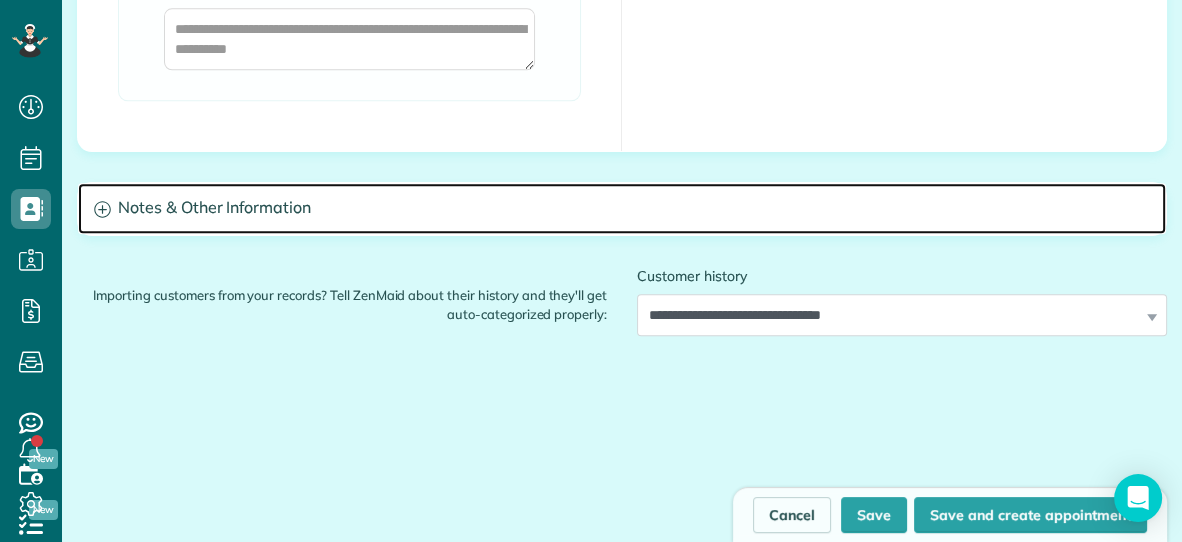 click on "Notes & Other Information" at bounding box center [622, 208] 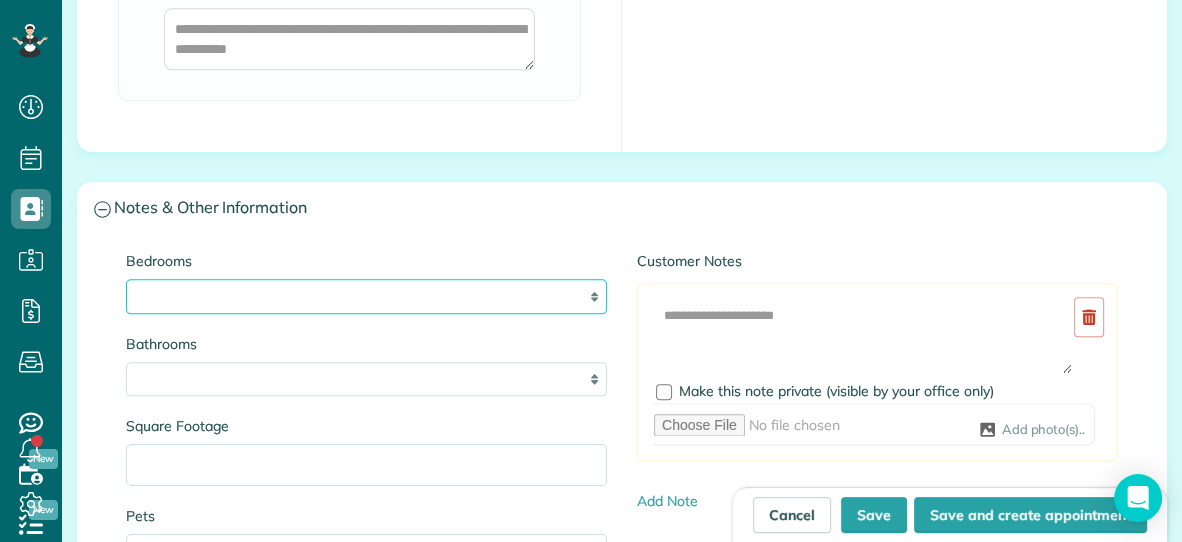 click on "*
*
*
*
**" at bounding box center [366, 296] 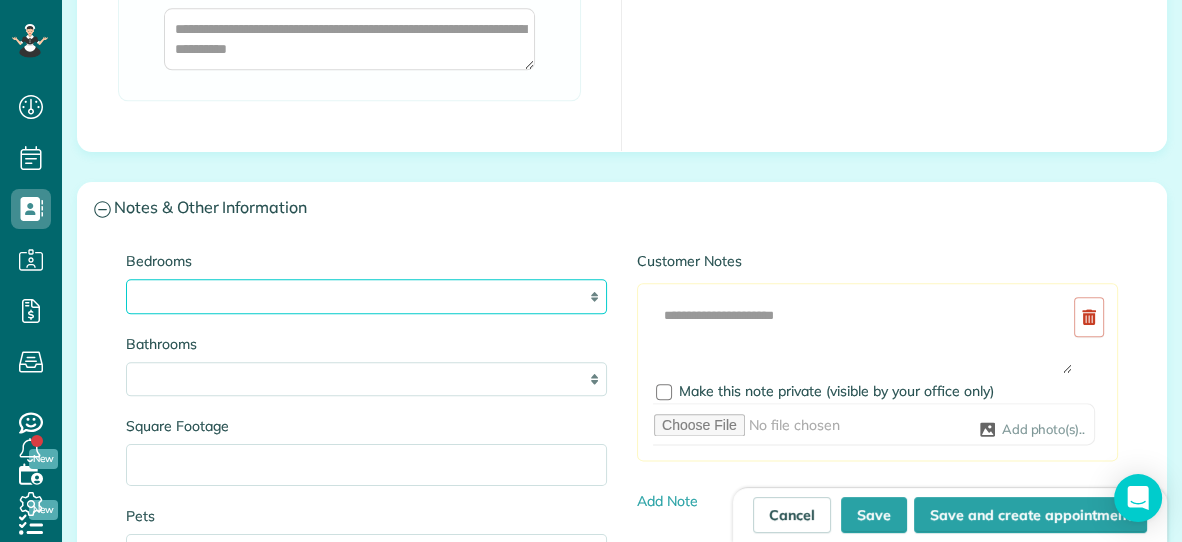 select on "*" 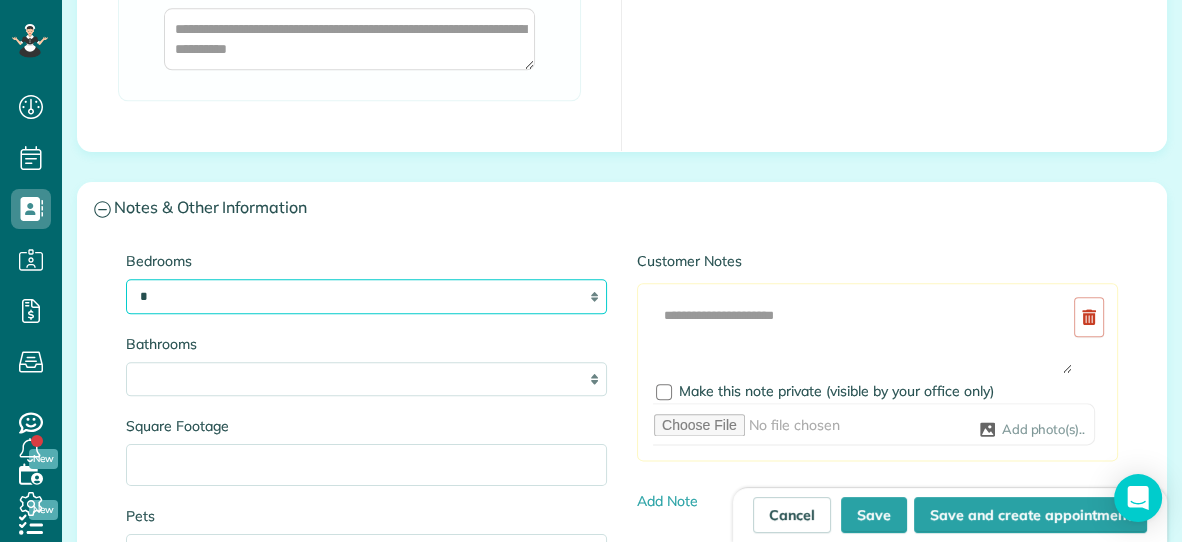 click on "*
*
*
*
**" at bounding box center (366, 296) 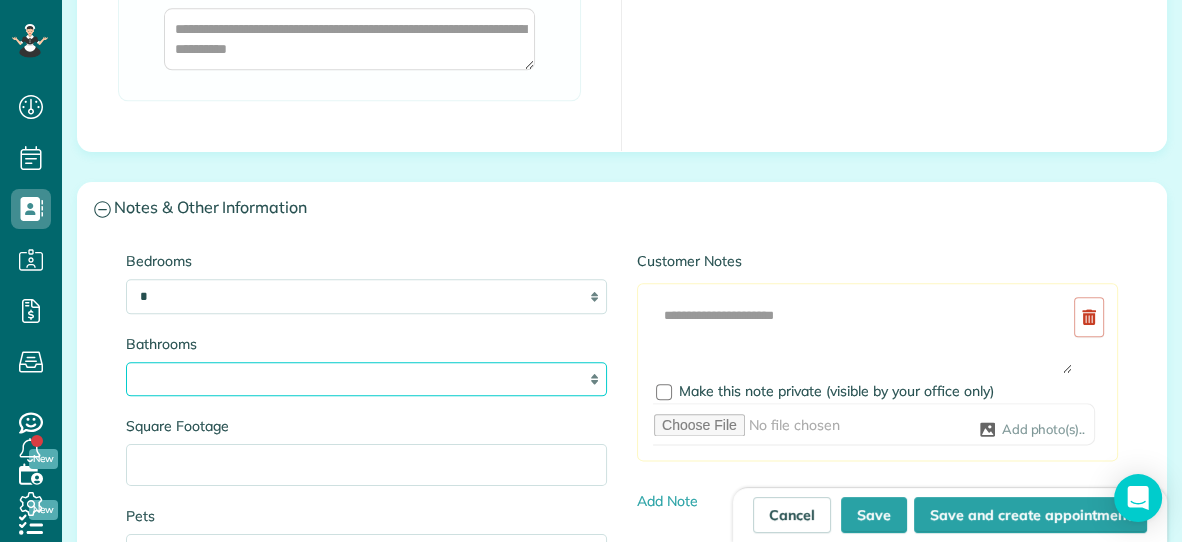 click on "*
***
*
***
*
***
*
***
**" at bounding box center (366, 379) 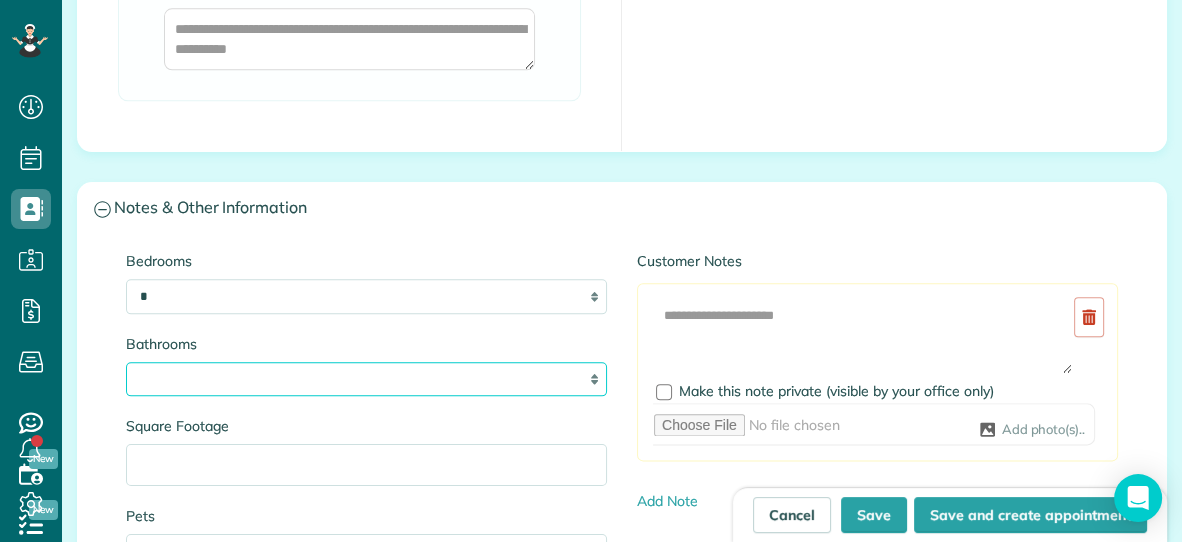 select on "*" 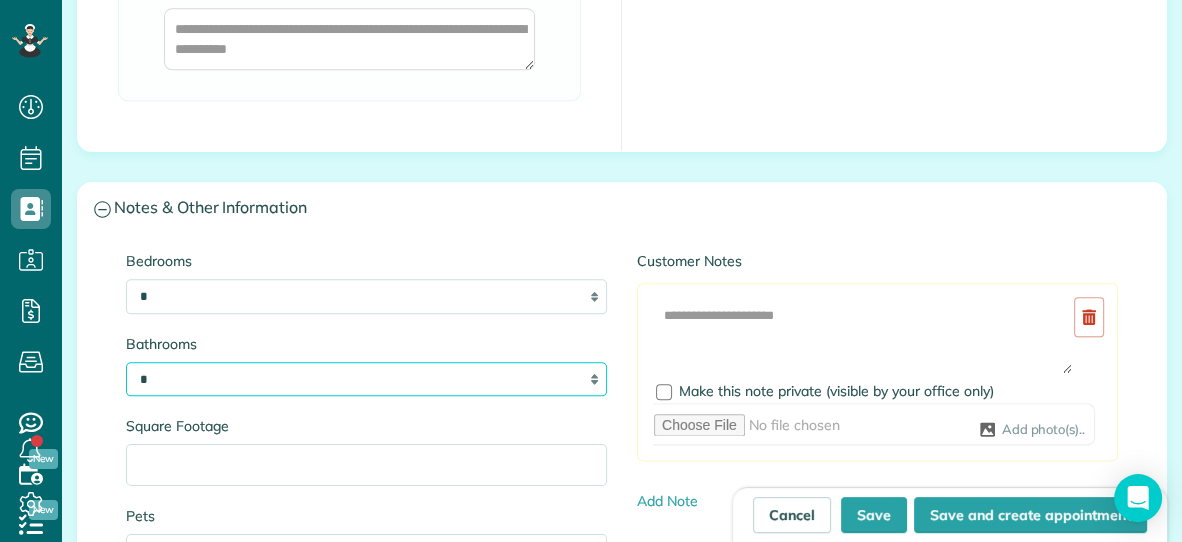 click on "*
***
*
***
*
***
*
***
**" at bounding box center [366, 379] 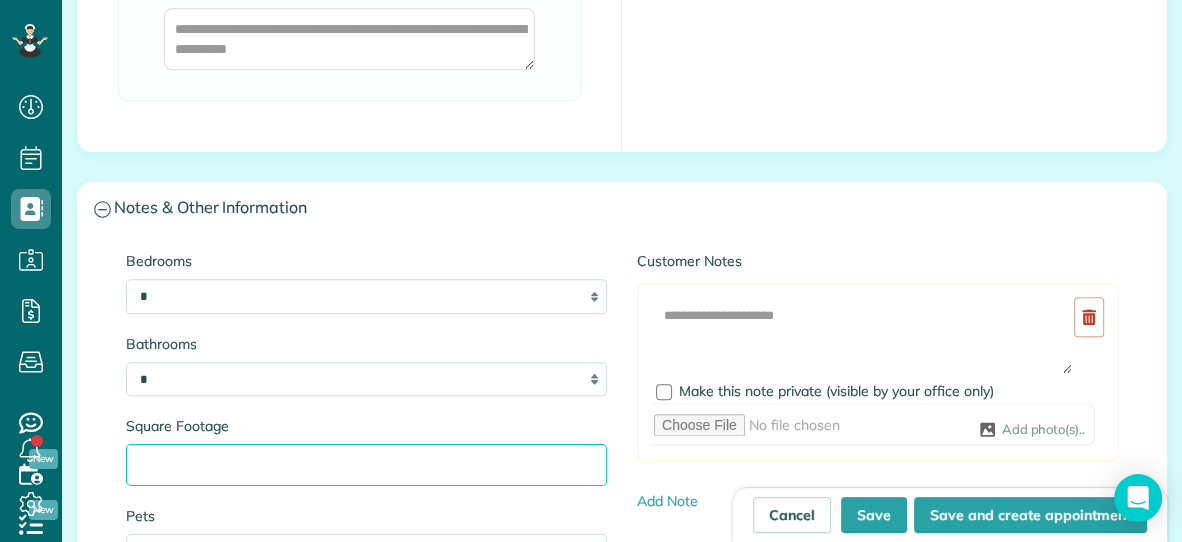 click on "Square Footage" at bounding box center [366, 465] 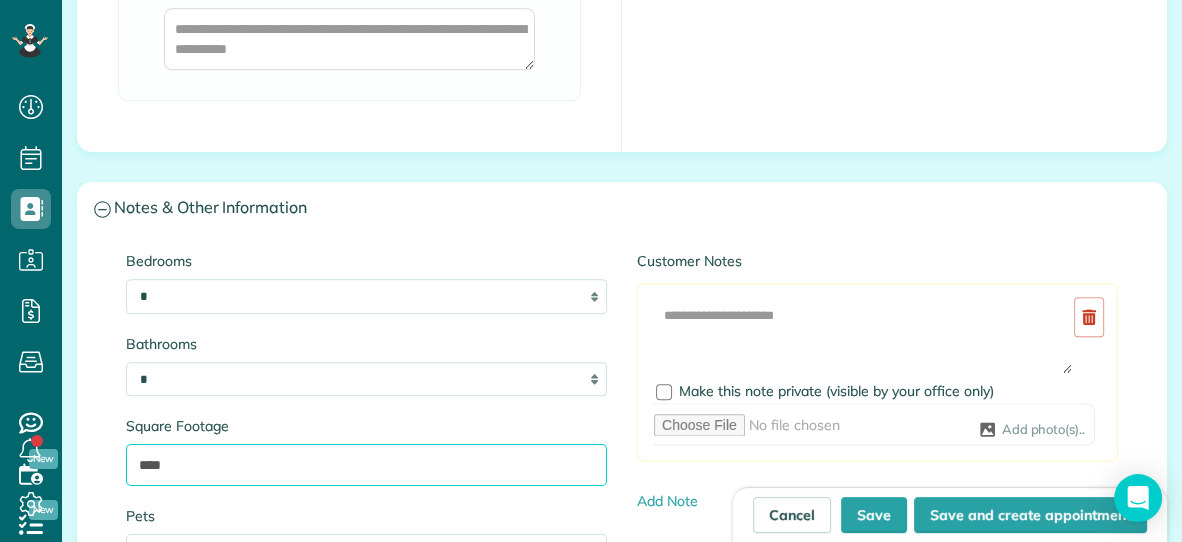 type on "****" 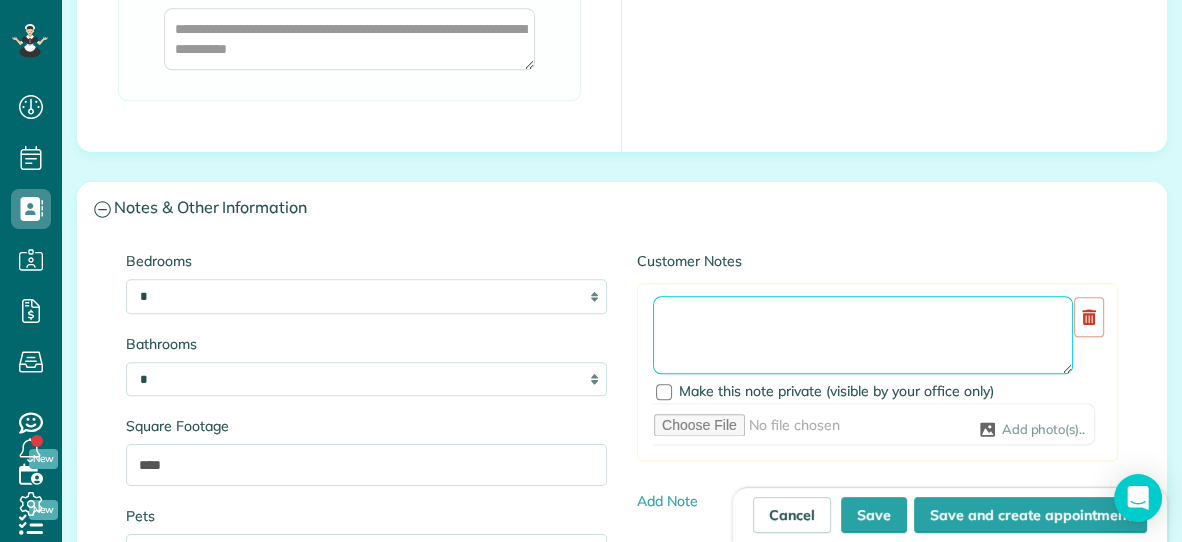click at bounding box center (863, 335) 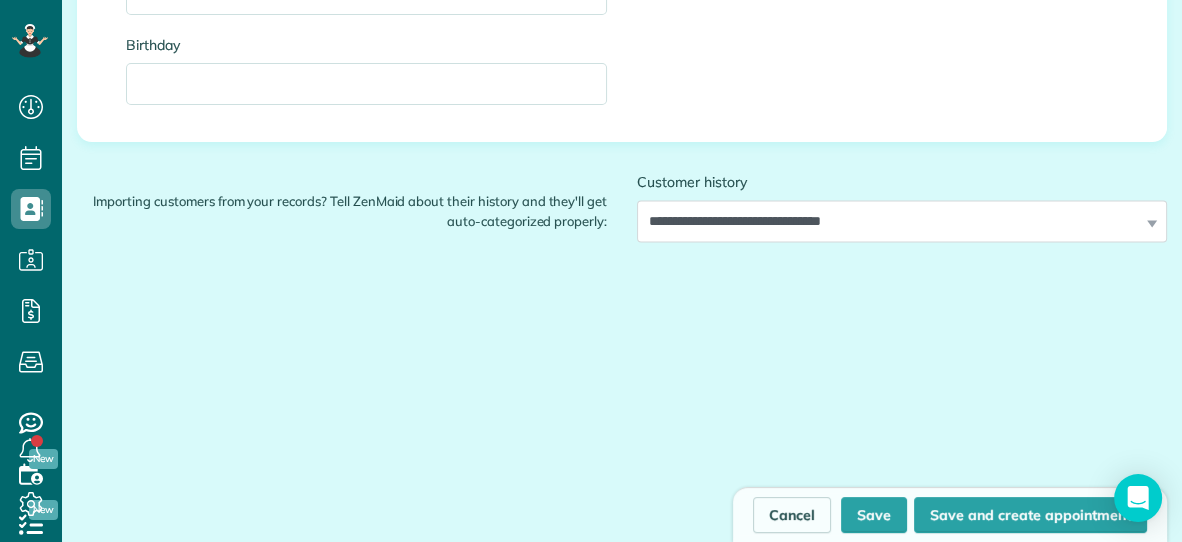scroll, scrollTop: 2643, scrollLeft: 0, axis: vertical 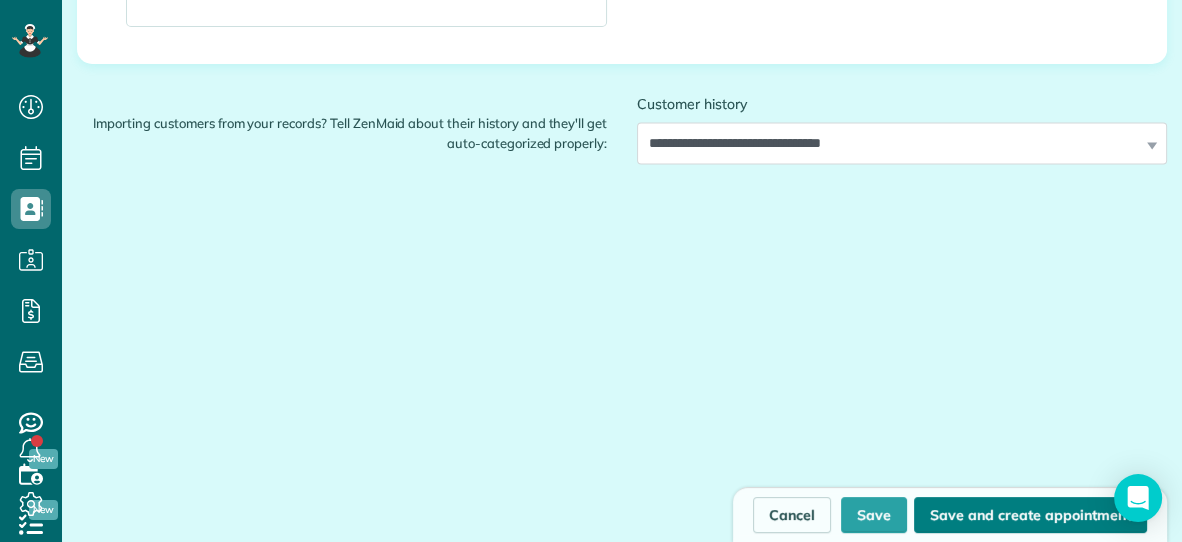 type on "********" 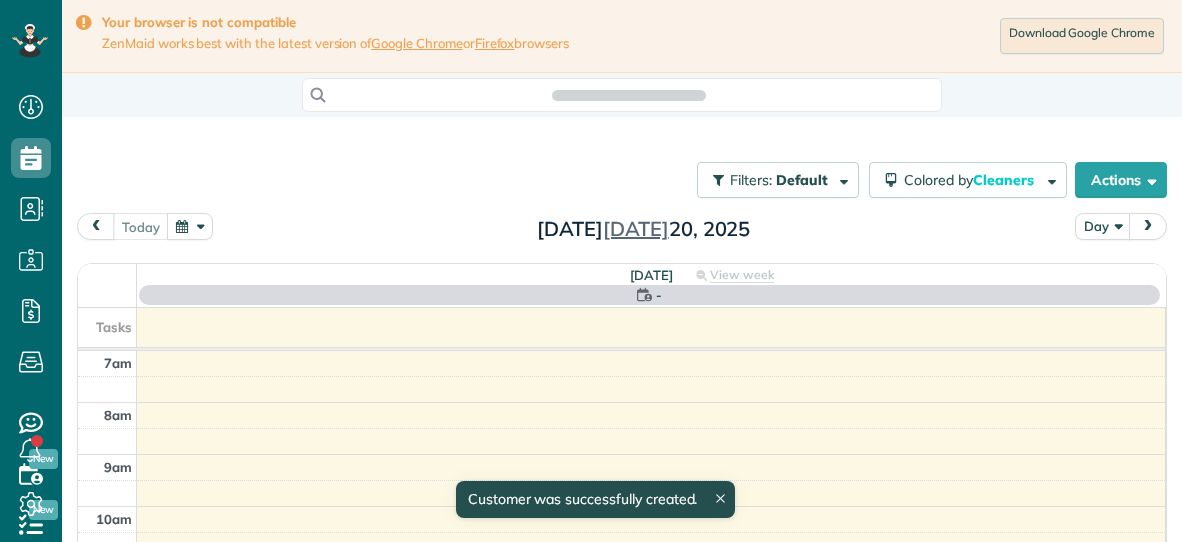 scroll, scrollTop: 0, scrollLeft: 0, axis: both 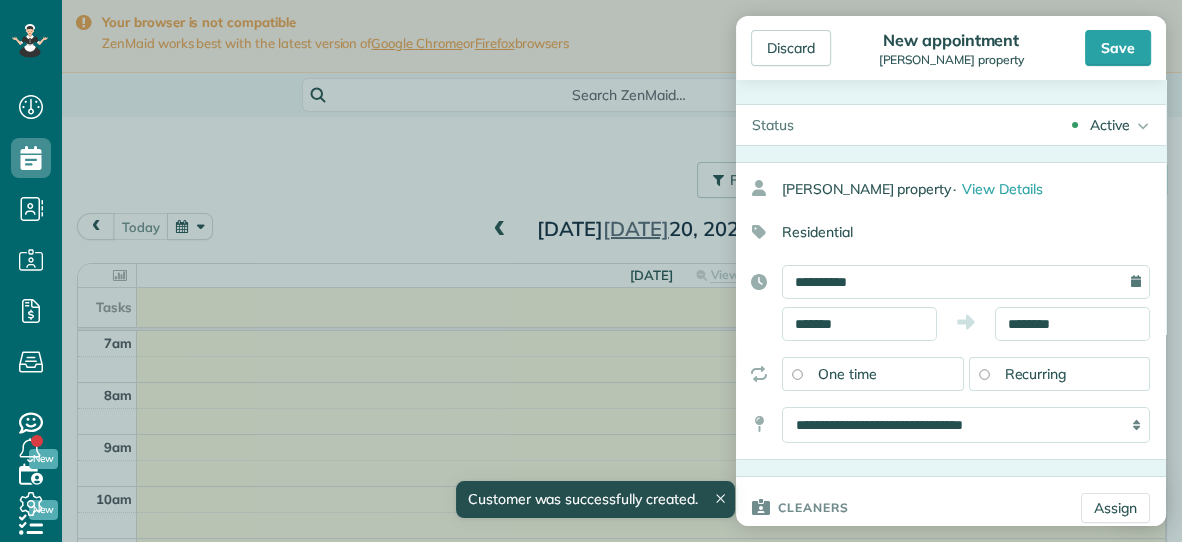 type on "**********" 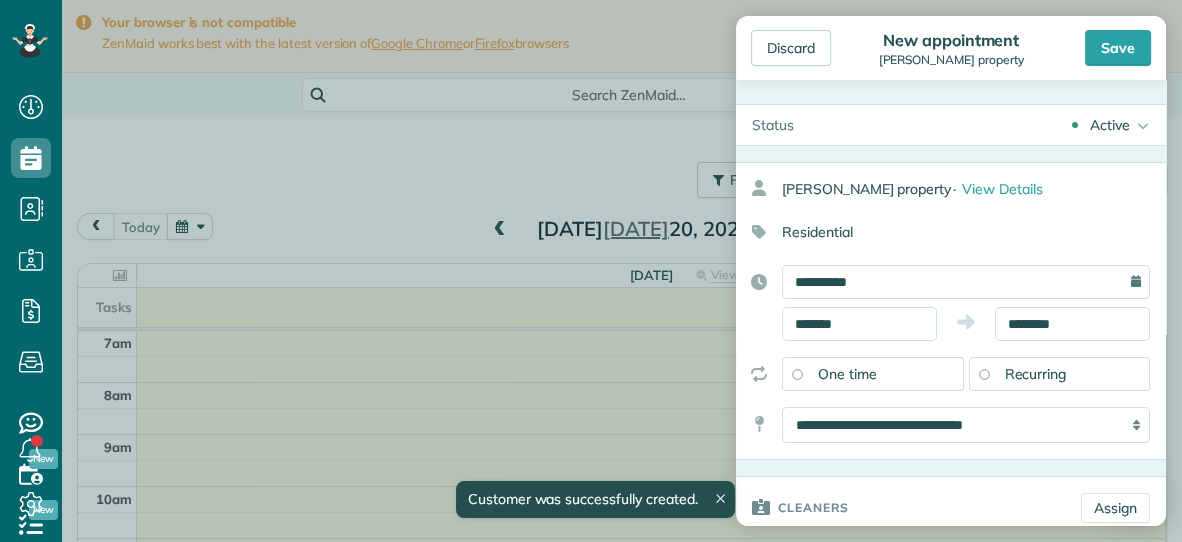 type on "*****" 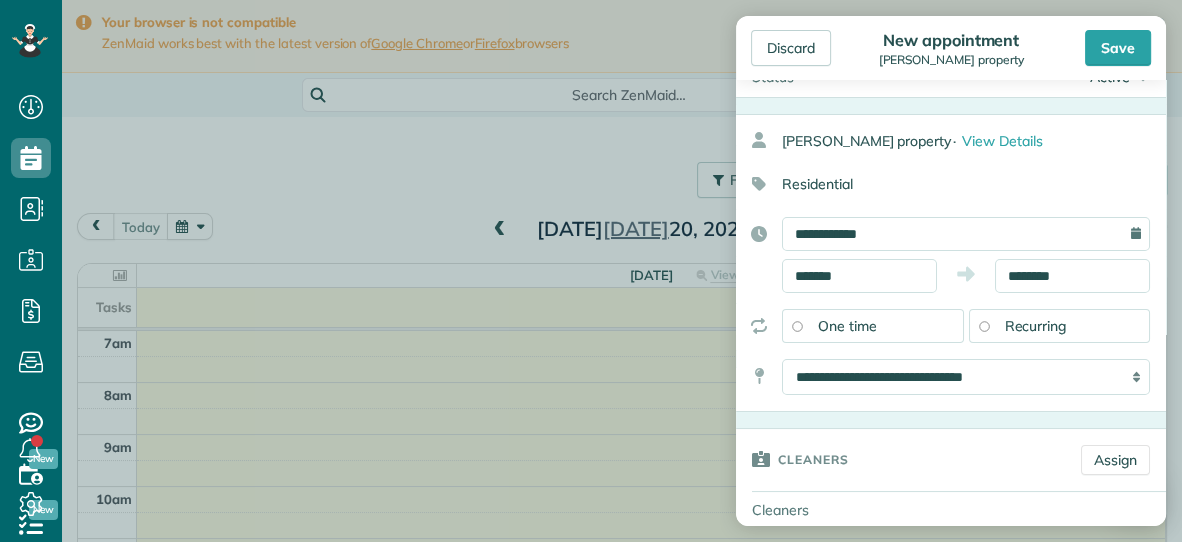 scroll, scrollTop: 53, scrollLeft: 0, axis: vertical 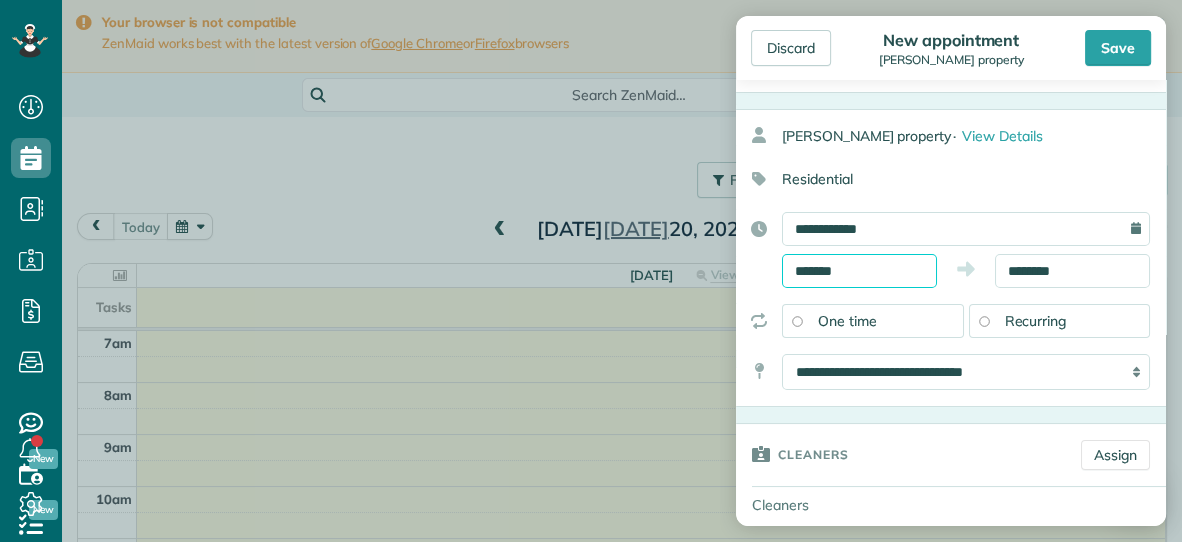 click on "*******" at bounding box center [859, 271] 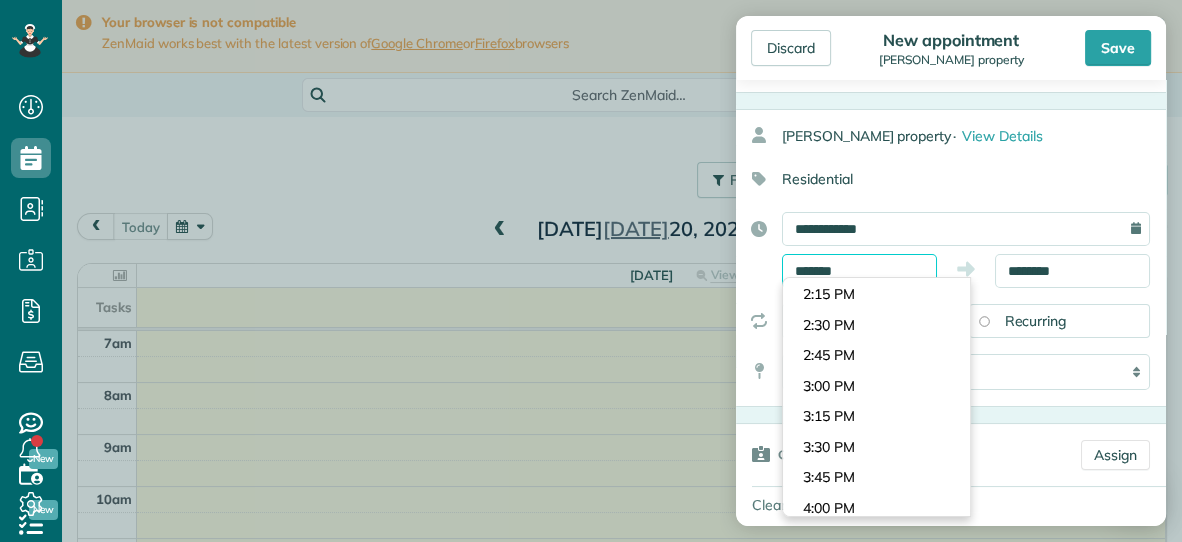 scroll, scrollTop: 1711, scrollLeft: 0, axis: vertical 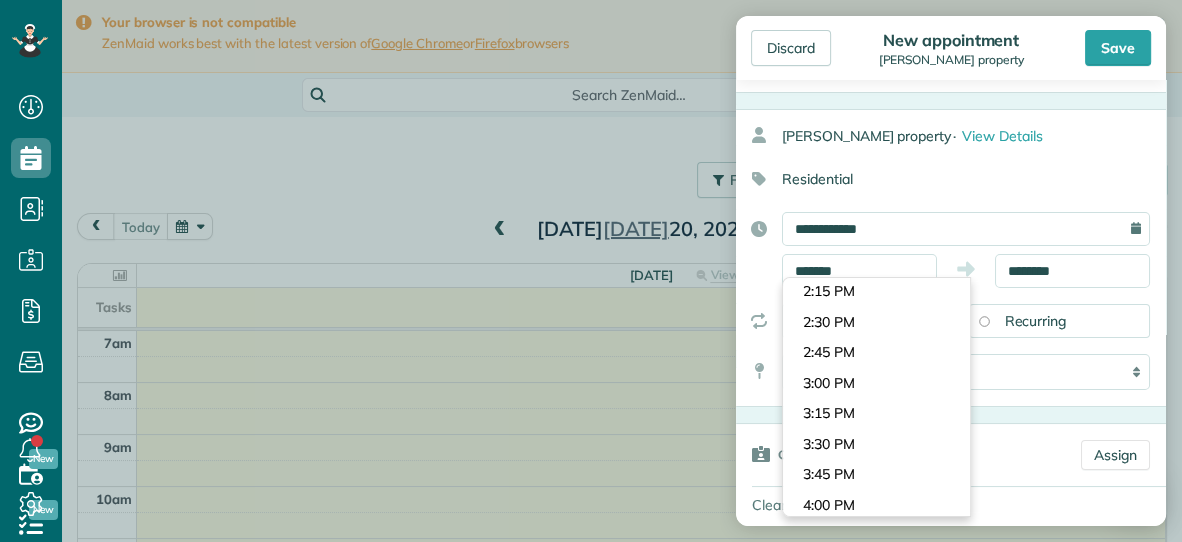 click on "Dashboard
Scheduling
Calendar View
List View
Dispatch View - Weekly scheduling (Beta)" at bounding box center (591, 271) 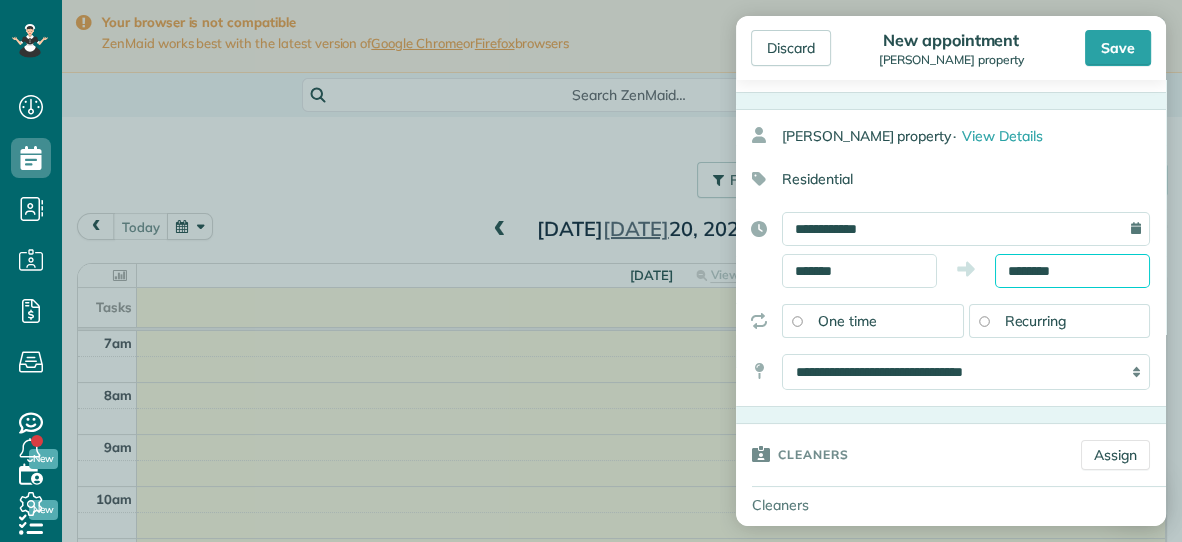 click on "********" at bounding box center [1072, 271] 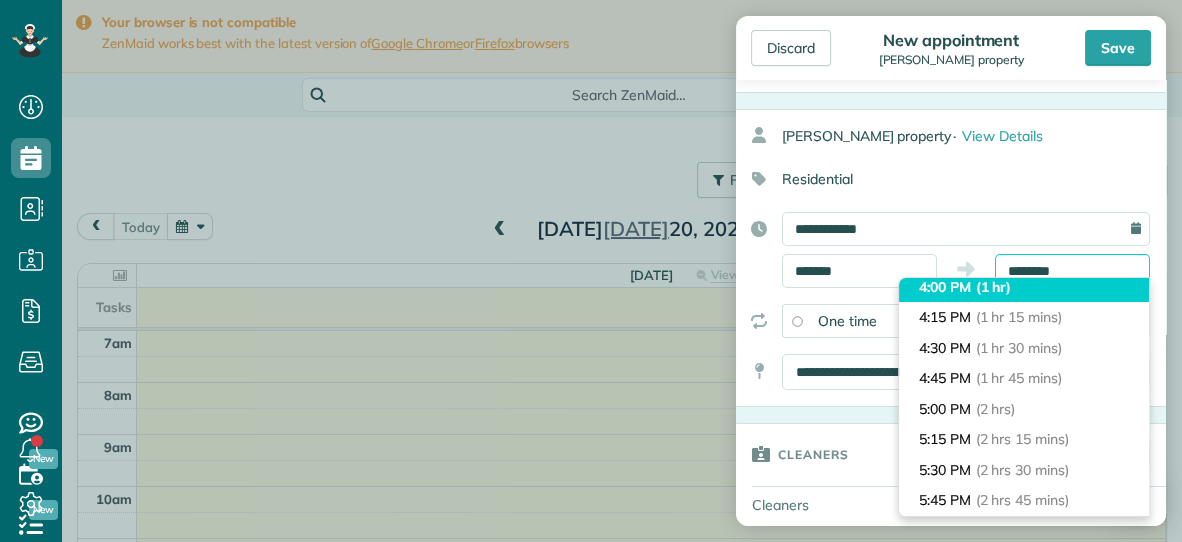scroll, scrollTop: 133, scrollLeft: 0, axis: vertical 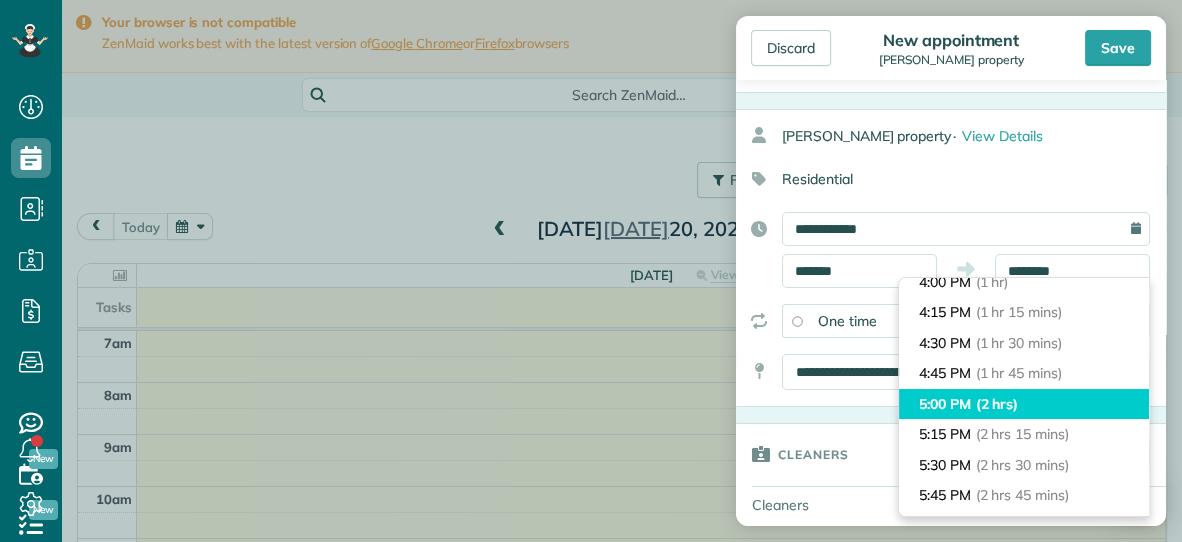click on "(2 hrs)" at bounding box center [997, 404] 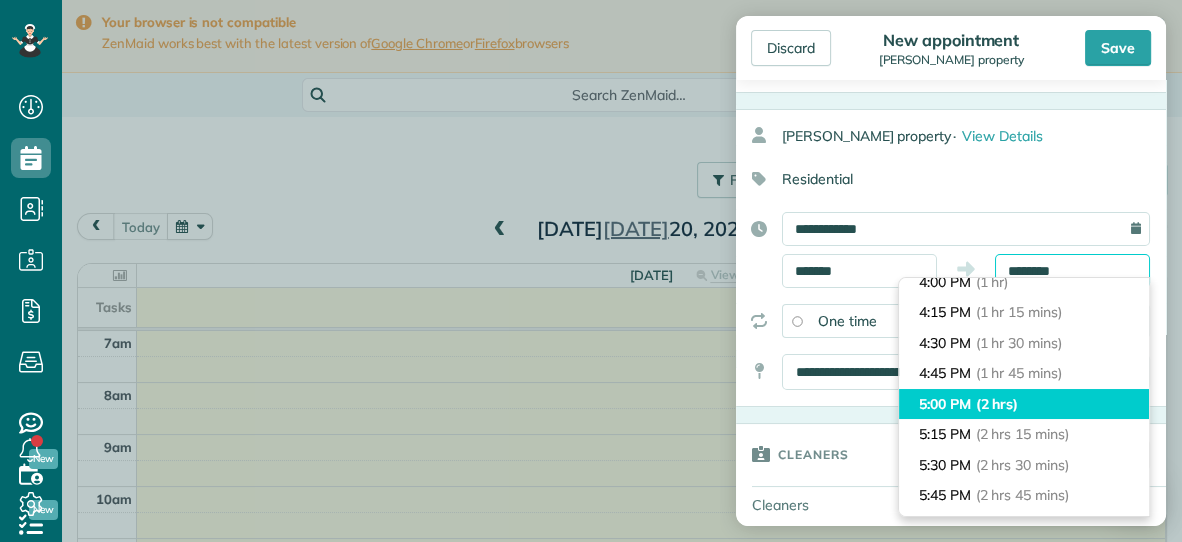type on "*******" 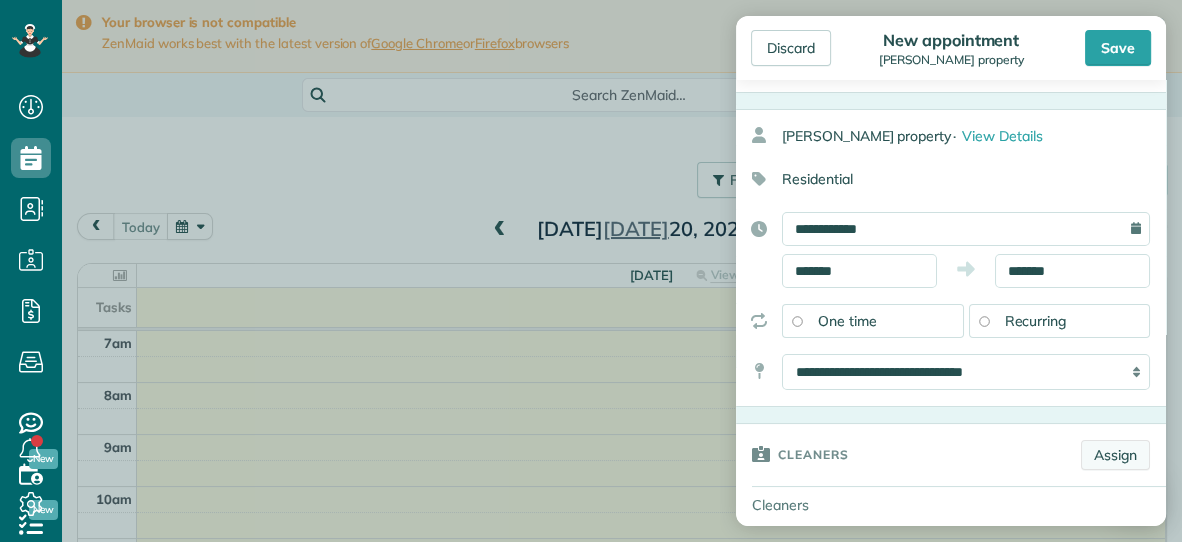 click on "Assign" at bounding box center (1115, 455) 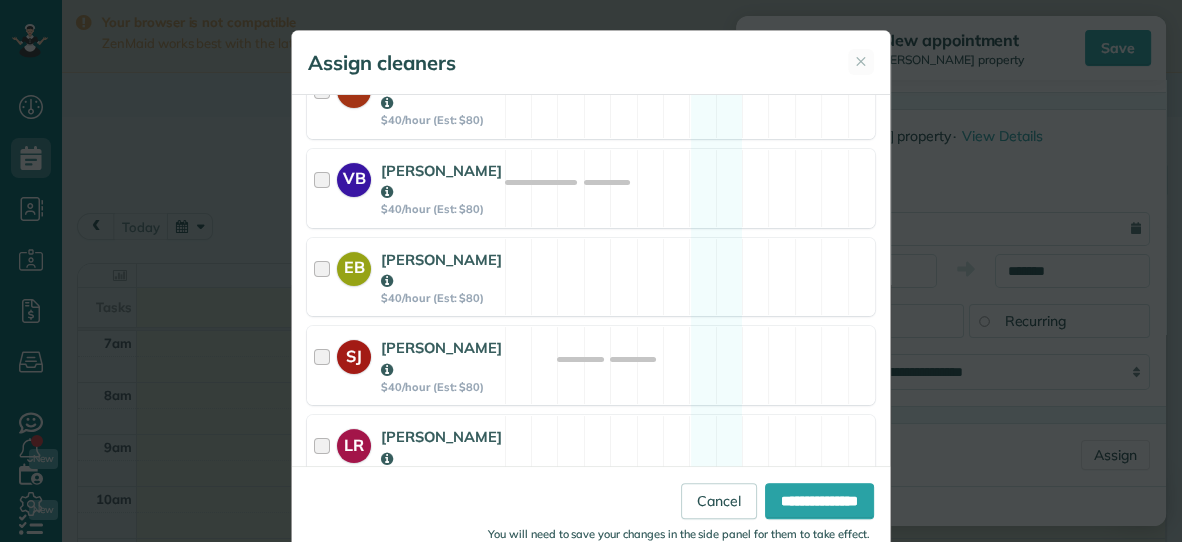 scroll, scrollTop: 420, scrollLeft: 0, axis: vertical 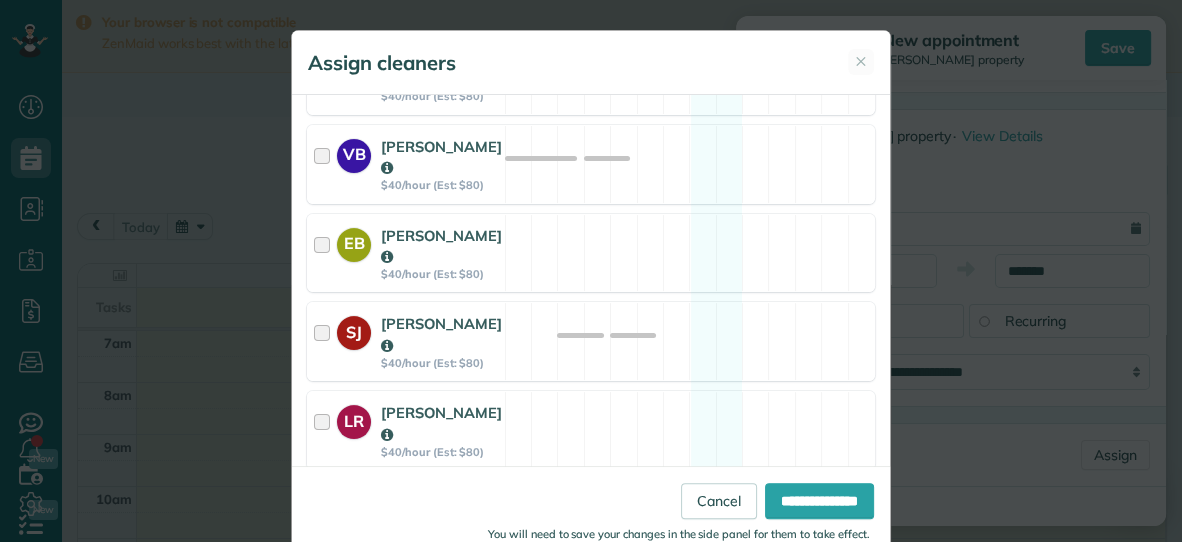 click on "[PERSON_NAME]
$40/hour (Est: $80)
Available" at bounding box center [591, 519] 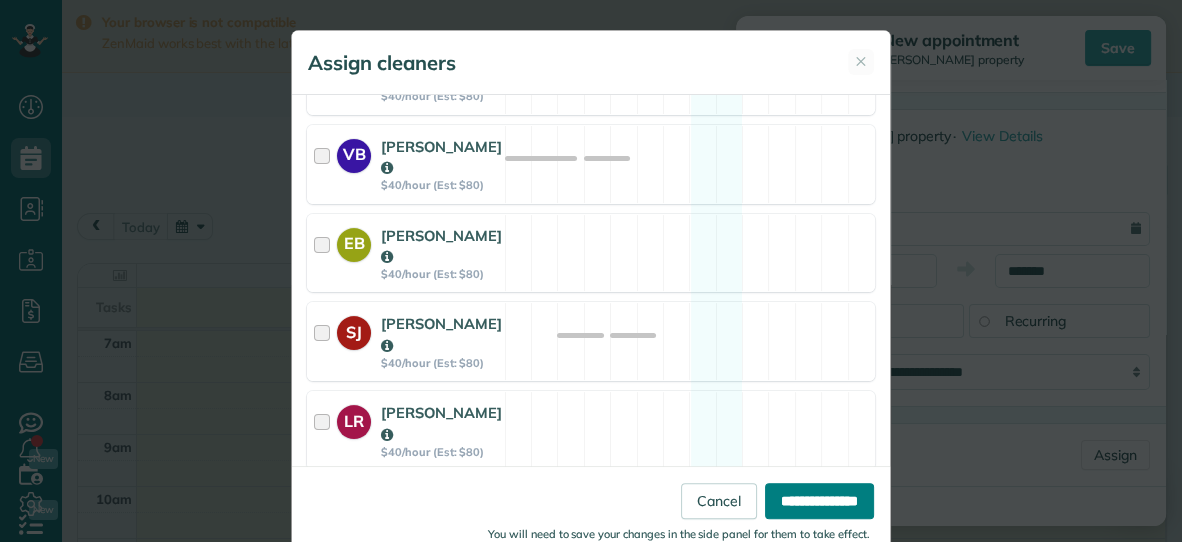 click on "**********" at bounding box center [819, 501] 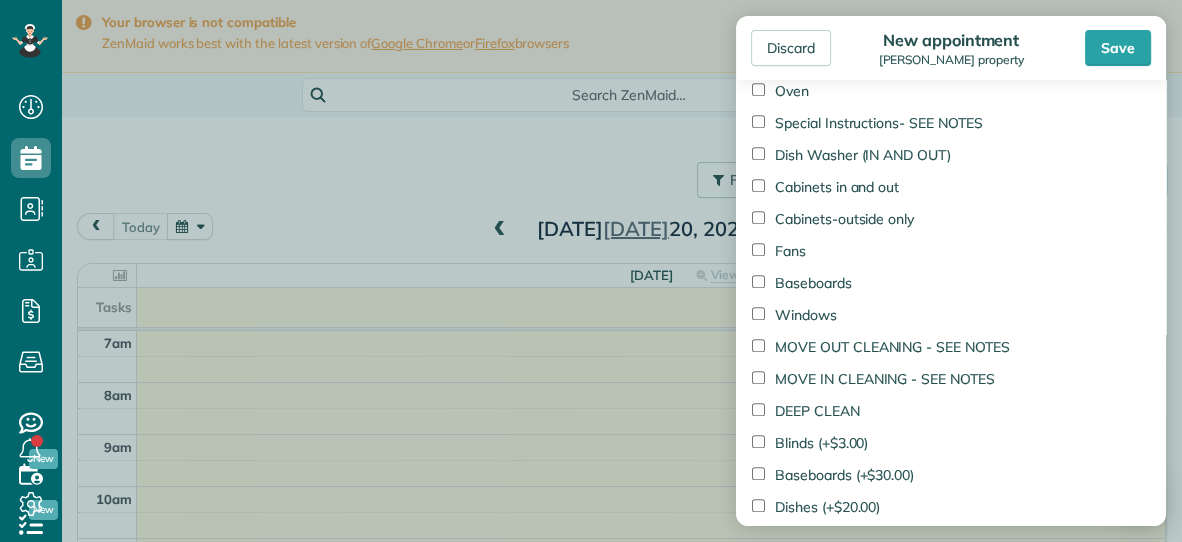 scroll, scrollTop: 1193, scrollLeft: 0, axis: vertical 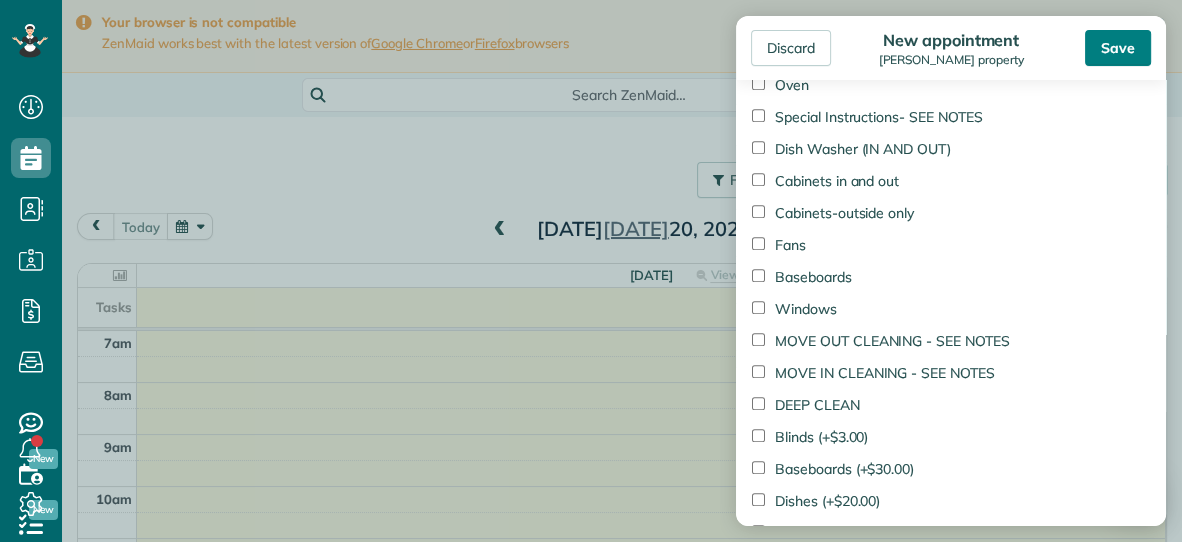 click on "Save" at bounding box center (1118, 48) 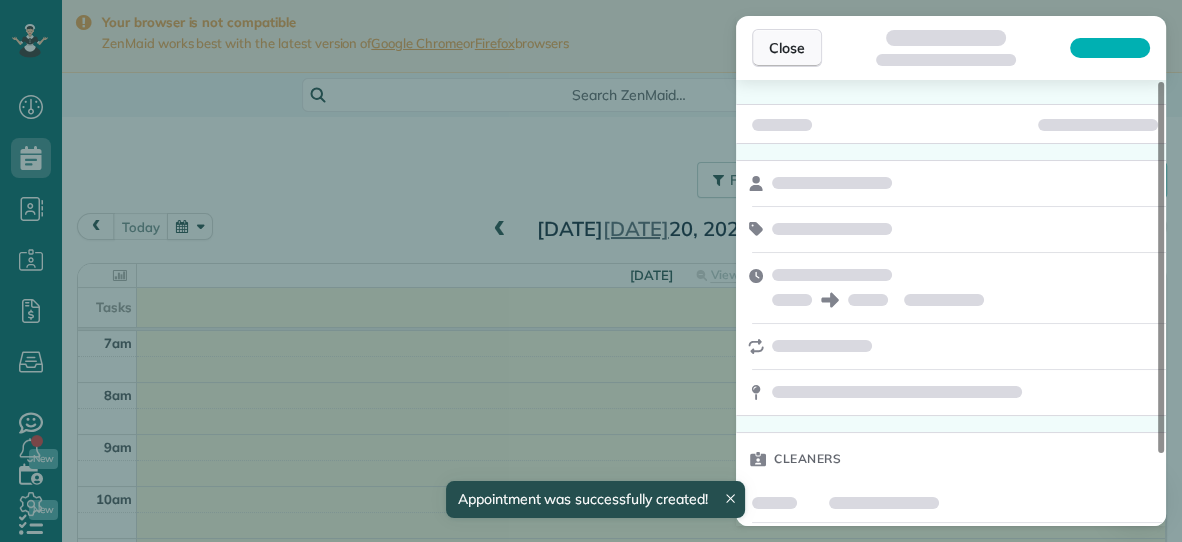 click on "Close" at bounding box center (787, 48) 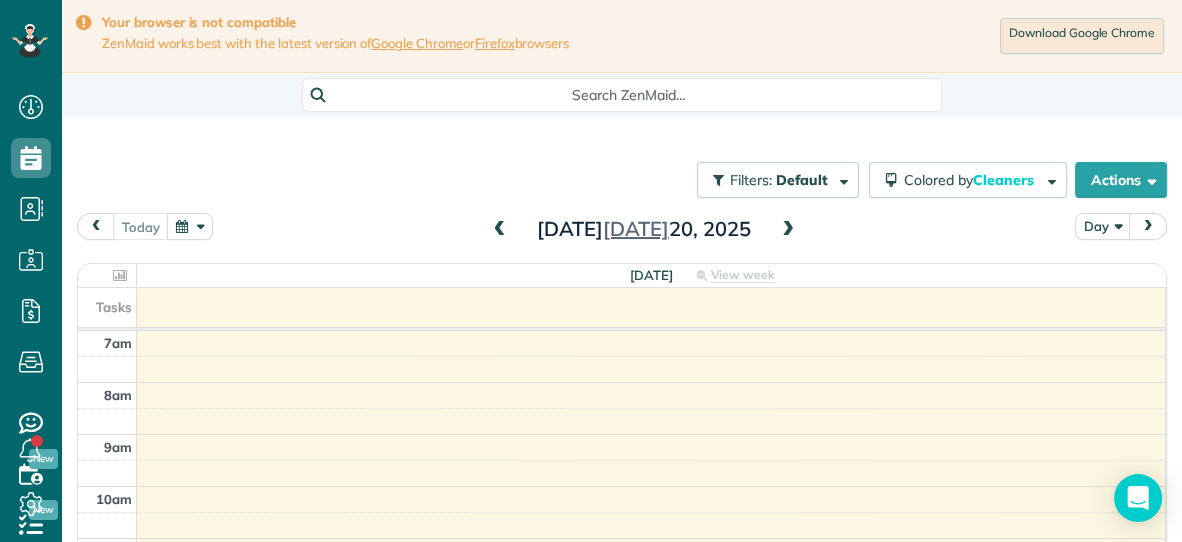 click at bounding box center (788, 230) 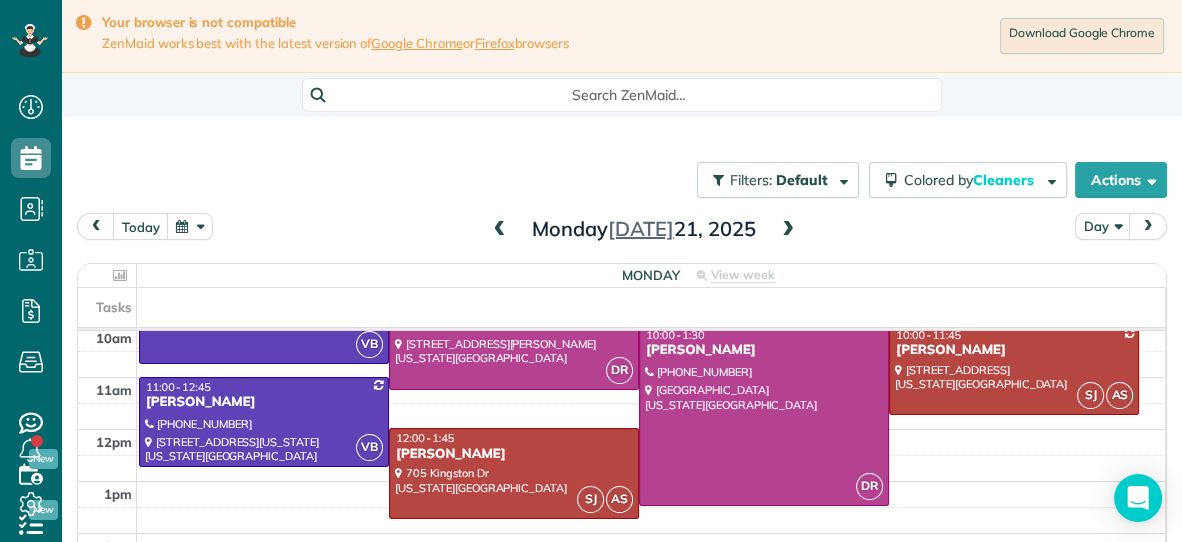 scroll, scrollTop: 269, scrollLeft: 0, axis: vertical 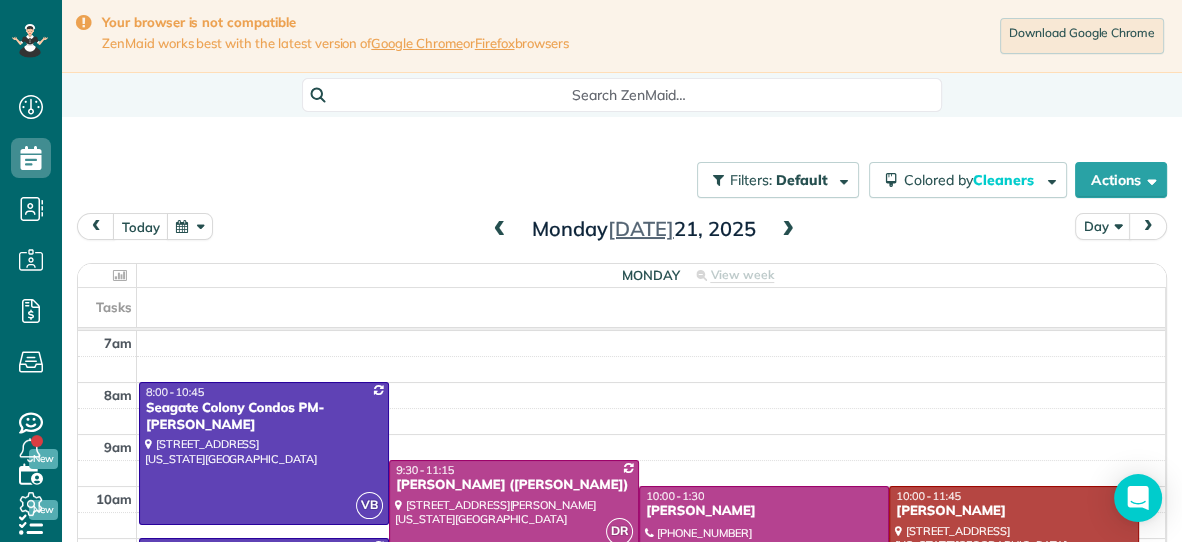 click at bounding box center (500, 230) 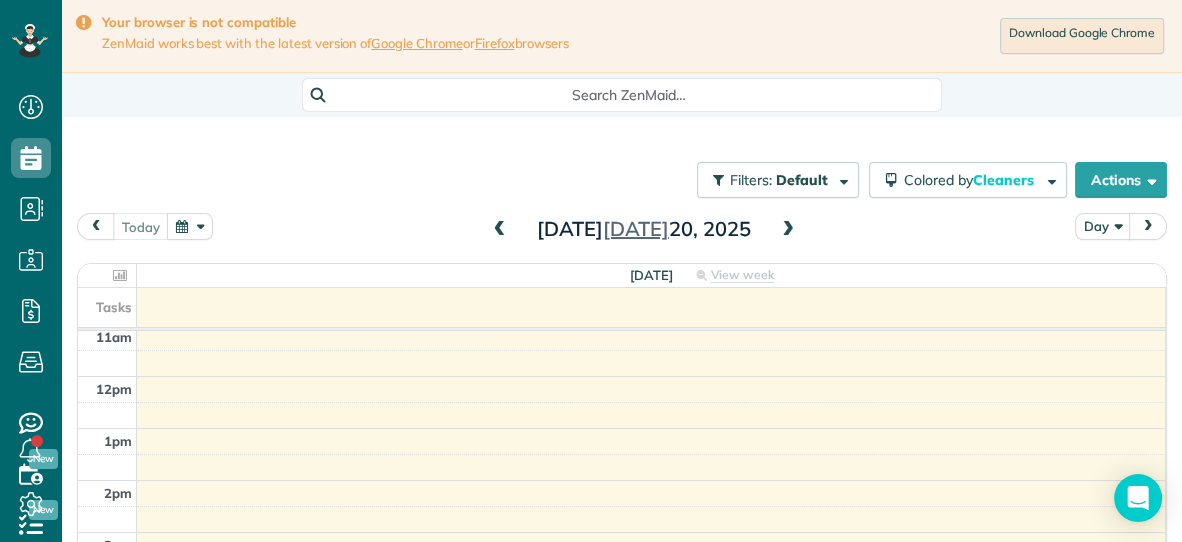 scroll, scrollTop: 269, scrollLeft: 0, axis: vertical 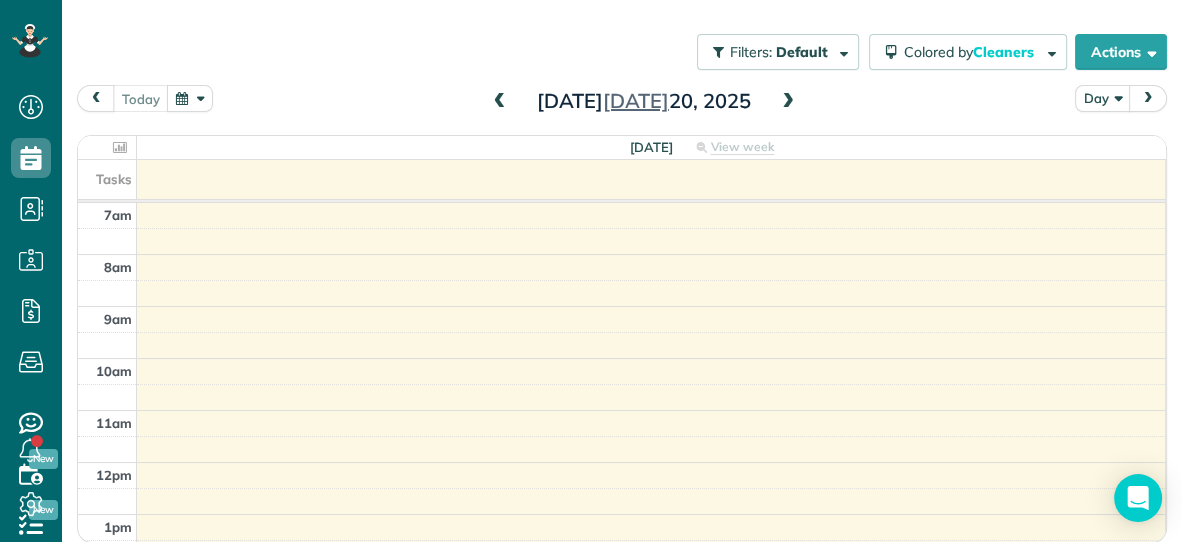 click at bounding box center [788, 102] 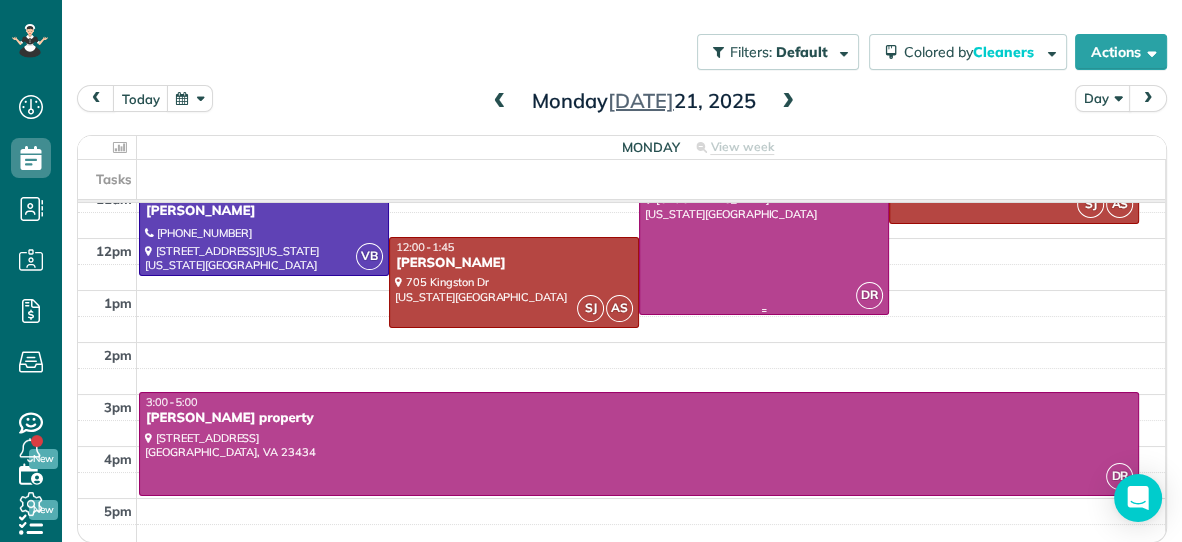 scroll, scrollTop: 269, scrollLeft: 0, axis: vertical 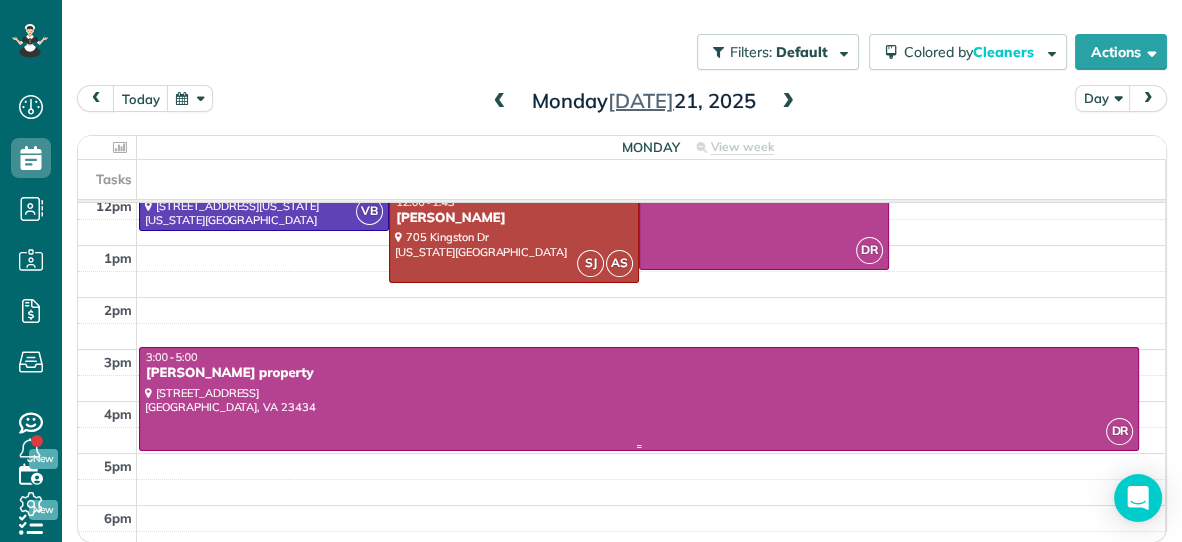 click at bounding box center (639, 398) 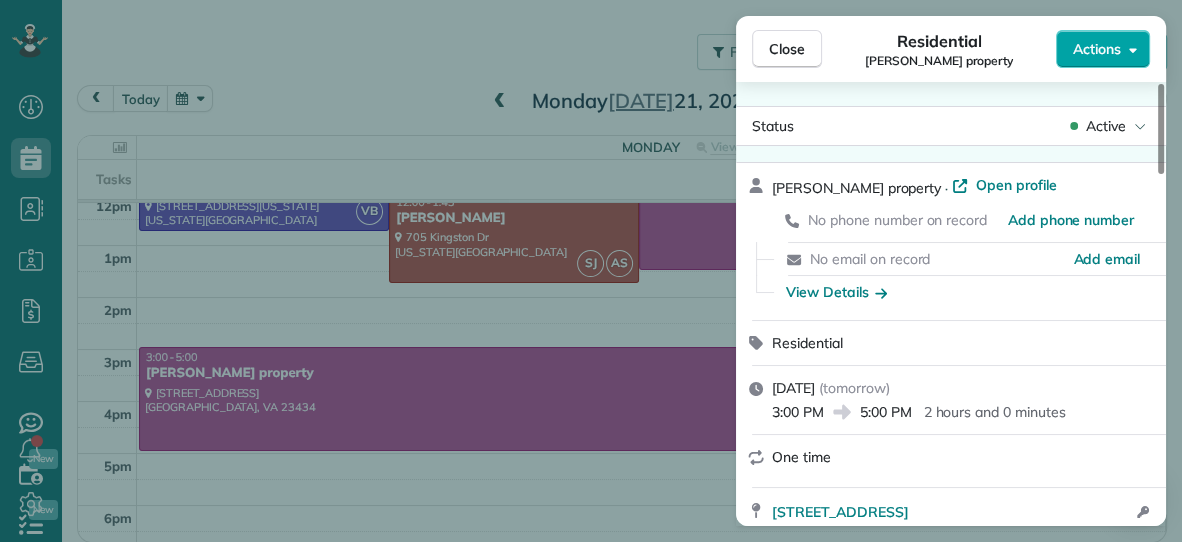 click on "Actions" at bounding box center (1097, 49) 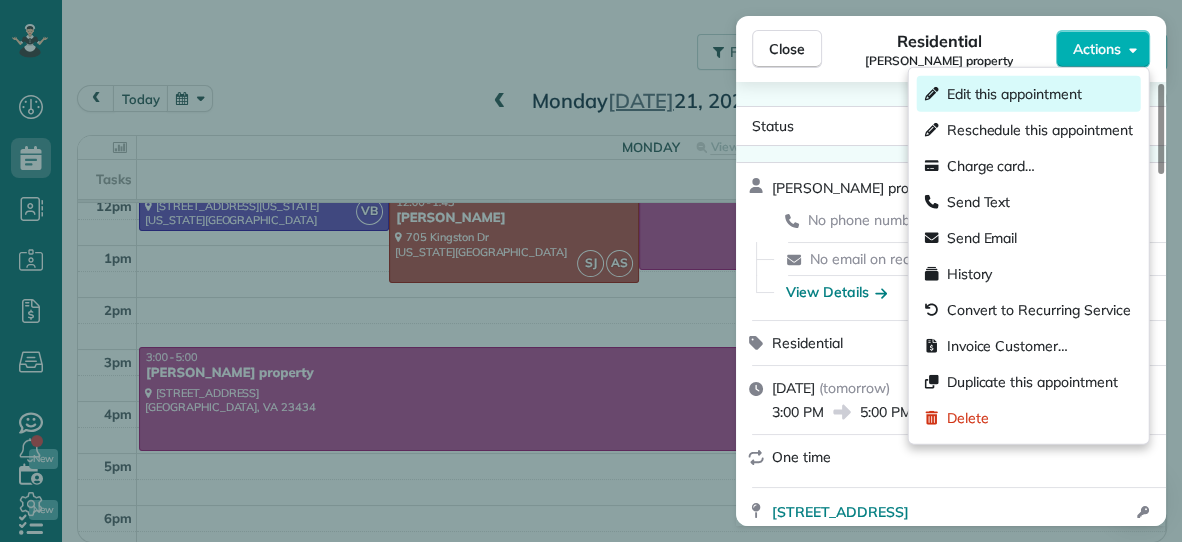 click on "Edit this appointment" at bounding box center (1014, 94) 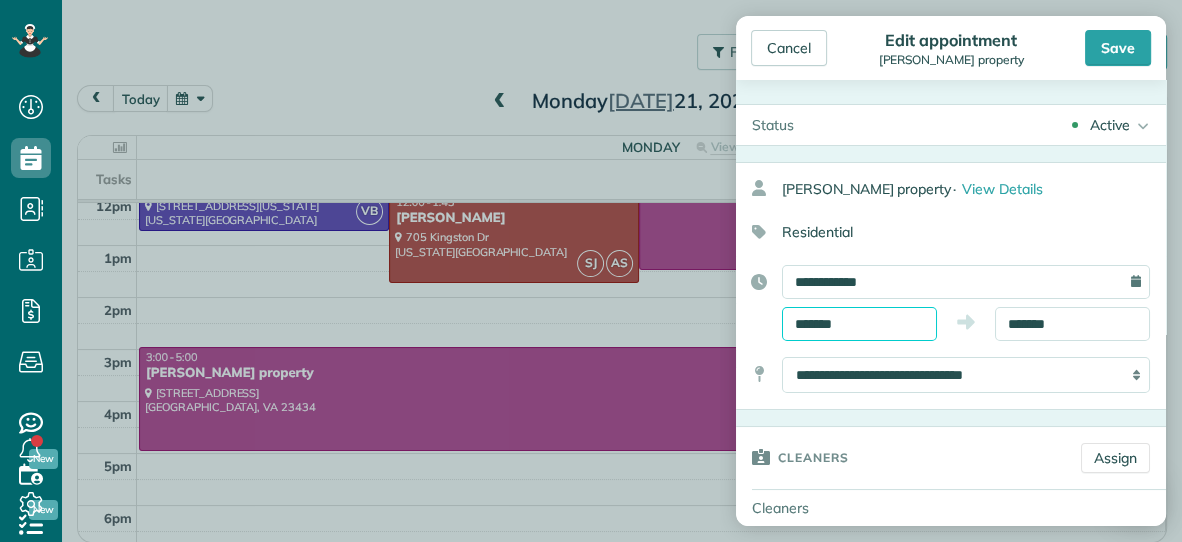 click on "*******" at bounding box center (859, 324) 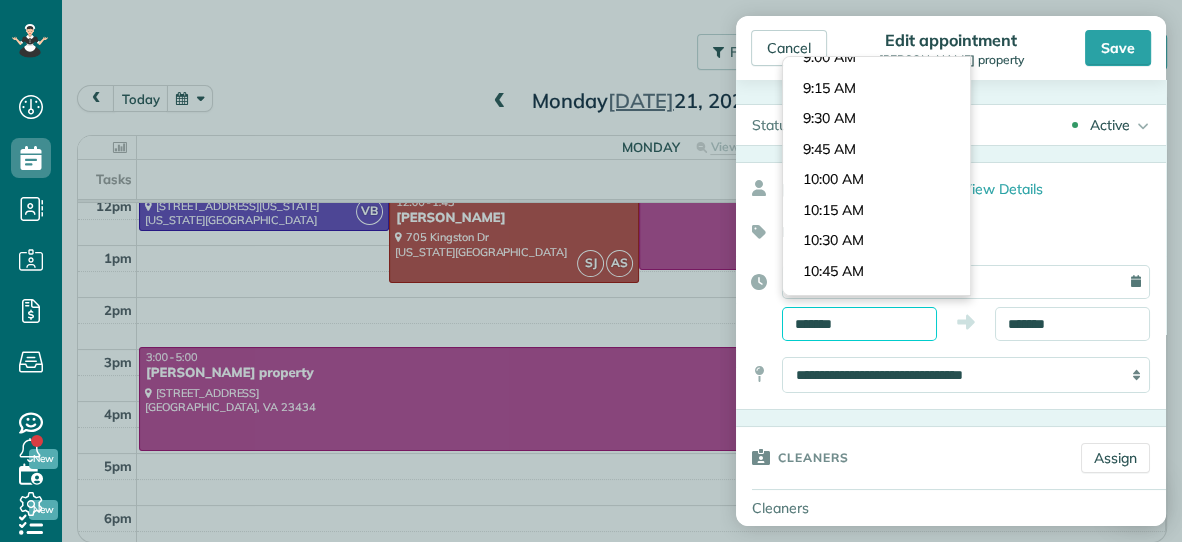 scroll, scrollTop: 1090, scrollLeft: 0, axis: vertical 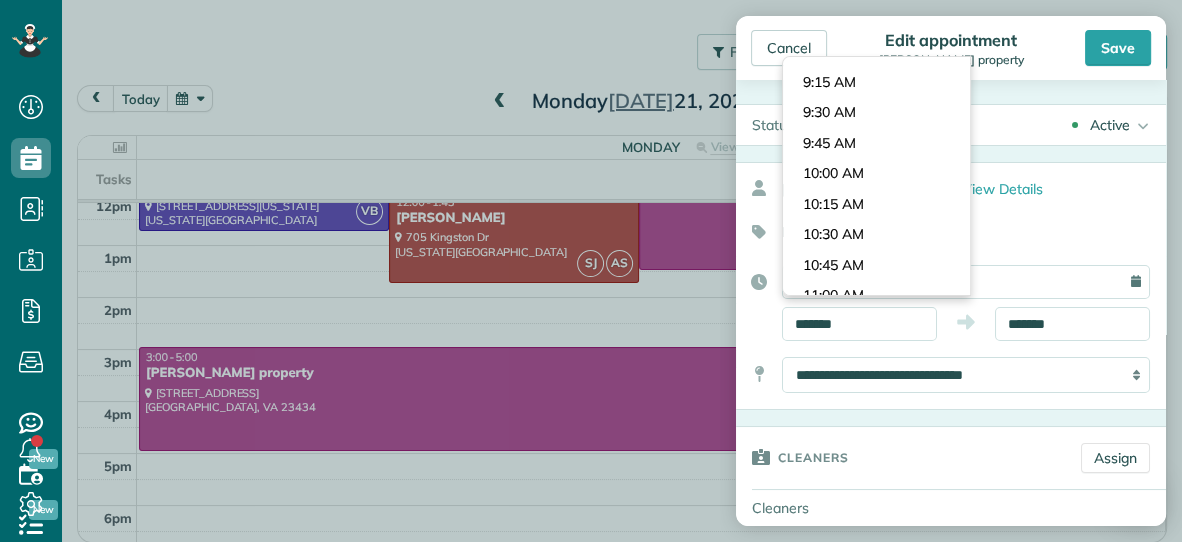 click on "Dashboard
Scheduling
Calendar View
List View
Dispatch View - Weekly scheduling (Beta)" at bounding box center (591, 271) 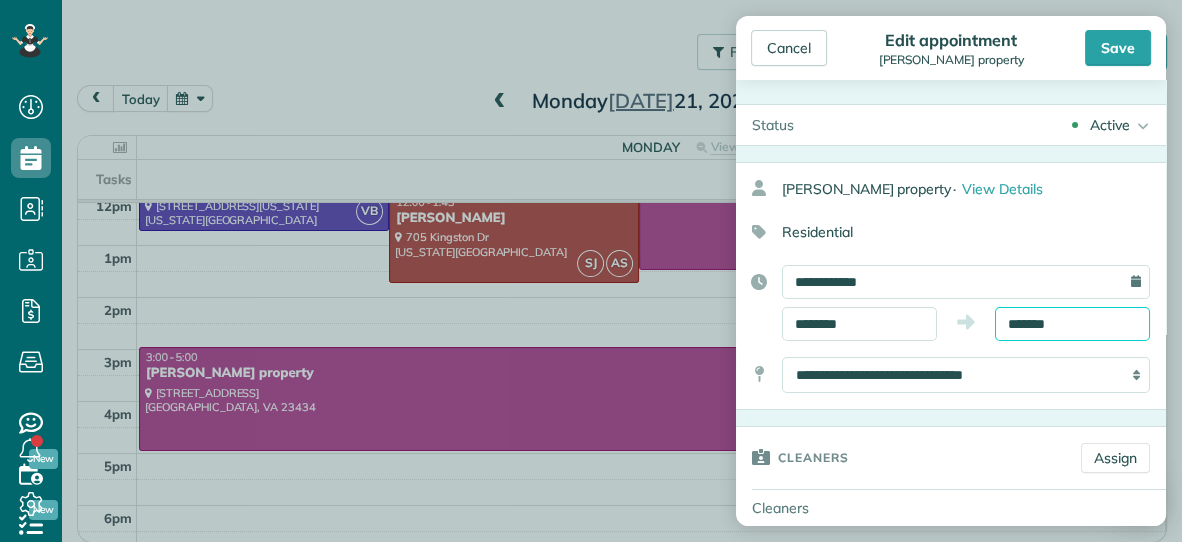 click on "*******" at bounding box center (1072, 324) 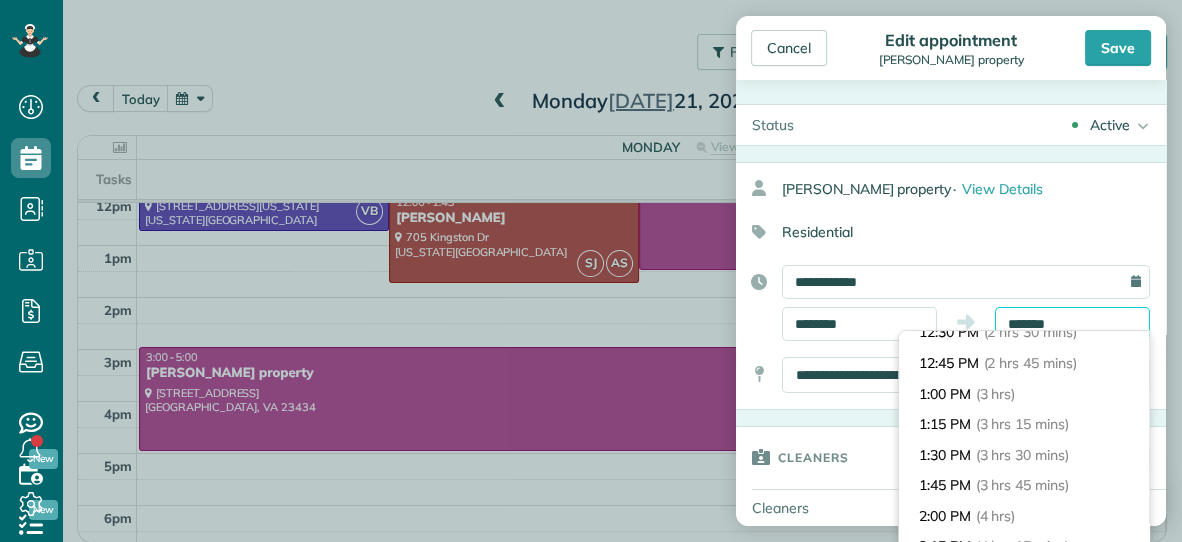 scroll, scrollTop: 315, scrollLeft: 0, axis: vertical 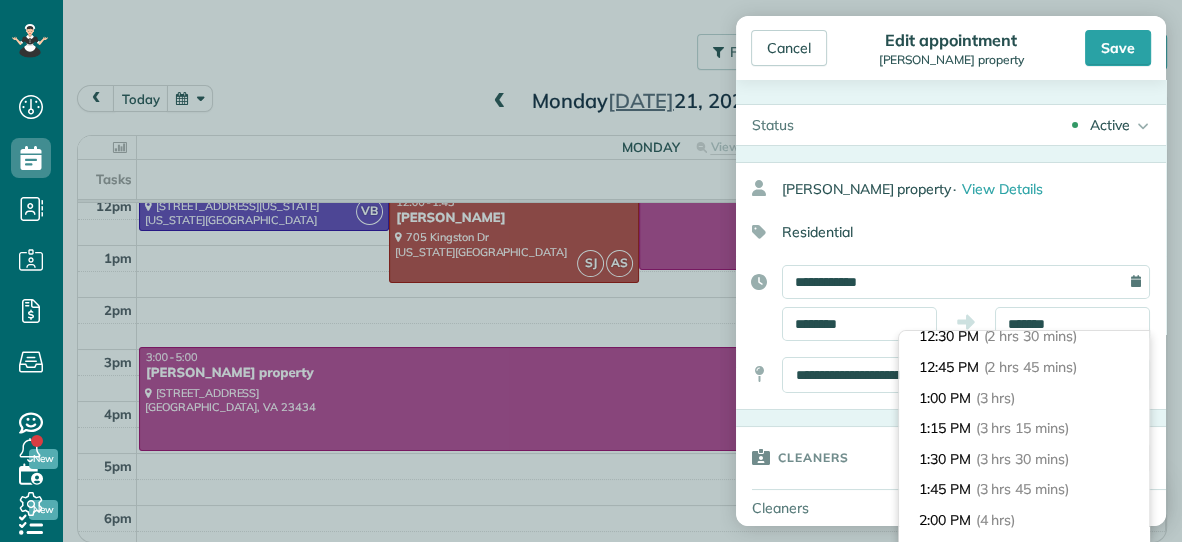 click on "(3 hrs)" at bounding box center [996, 398] 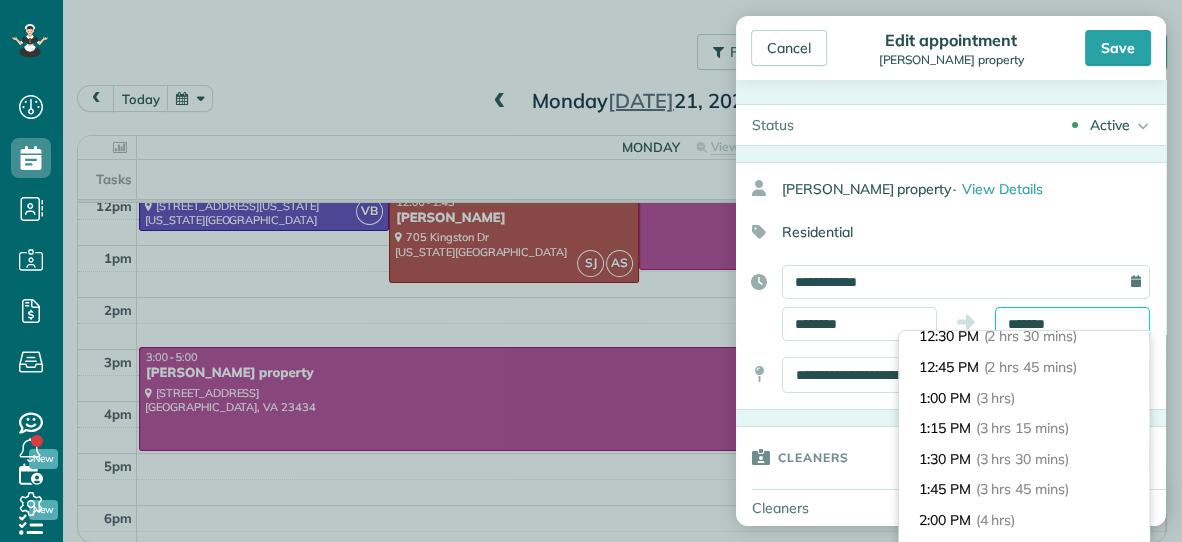type on "*******" 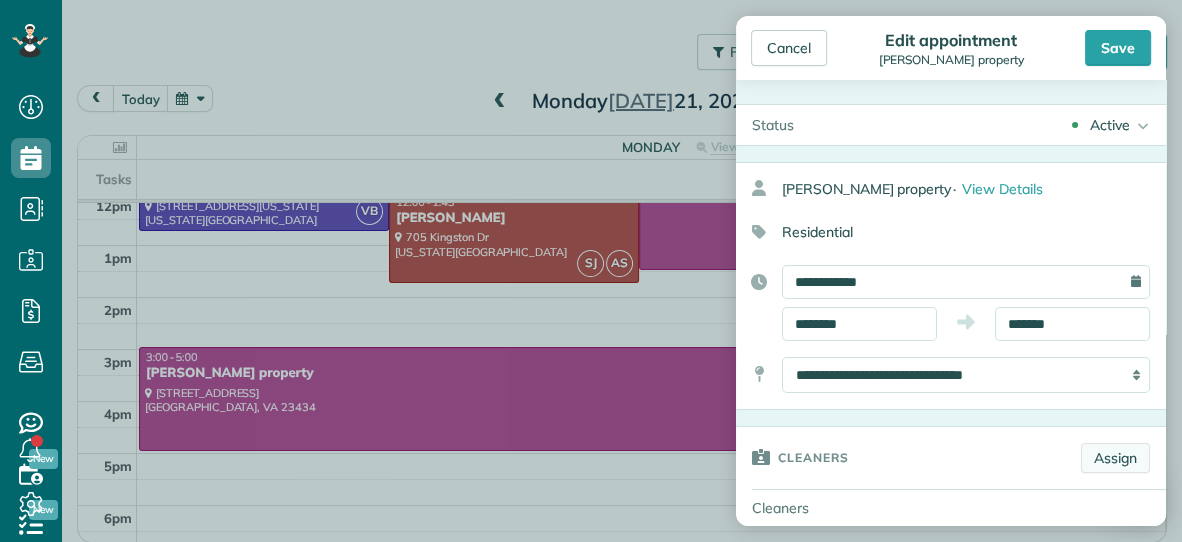 click on "Assign" at bounding box center [1115, 458] 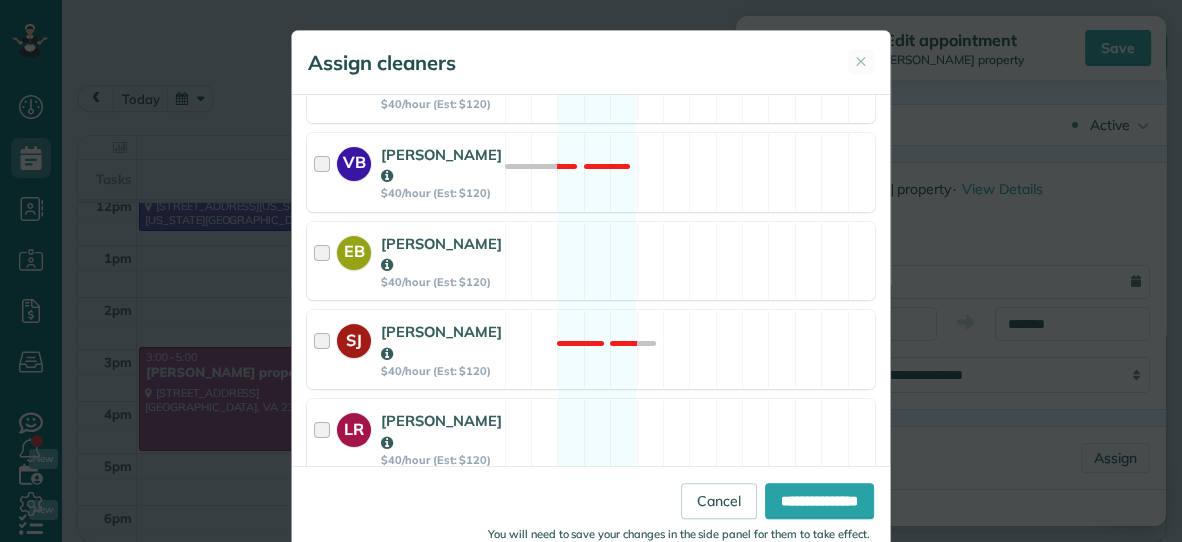 scroll, scrollTop: 420, scrollLeft: 0, axis: vertical 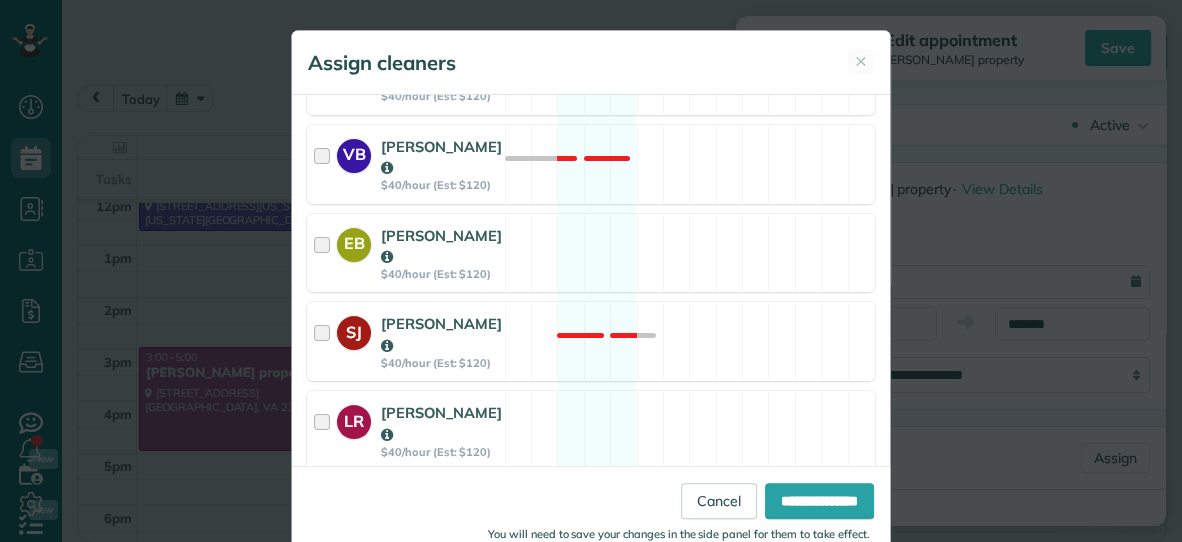 click on "**********" at bounding box center (591, 511) 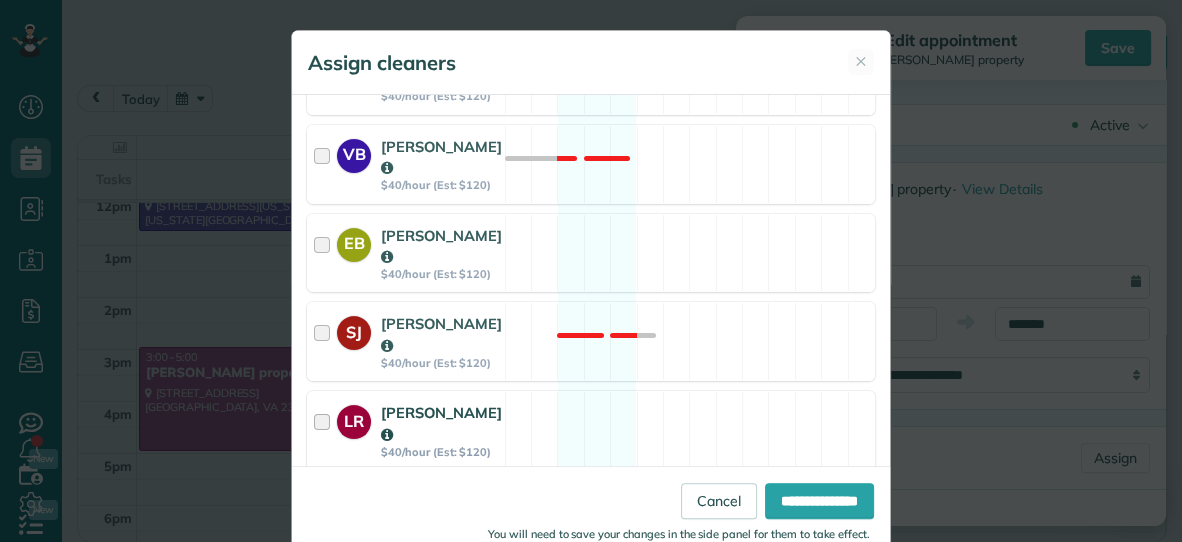 click on "LR
[PERSON_NAME]
$40/hour (Est: $120)
Available" at bounding box center [591, 430] 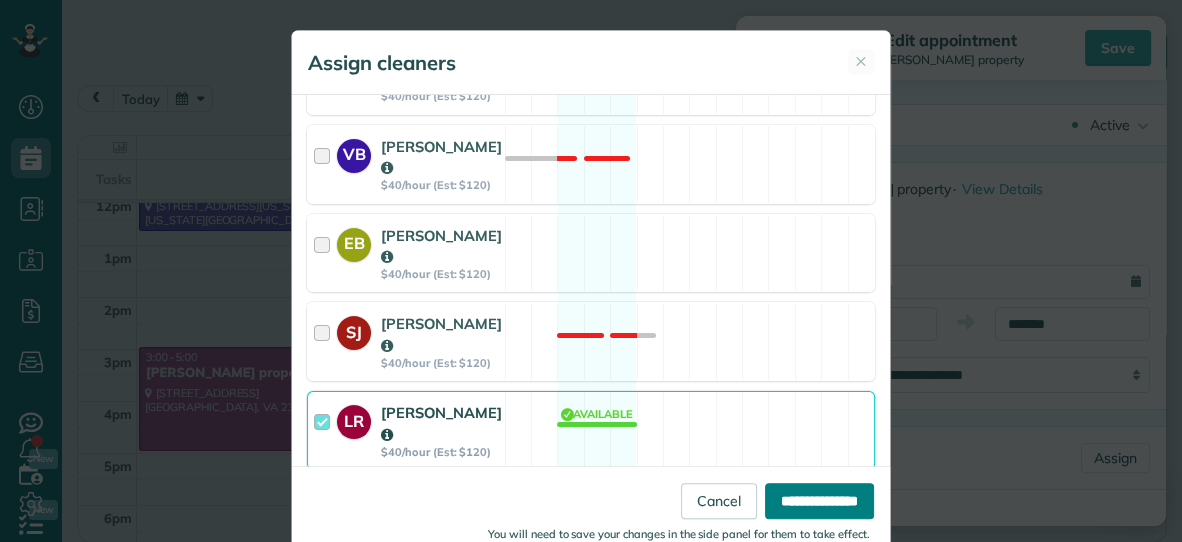 click on "**********" at bounding box center (819, 501) 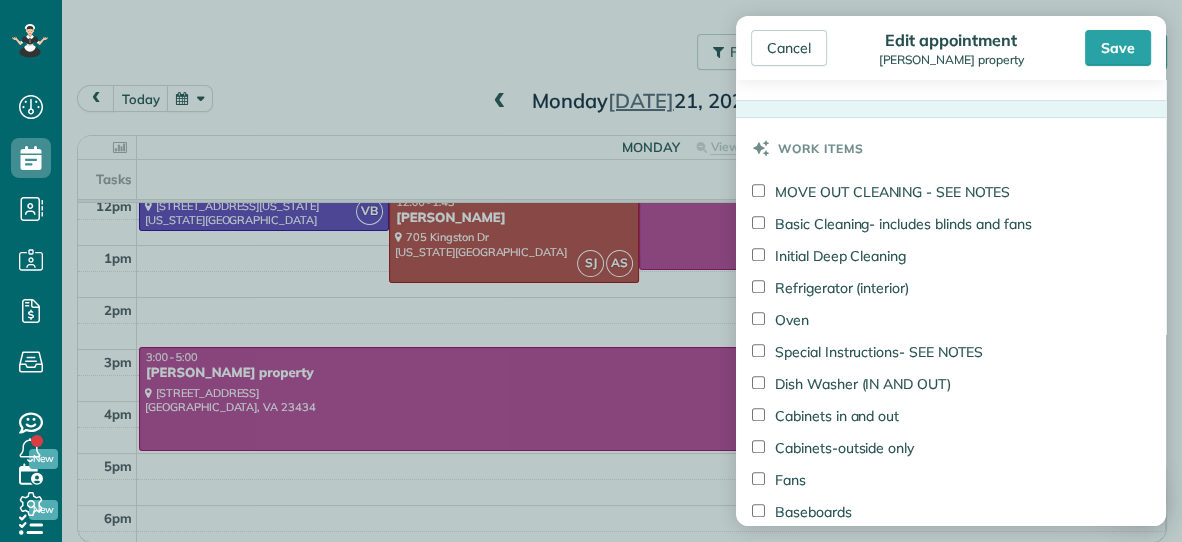 scroll, scrollTop: 887, scrollLeft: 0, axis: vertical 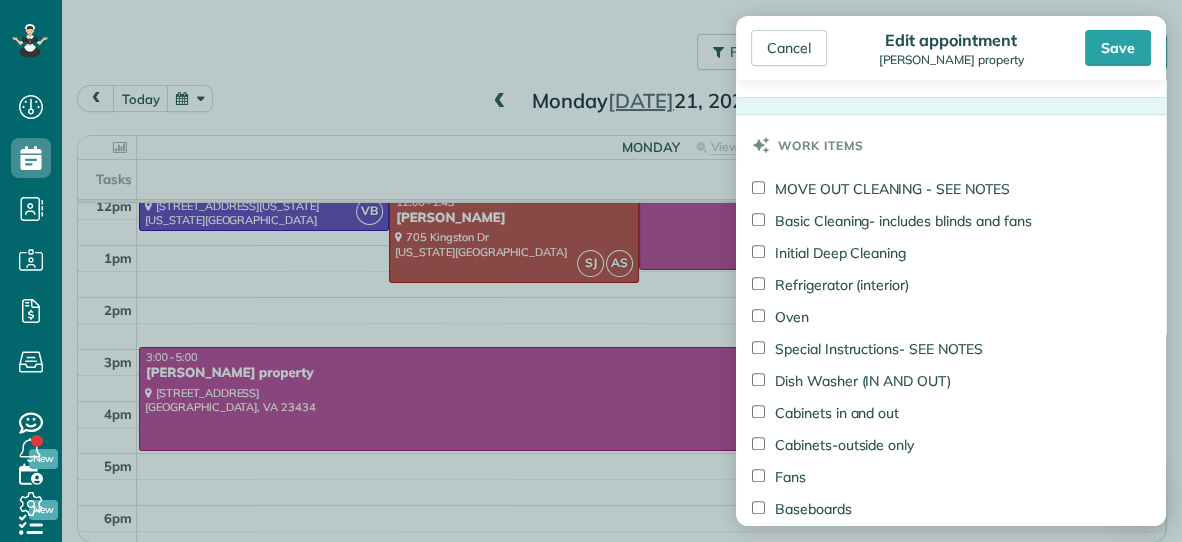 click on "Oven" at bounding box center (951, 319) 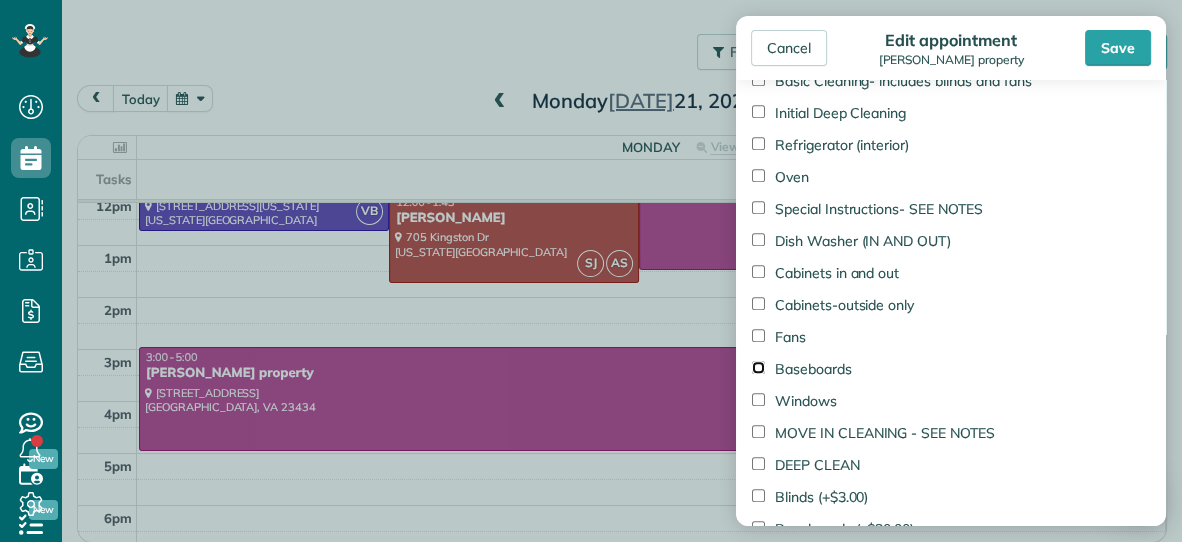 scroll, scrollTop: 1029, scrollLeft: 0, axis: vertical 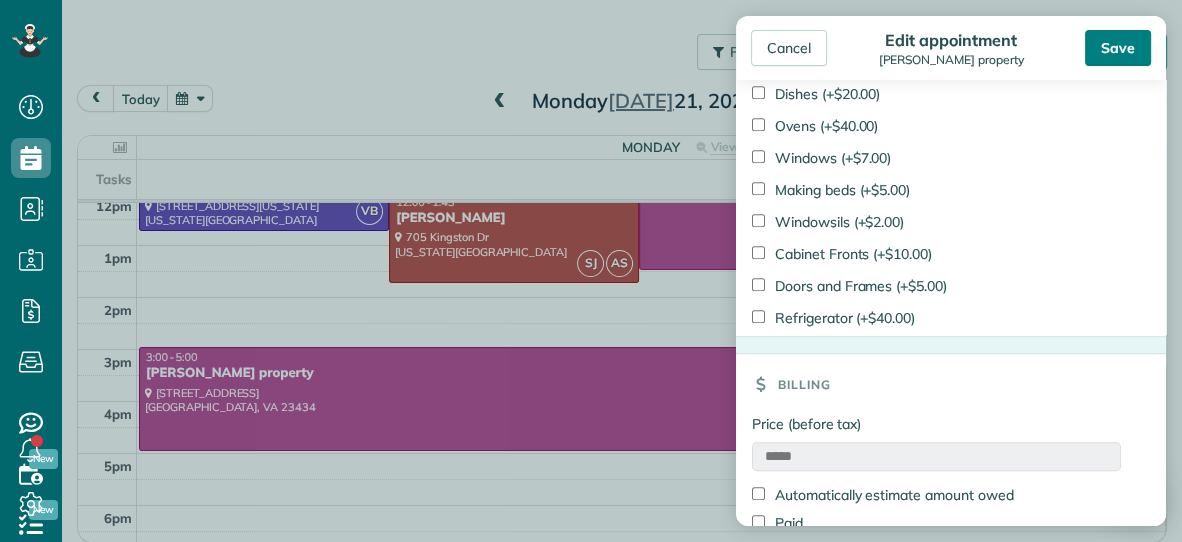 click on "Save" at bounding box center (1118, 48) 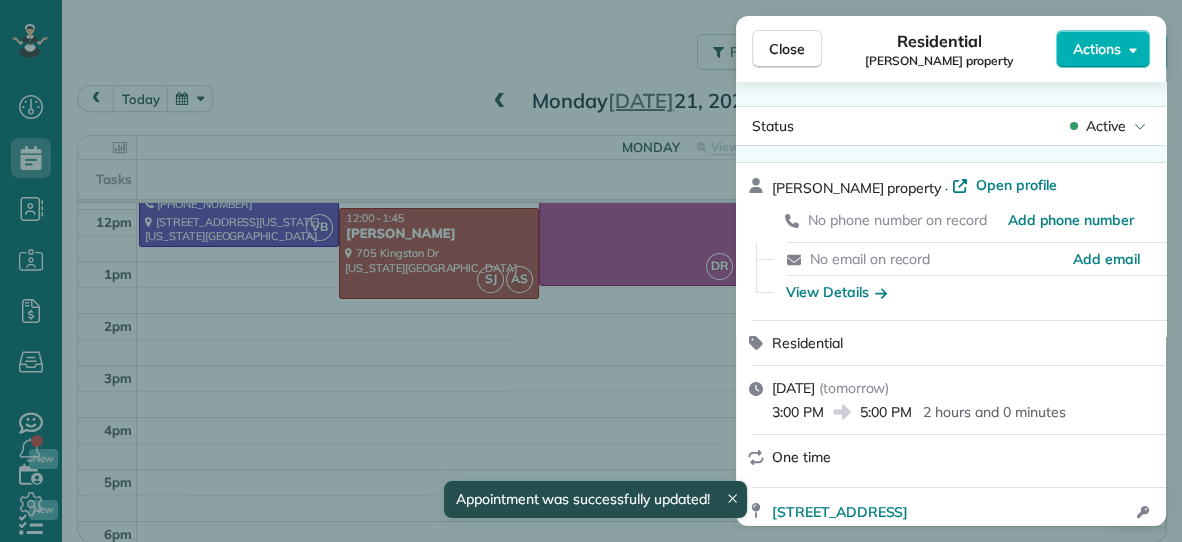 scroll, scrollTop: 249, scrollLeft: 0, axis: vertical 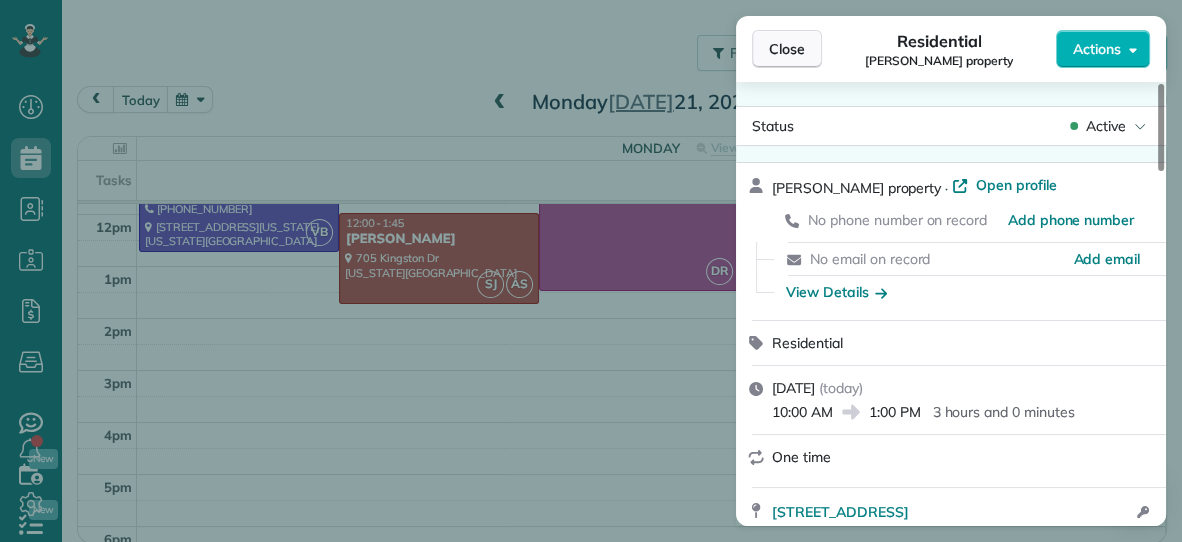 click on "Close" at bounding box center [787, 49] 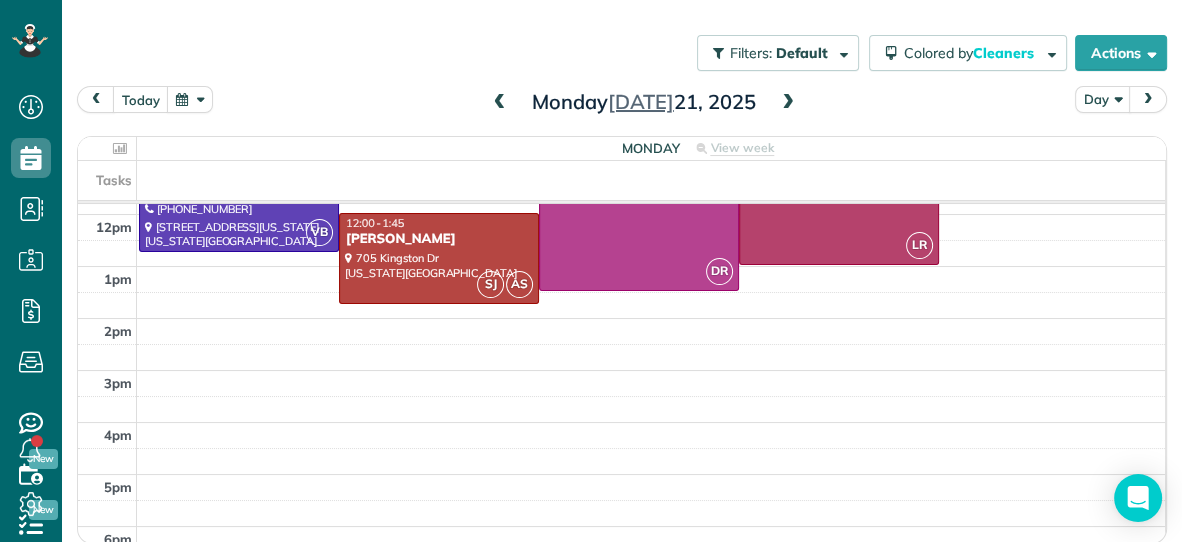 click at bounding box center (500, 103) 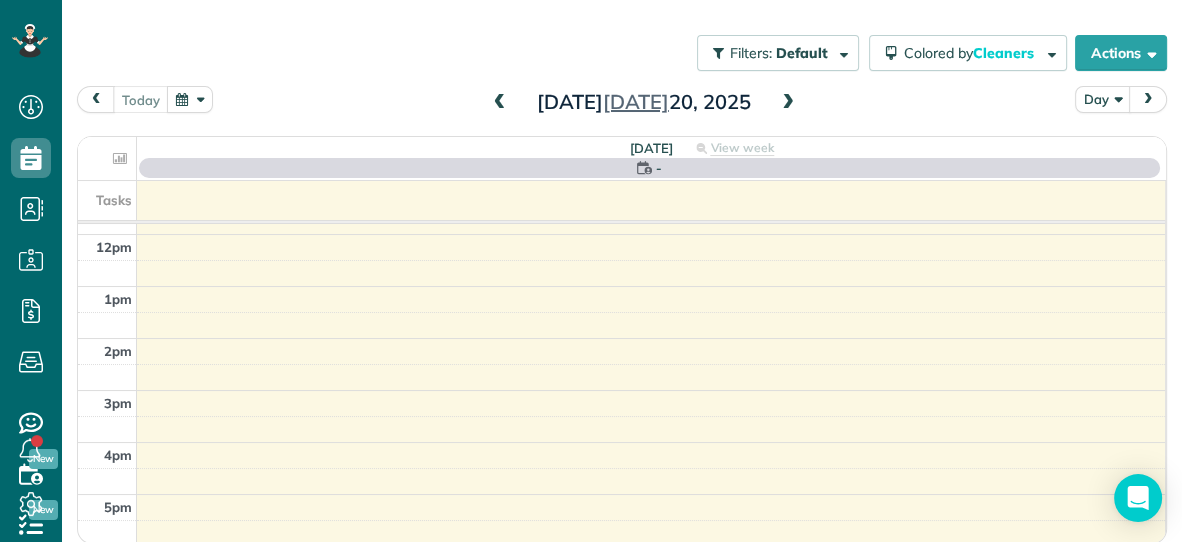 scroll, scrollTop: 0, scrollLeft: 0, axis: both 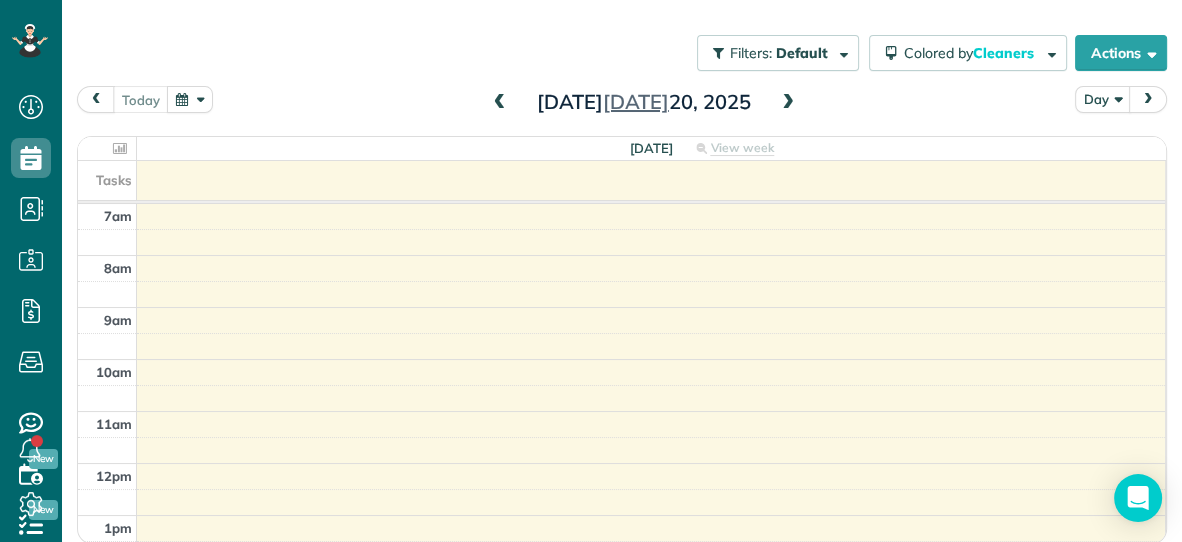 click at bounding box center (500, 103) 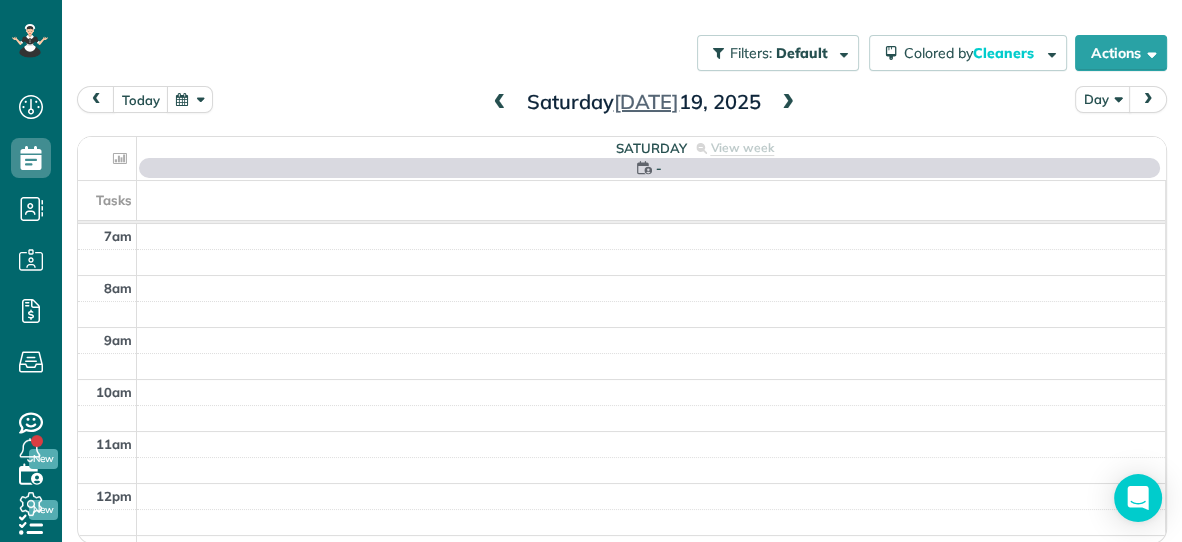 click at bounding box center [500, 103] 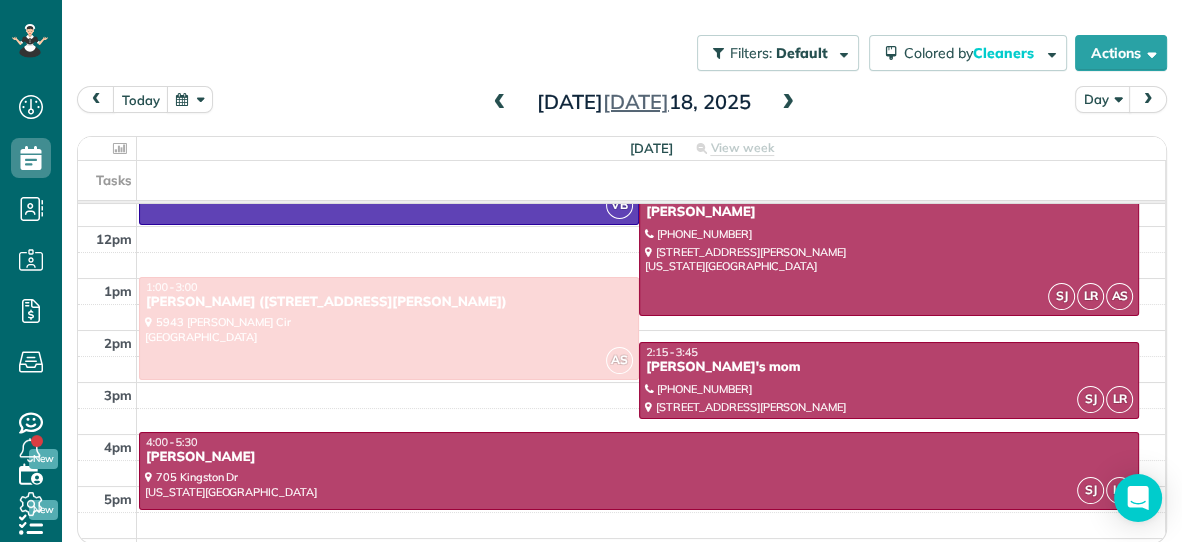 scroll, scrollTop: 269, scrollLeft: 0, axis: vertical 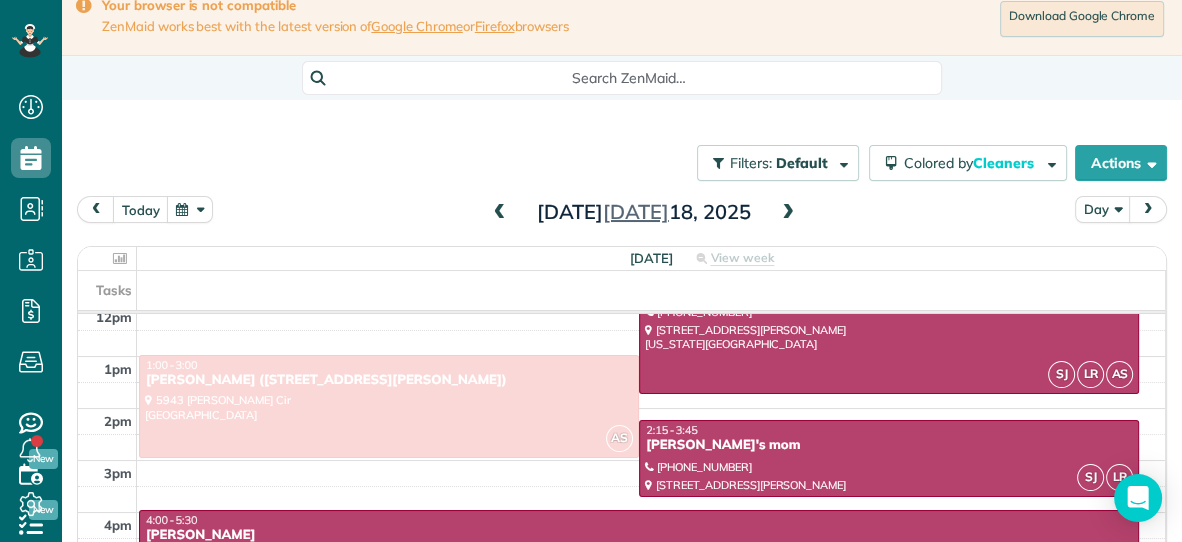 click at bounding box center [500, 213] 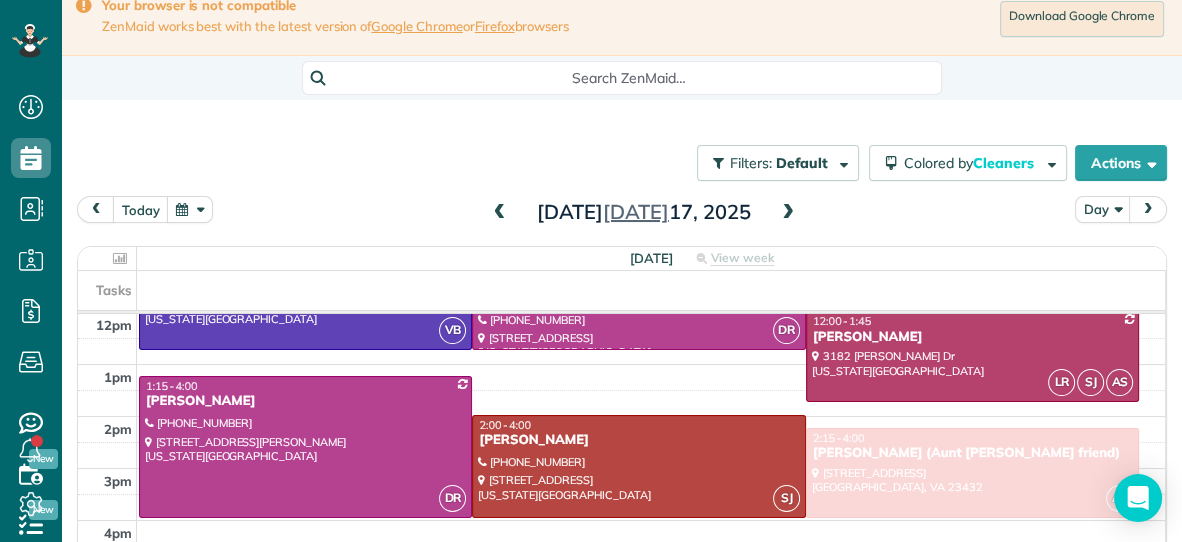scroll, scrollTop: 269, scrollLeft: 0, axis: vertical 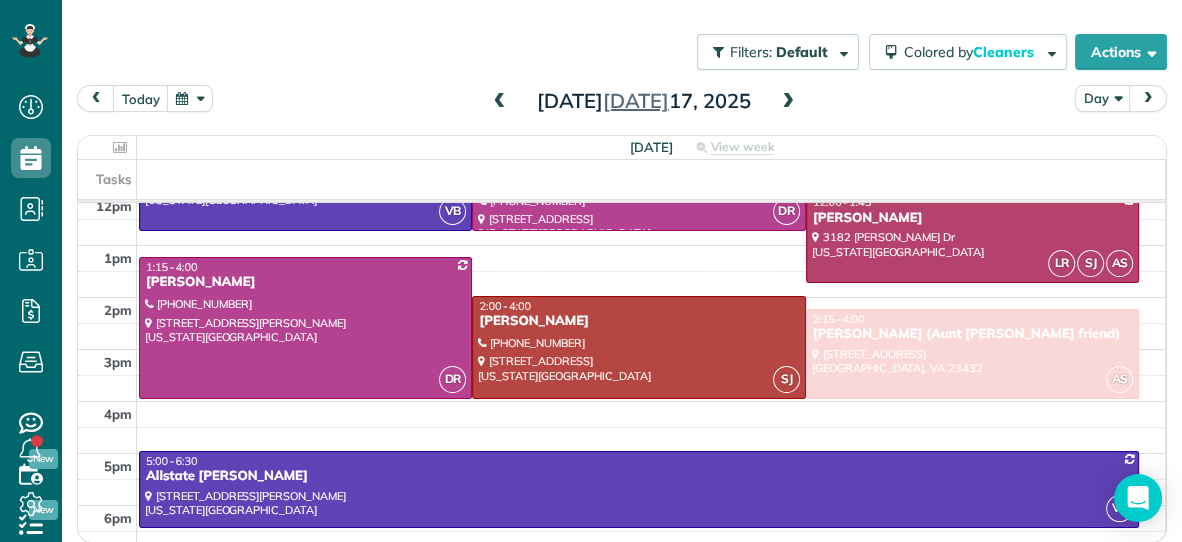click at bounding box center [500, 102] 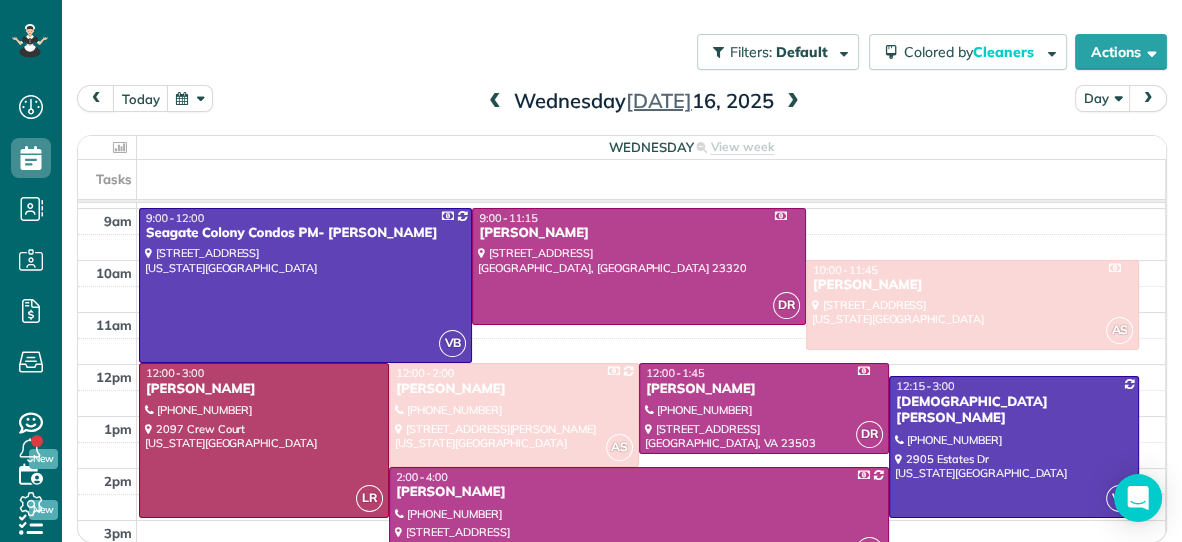 scroll, scrollTop: 94, scrollLeft: 0, axis: vertical 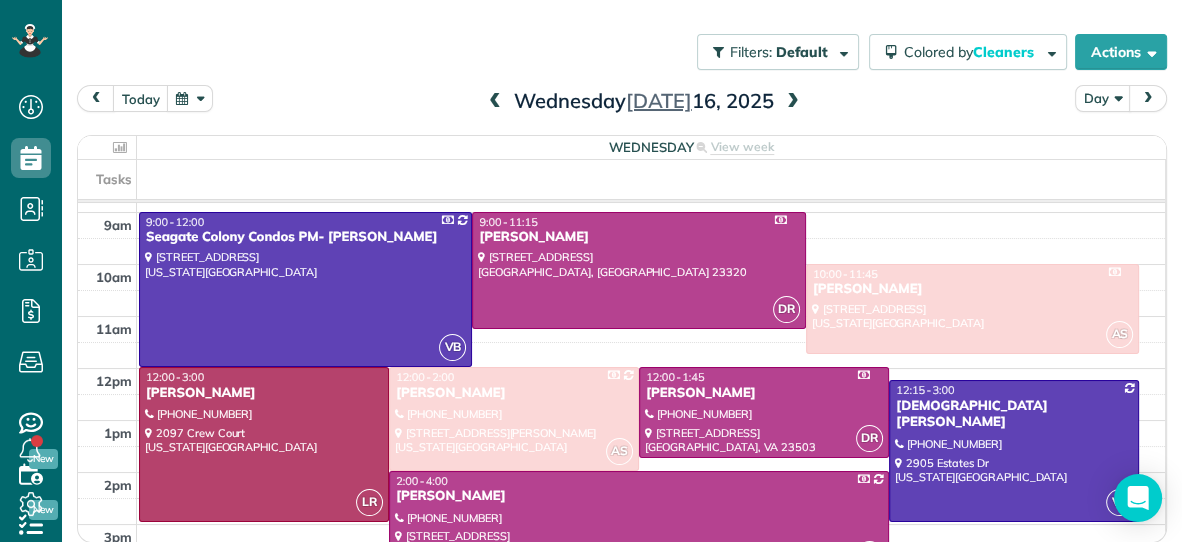 click at bounding box center [495, 102] 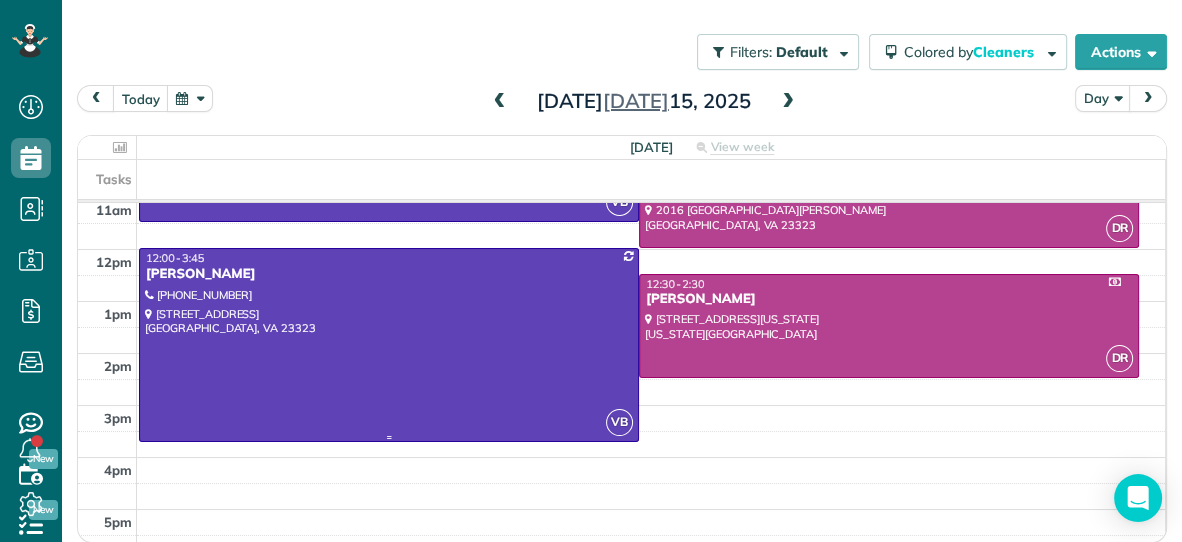 scroll, scrollTop: 269, scrollLeft: 0, axis: vertical 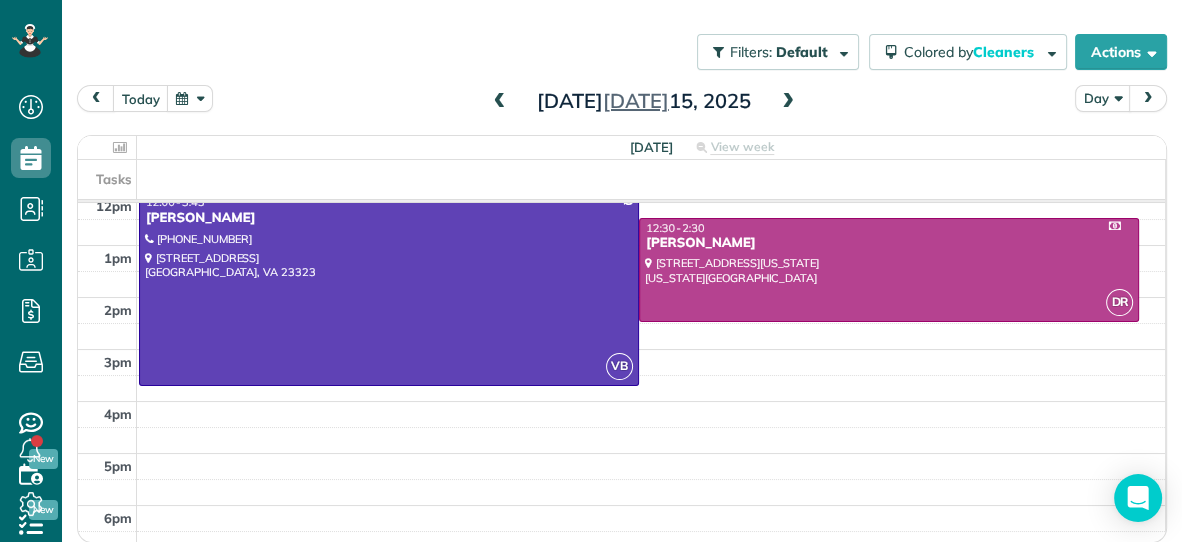 click at bounding box center [500, 102] 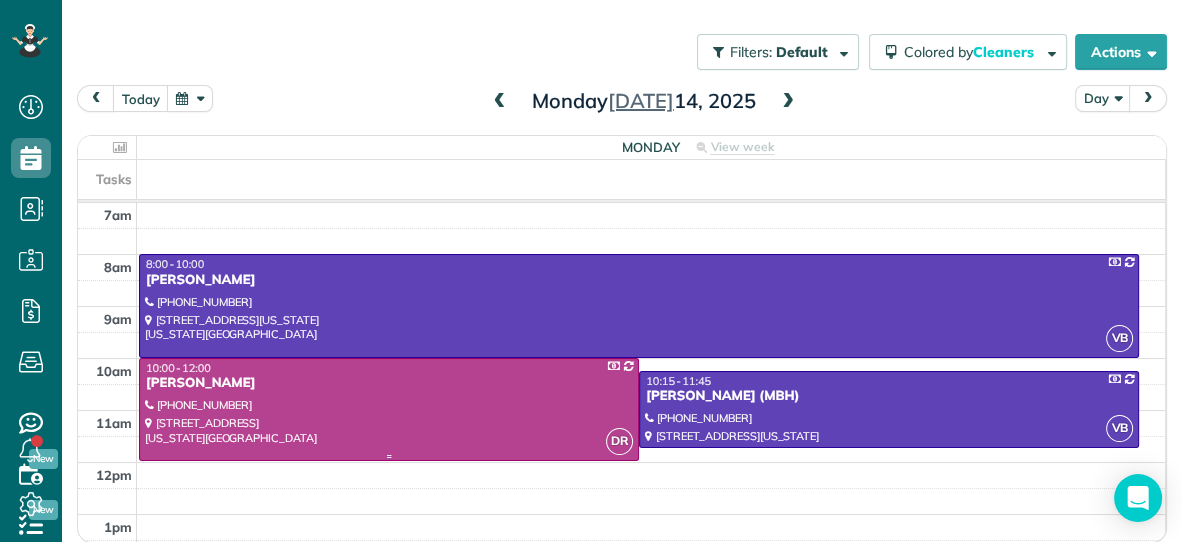 scroll, scrollTop: 269, scrollLeft: 0, axis: vertical 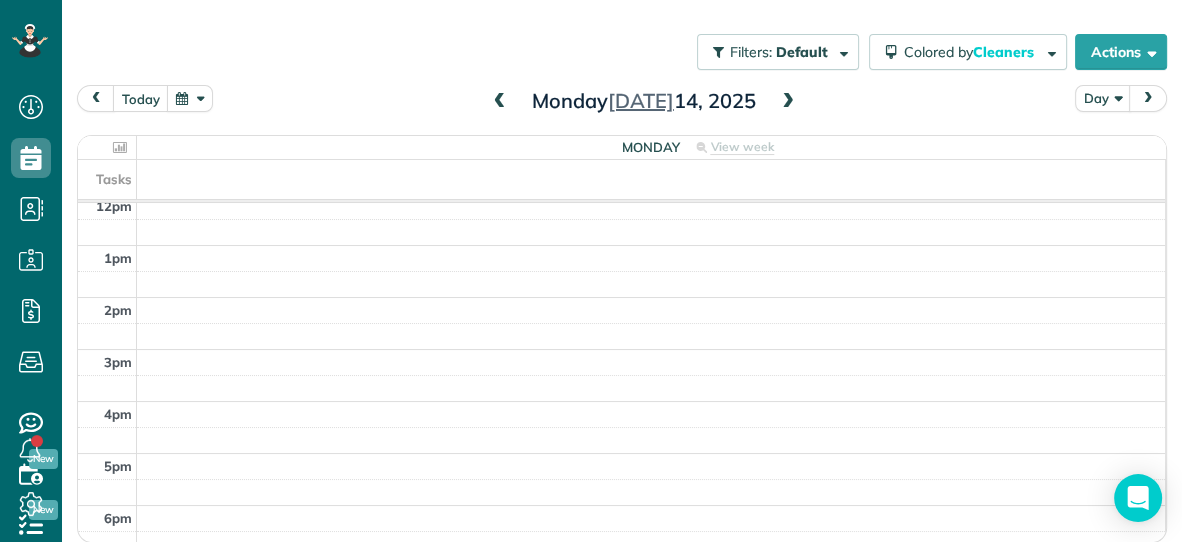 click at bounding box center (500, 102) 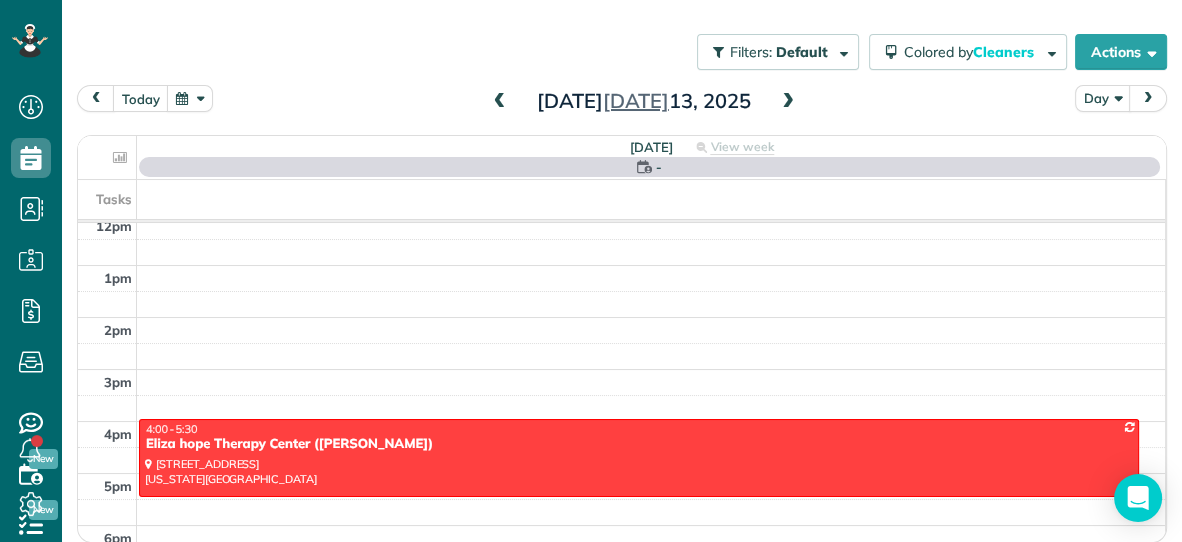 scroll, scrollTop: 0, scrollLeft: 0, axis: both 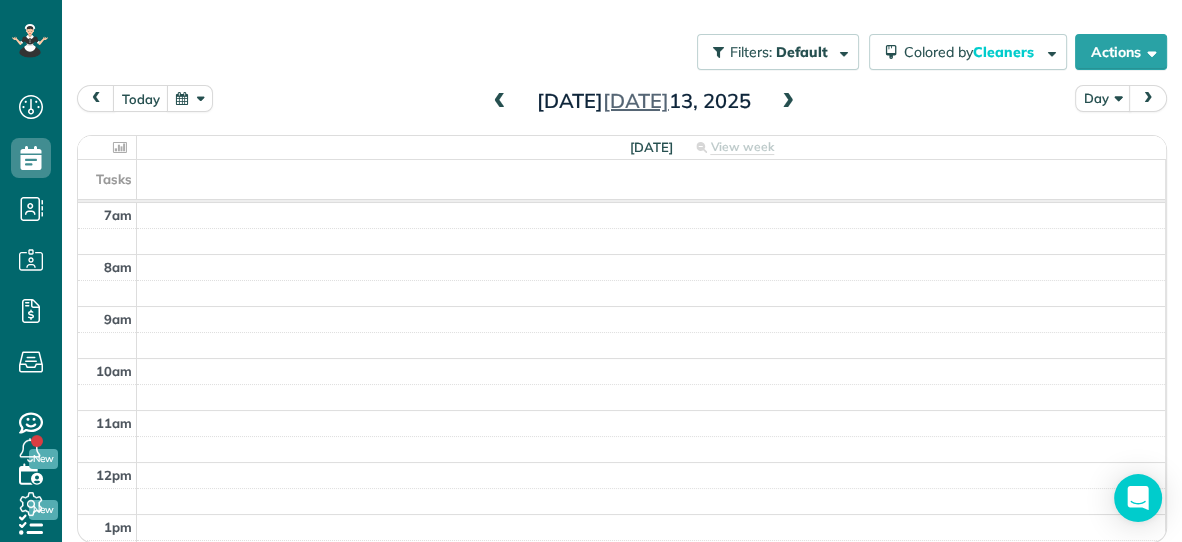 click at bounding box center (500, 102) 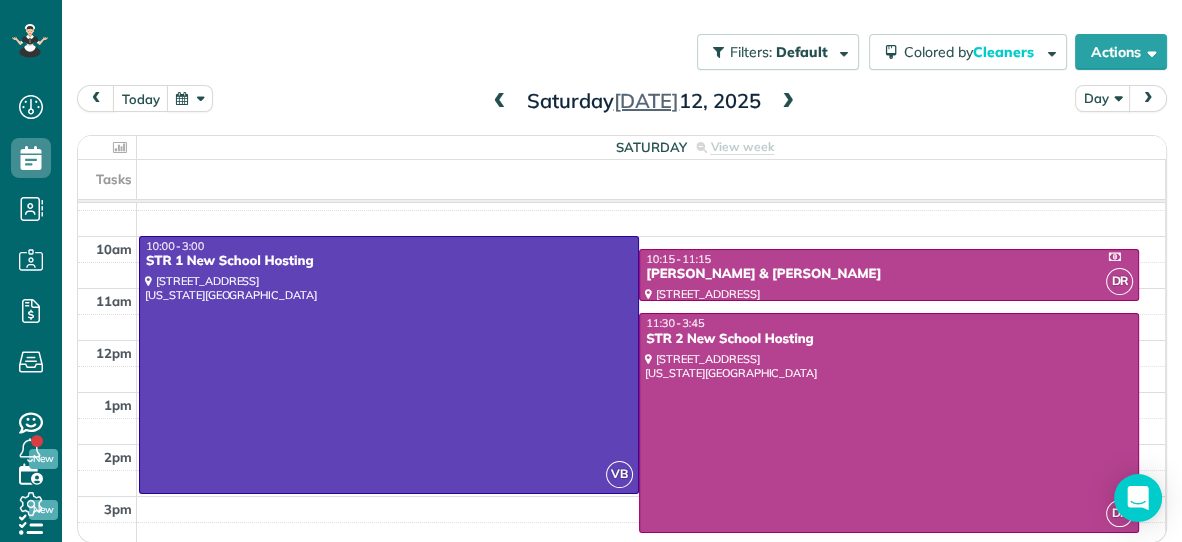scroll, scrollTop: 191, scrollLeft: 0, axis: vertical 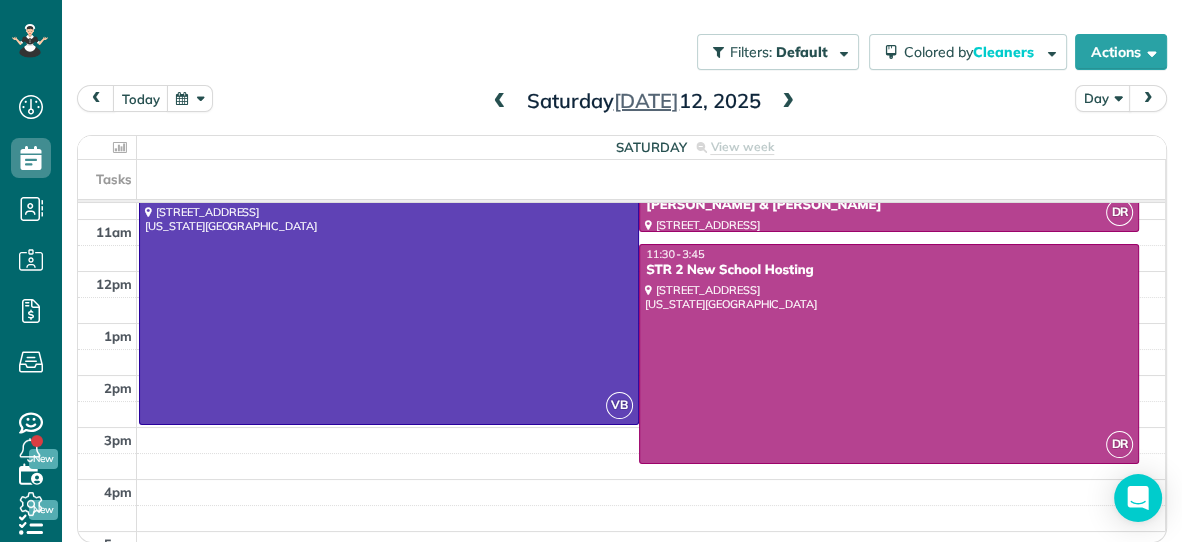 click at bounding box center [500, 102] 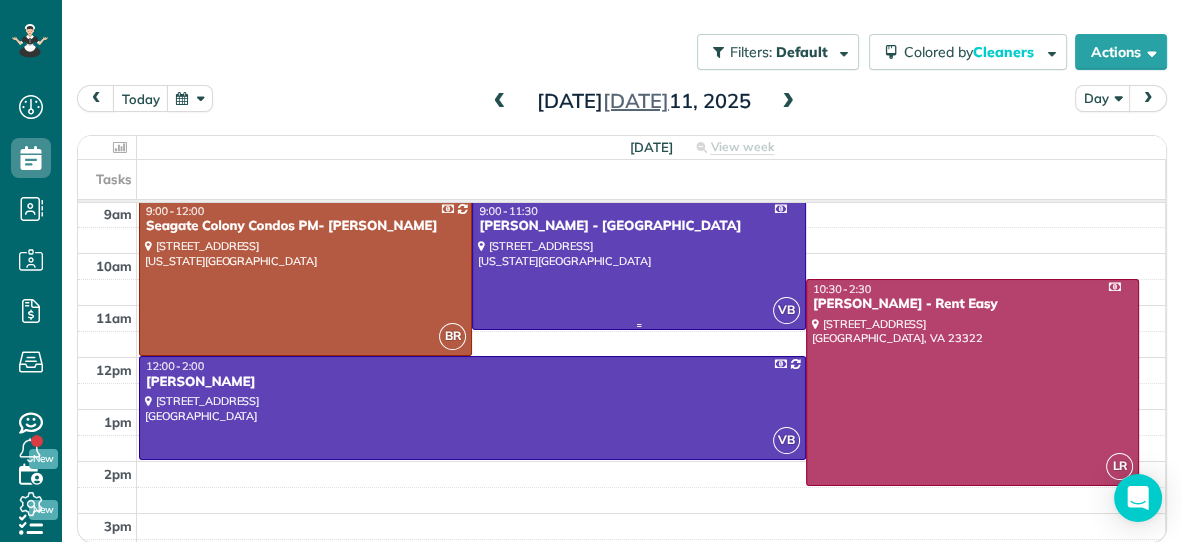scroll, scrollTop: 108, scrollLeft: 0, axis: vertical 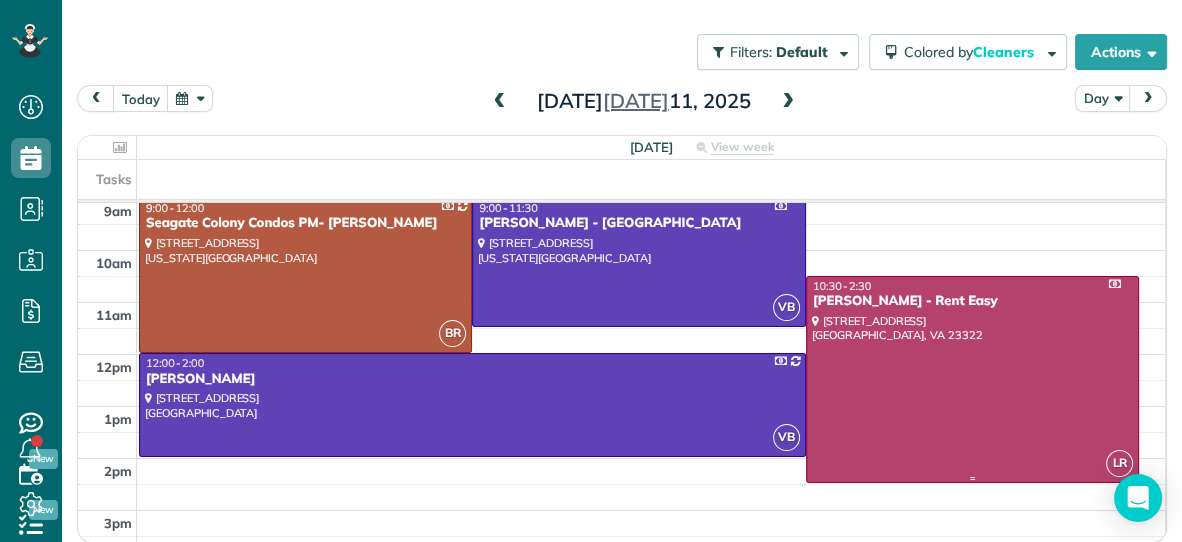 click at bounding box center (972, 379) 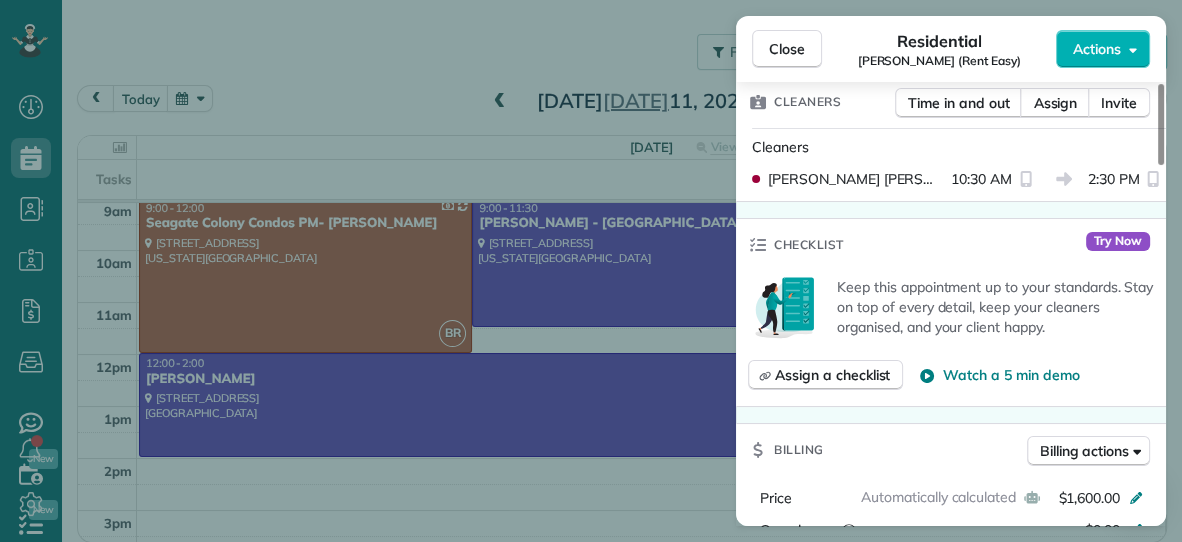 scroll, scrollTop: 639, scrollLeft: 0, axis: vertical 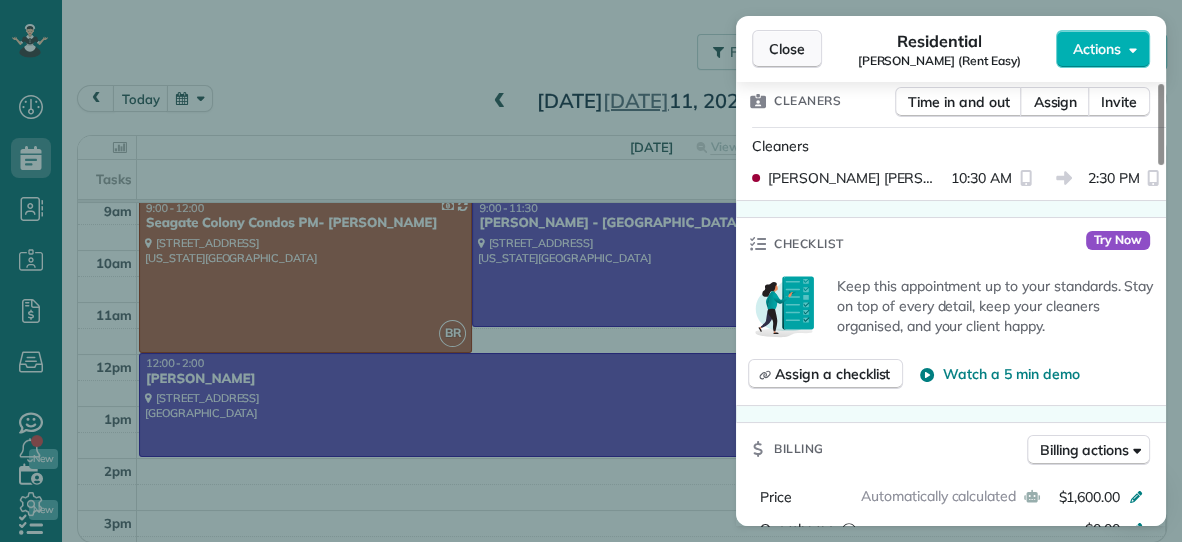 click on "Close" at bounding box center [787, 49] 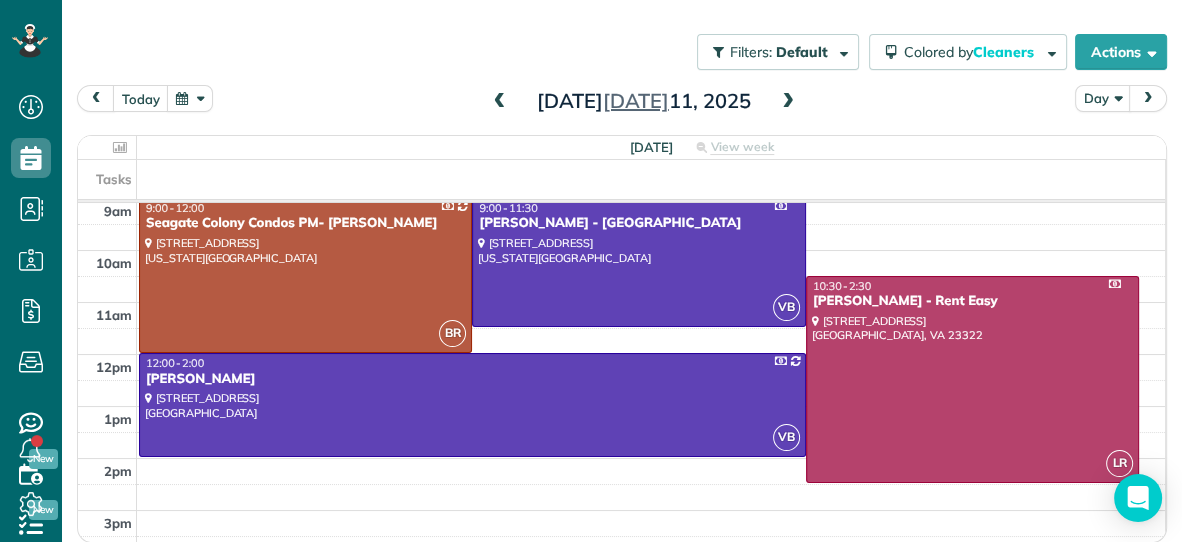 click at bounding box center [788, 102] 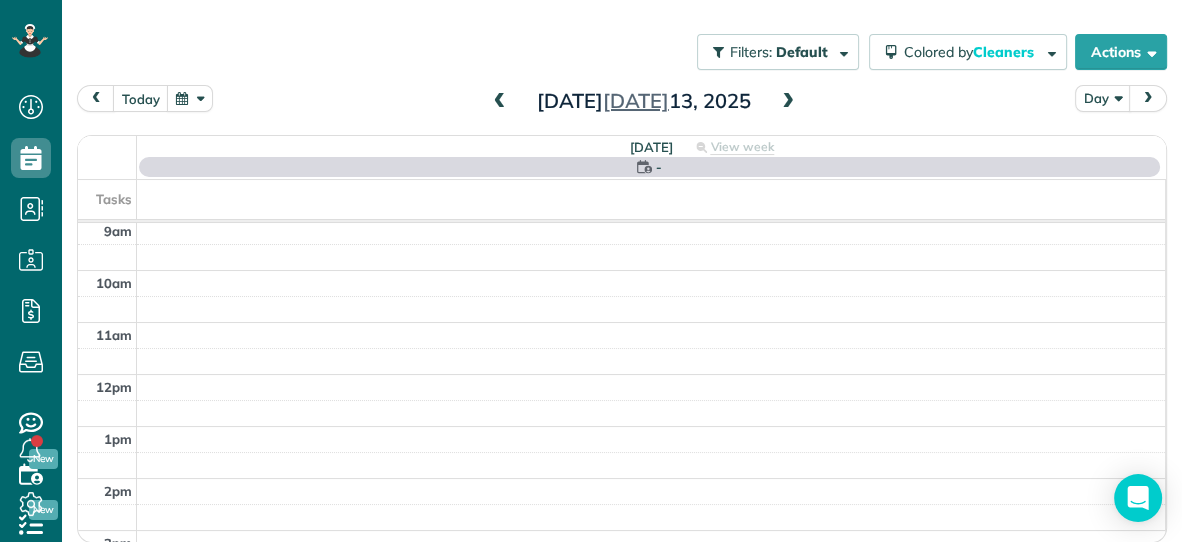 click at bounding box center [788, 102] 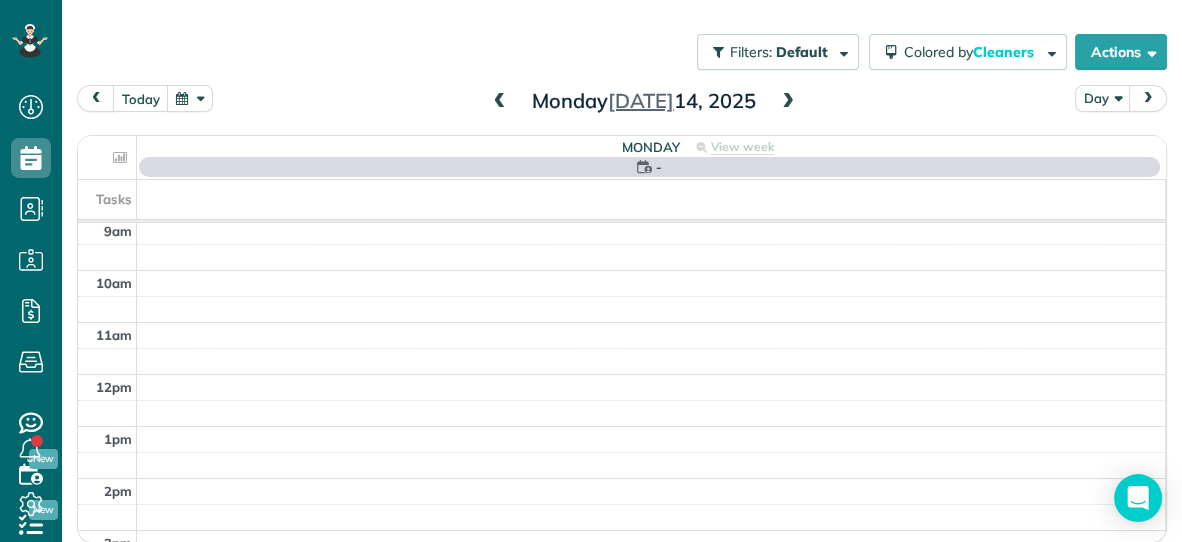 scroll, scrollTop: 0, scrollLeft: 0, axis: both 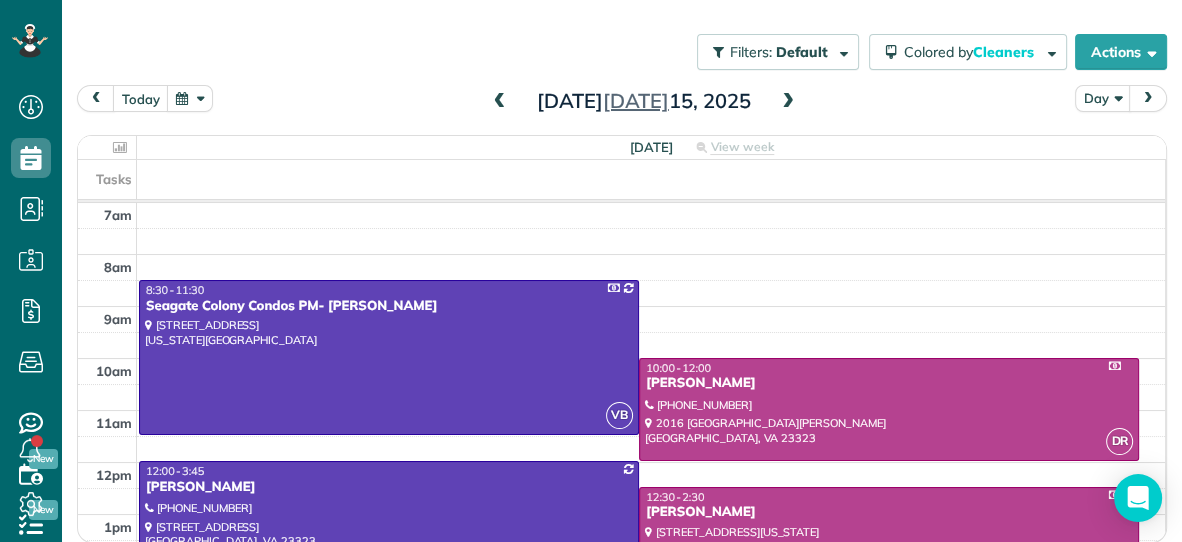 click at bounding box center (788, 102) 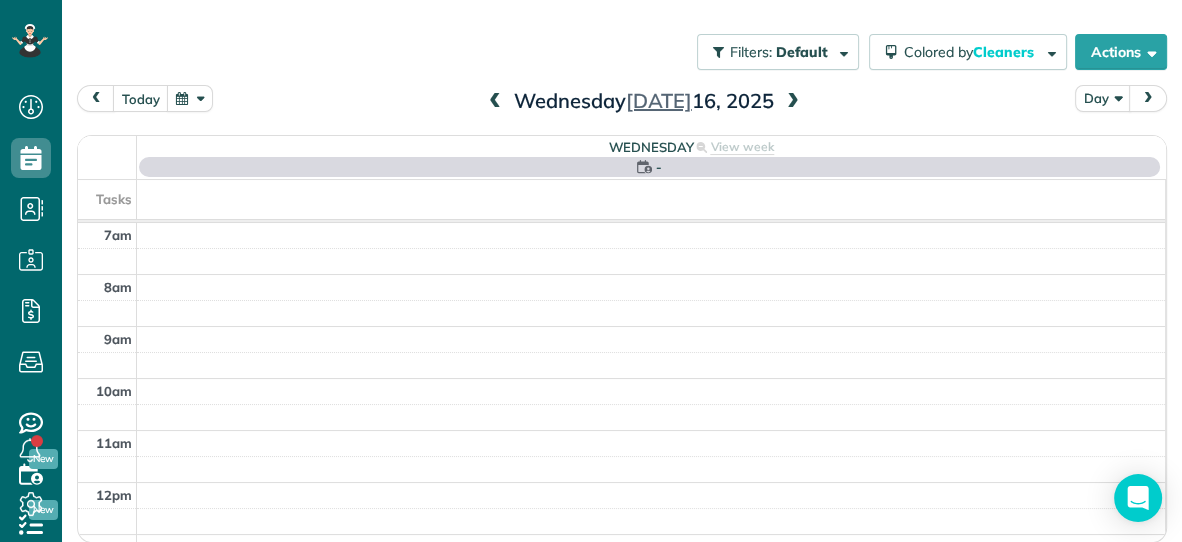 click at bounding box center (793, 102) 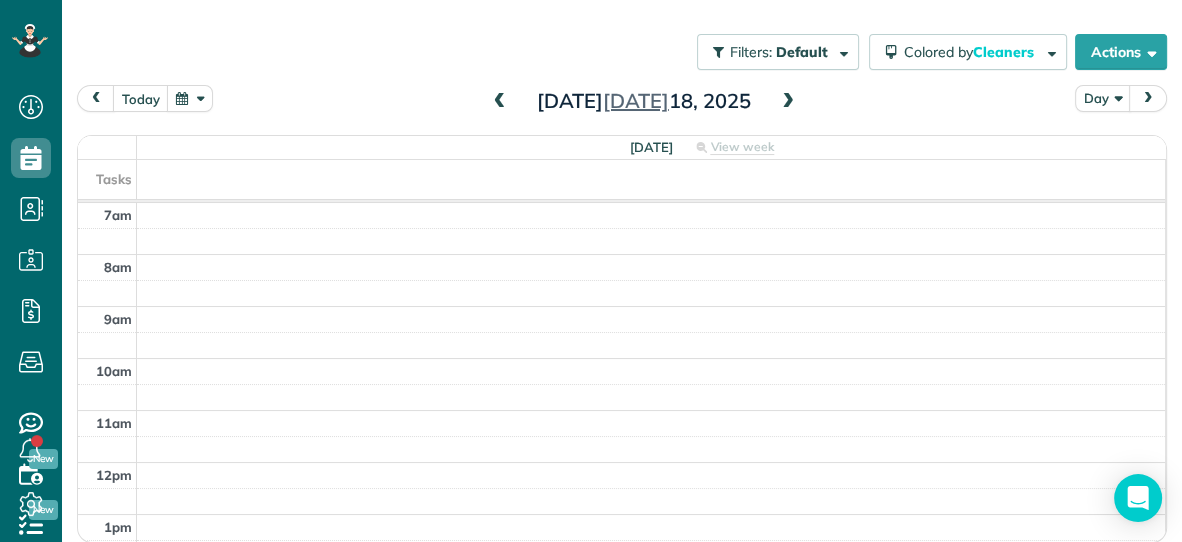 click at bounding box center (788, 102) 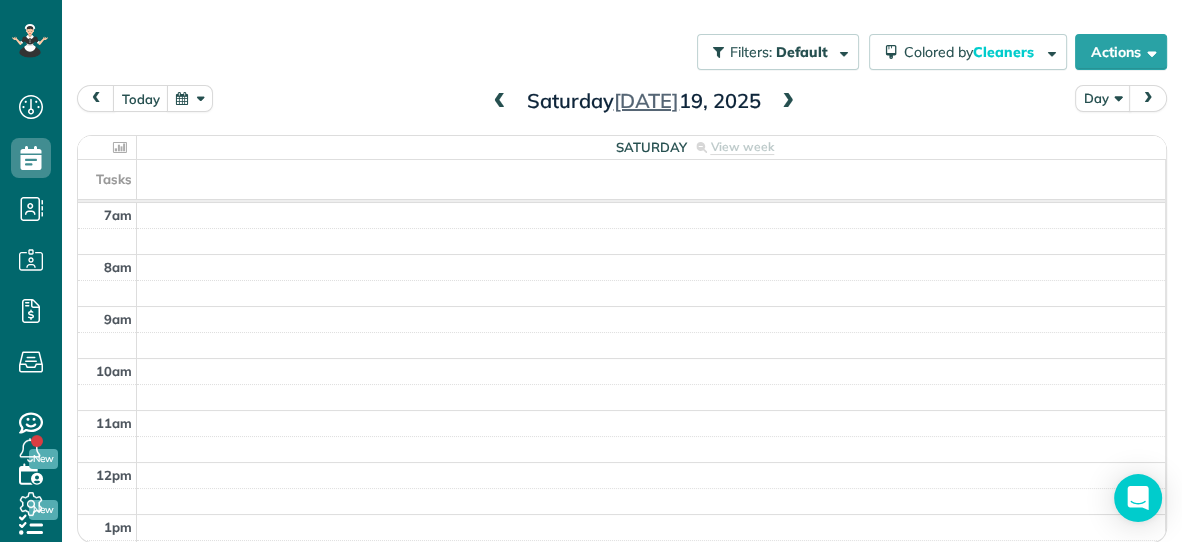 click at bounding box center (788, 102) 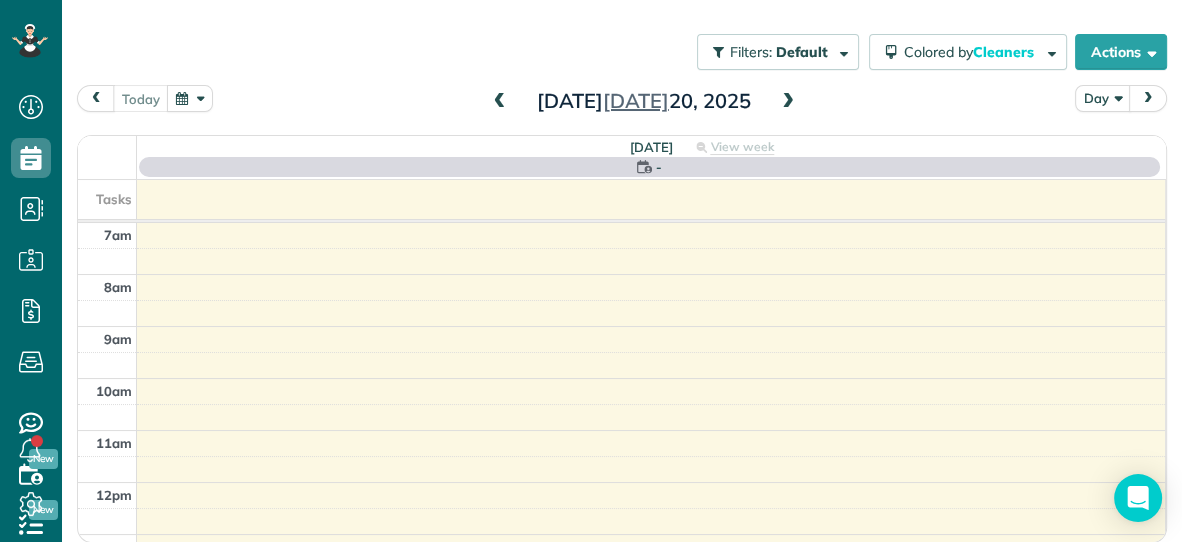 click at bounding box center (788, 102) 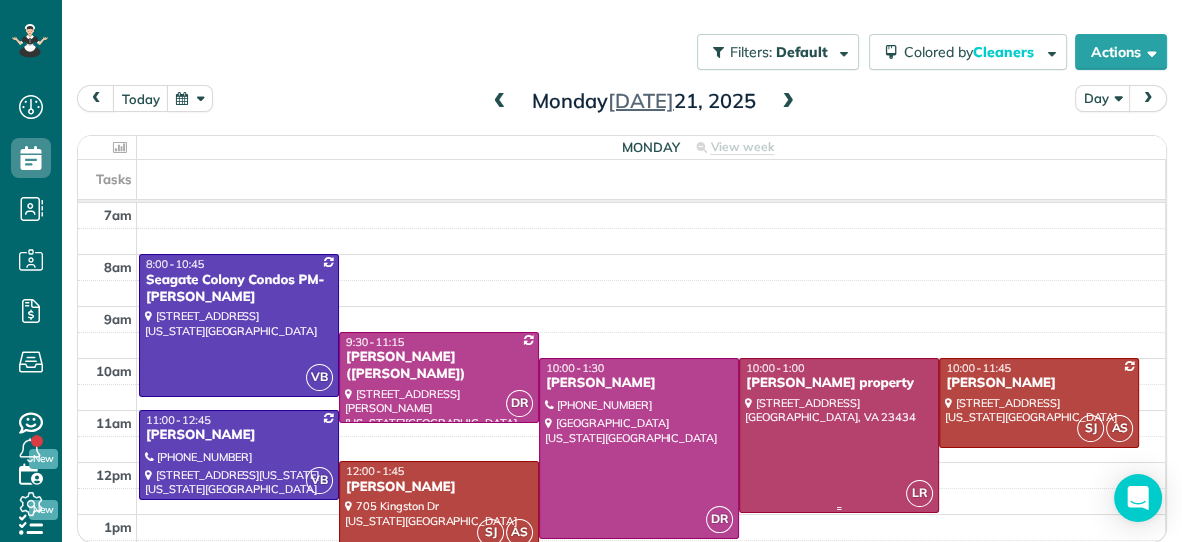 click at bounding box center (839, 435) 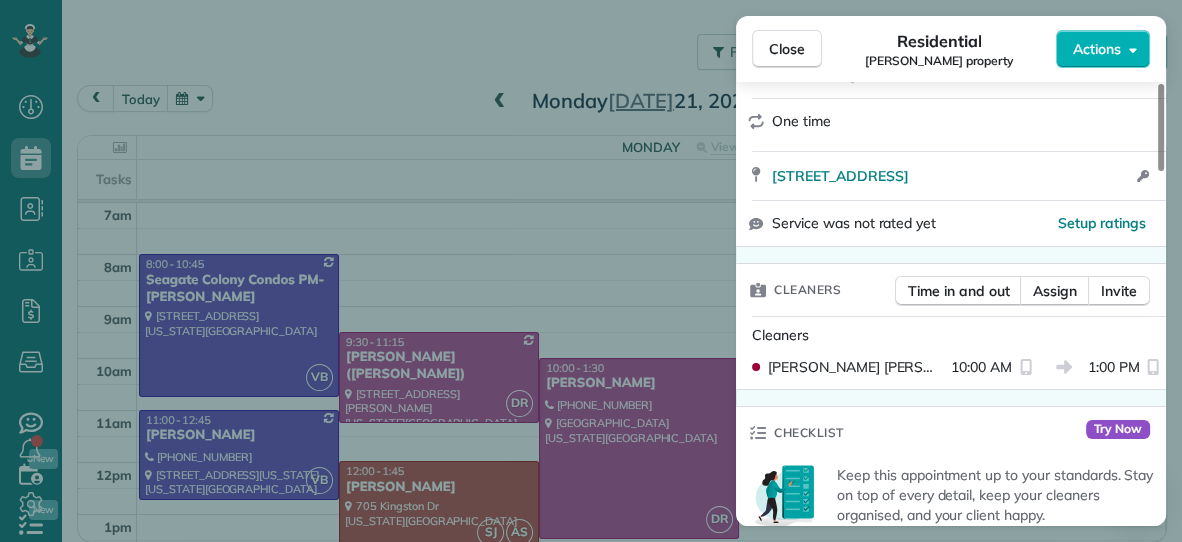 scroll, scrollTop: 352, scrollLeft: 0, axis: vertical 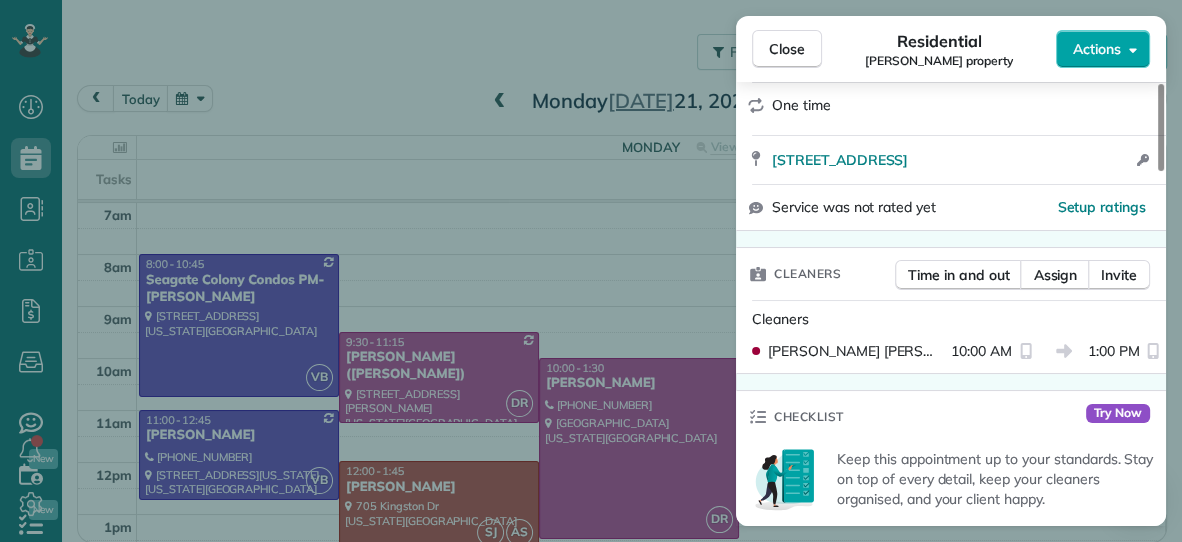click on "Actions" at bounding box center [1097, 49] 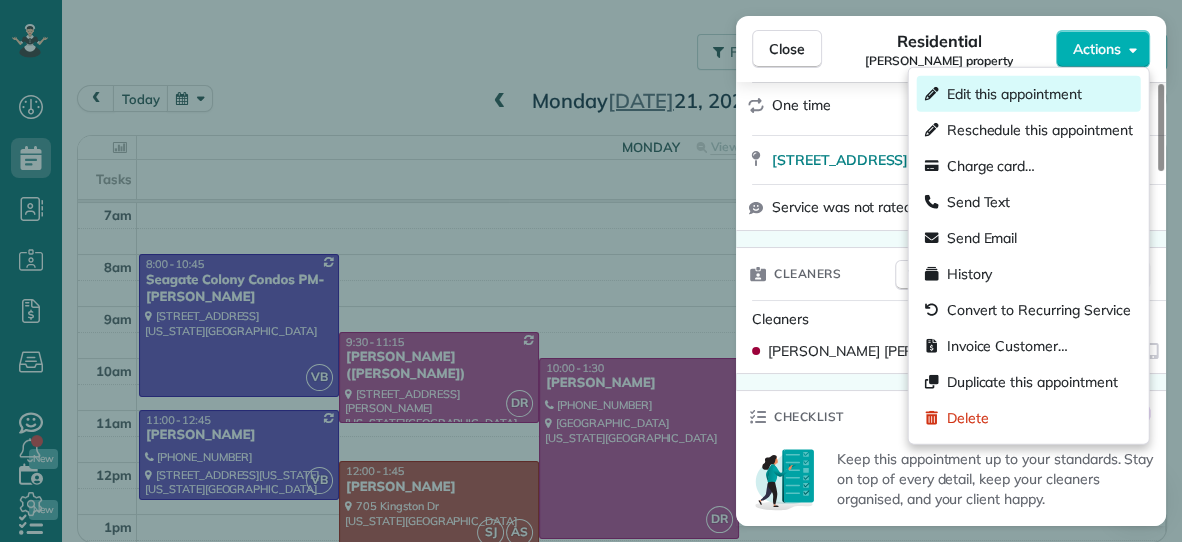 click on "Edit this appointment" at bounding box center (1014, 94) 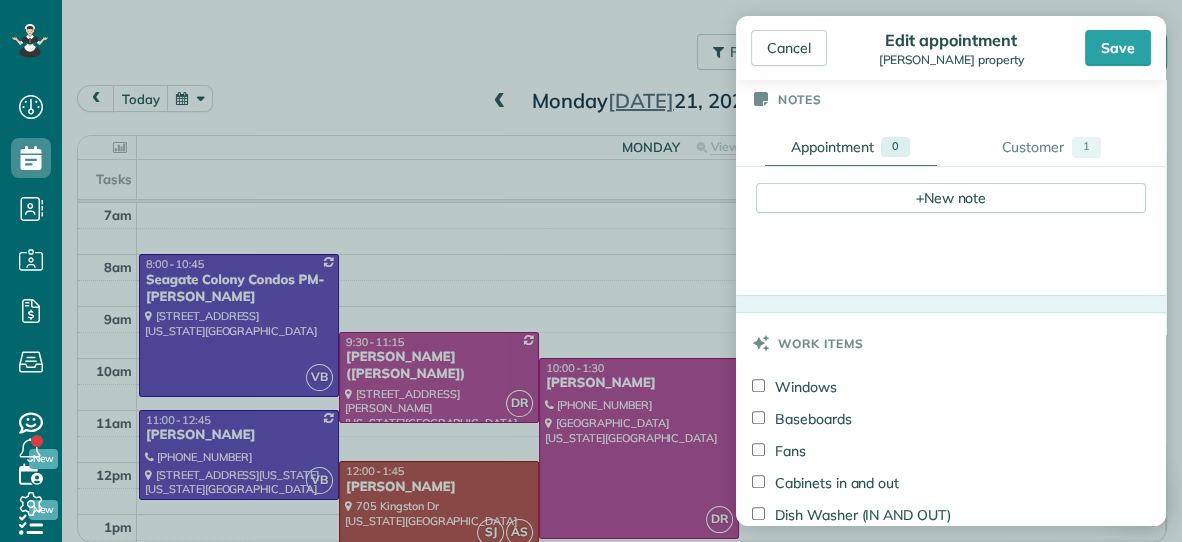 scroll, scrollTop: 651, scrollLeft: 0, axis: vertical 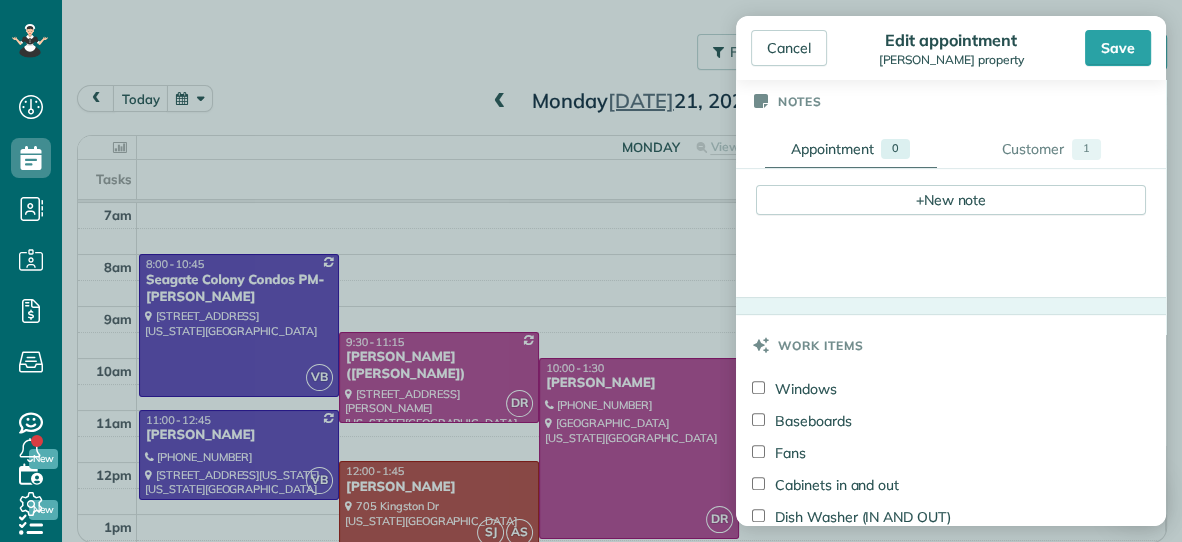 click on "+
New note" at bounding box center [951, 200] 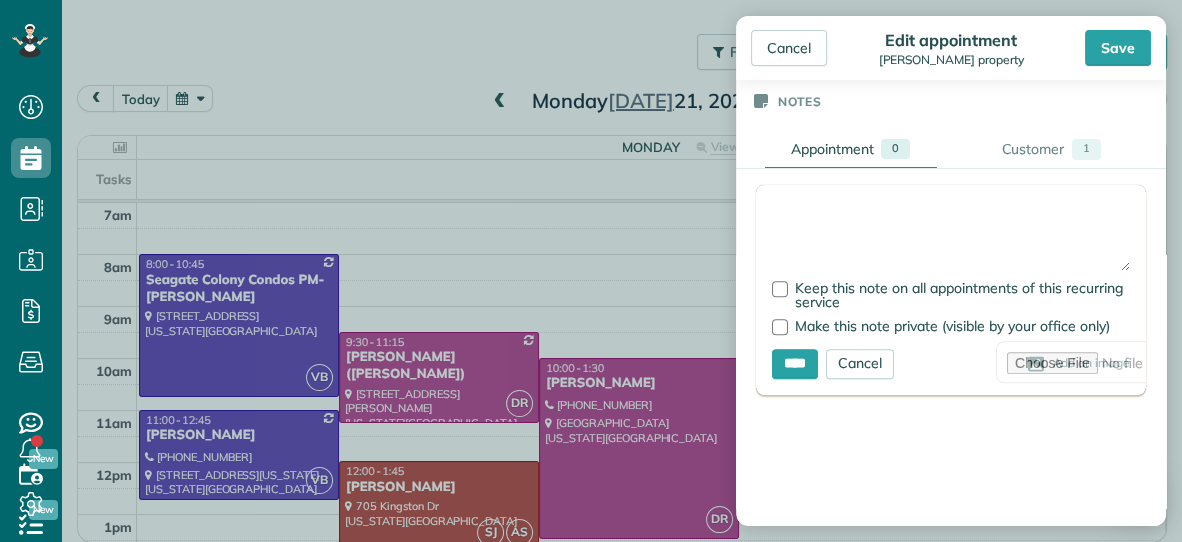 click at bounding box center (951, 236) 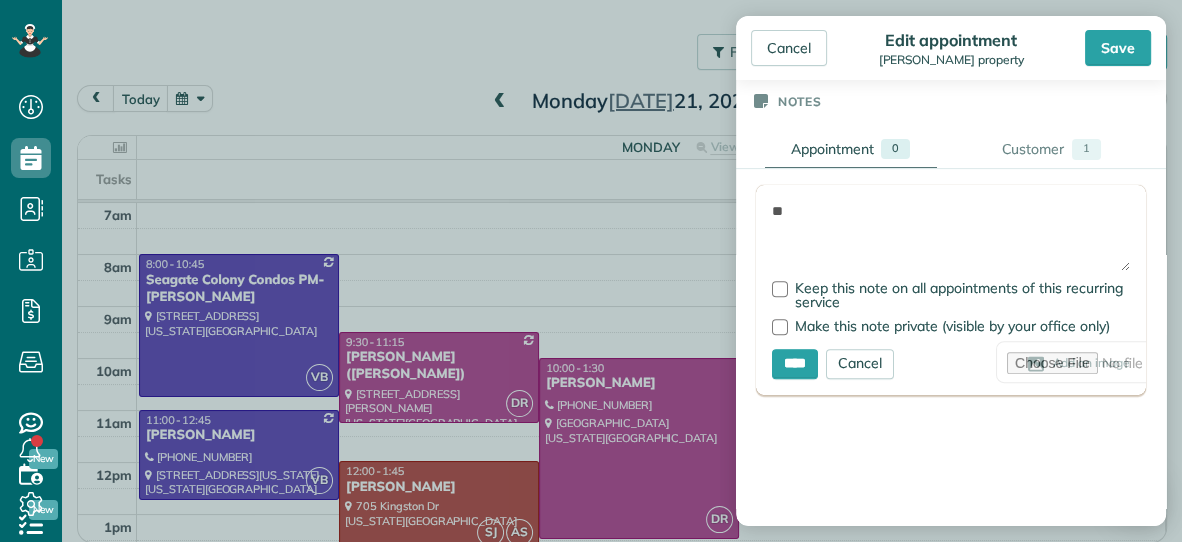 type on "*" 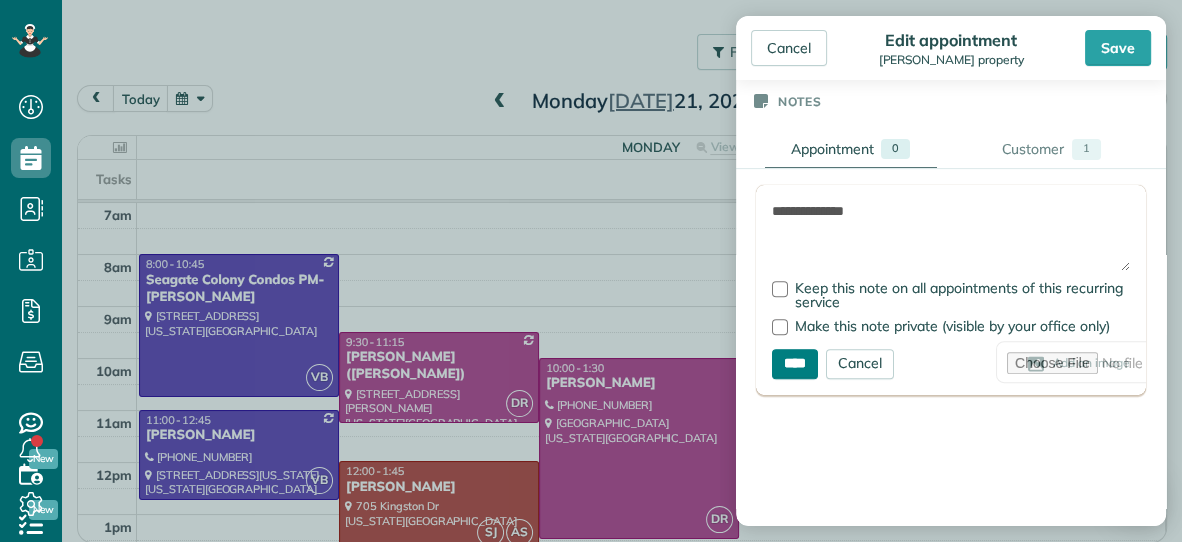 type on "**********" 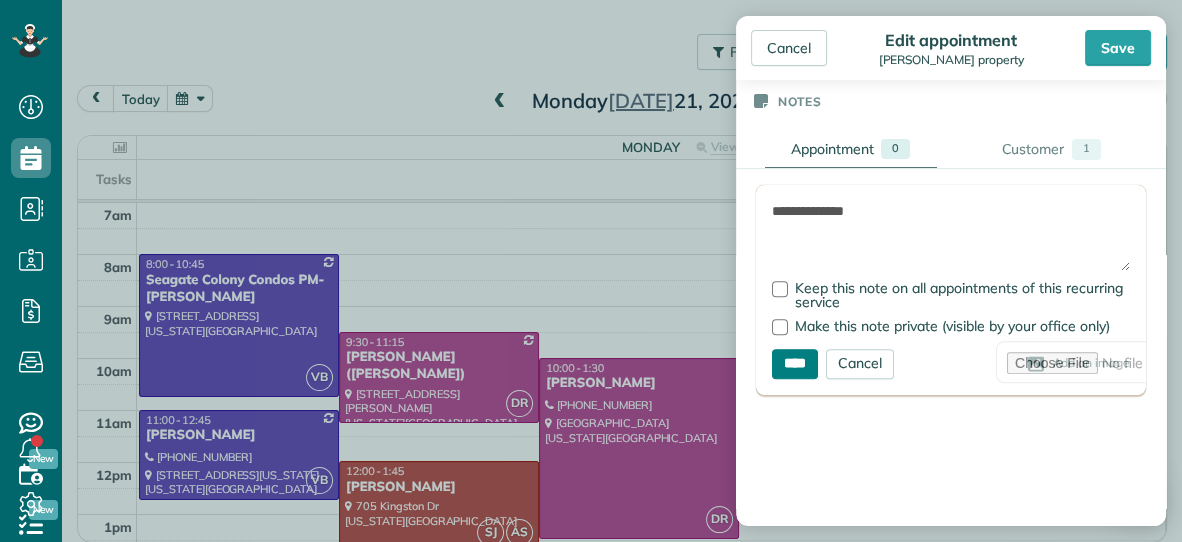 click on "****" at bounding box center [795, 364] 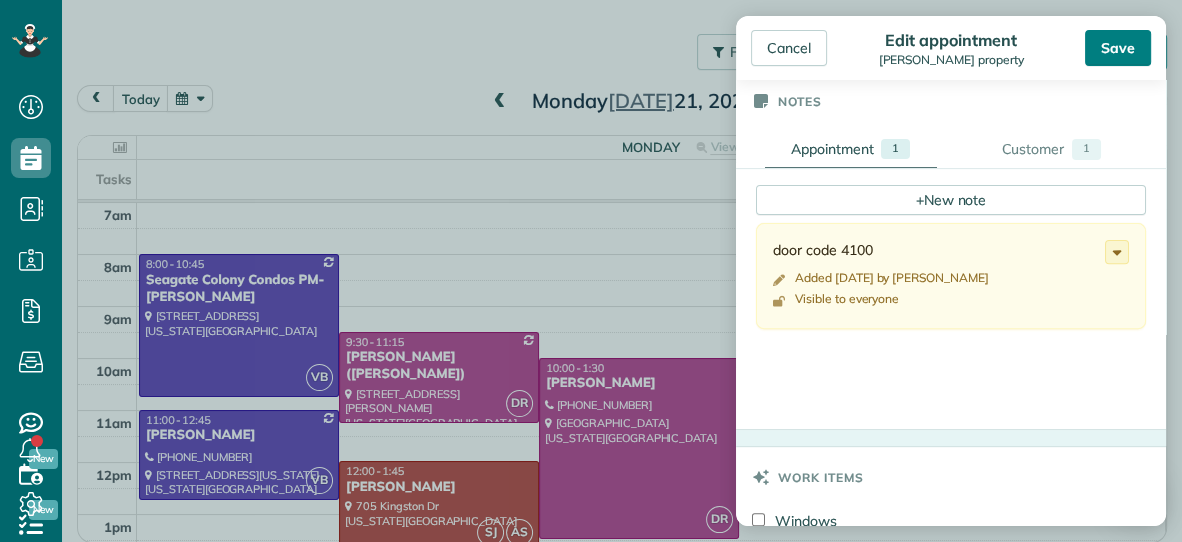 click on "Save" at bounding box center [1118, 48] 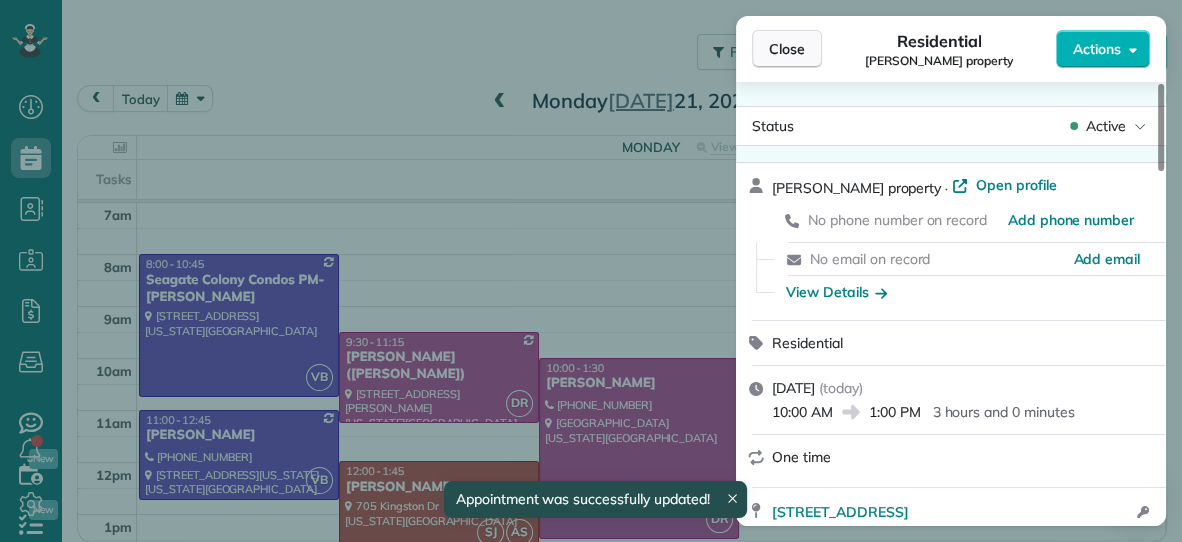 click on "Close" at bounding box center (787, 49) 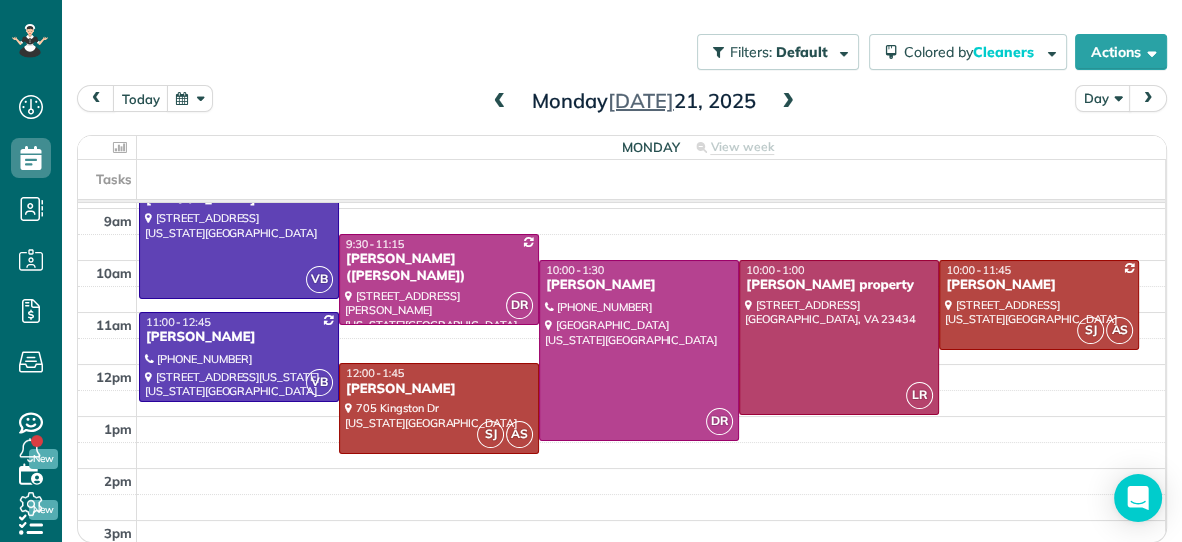 scroll, scrollTop: 94, scrollLeft: 0, axis: vertical 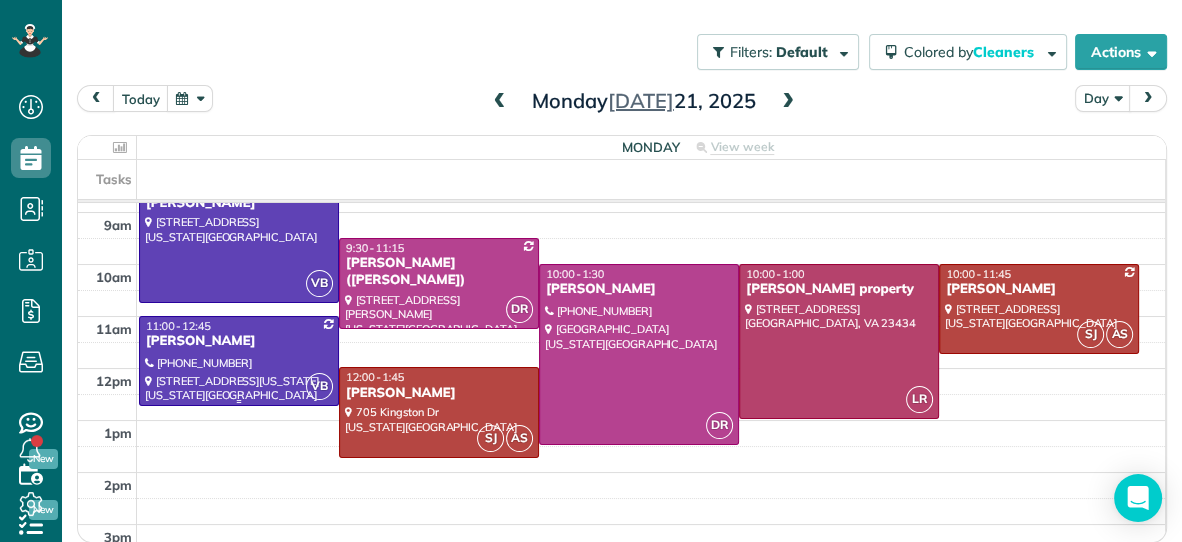 click at bounding box center (239, 361) 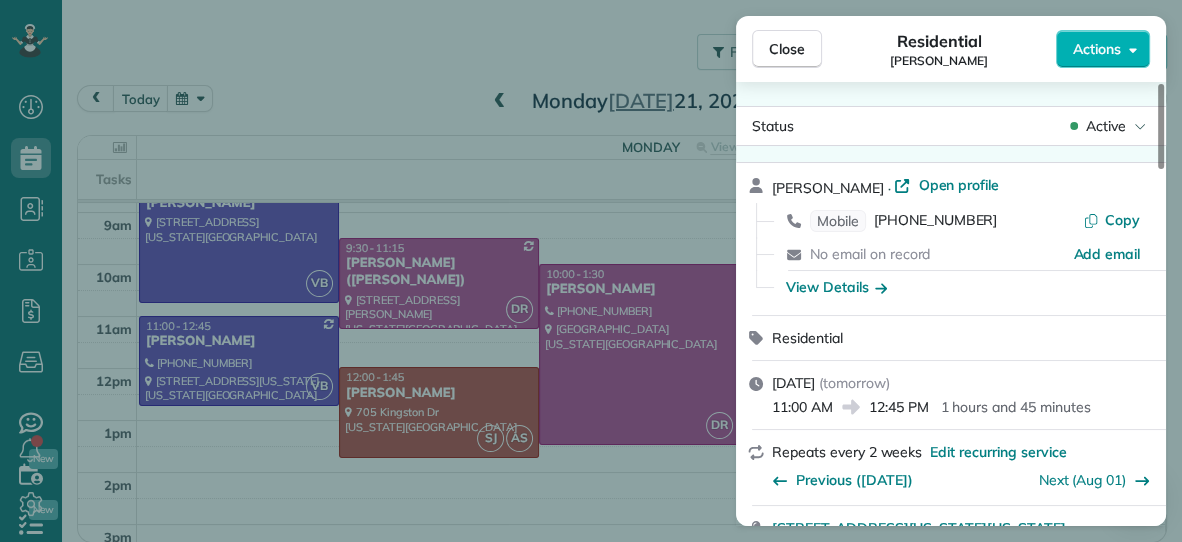 click on "Close Residential [PERSON_NAME] Actions" at bounding box center (951, 49) 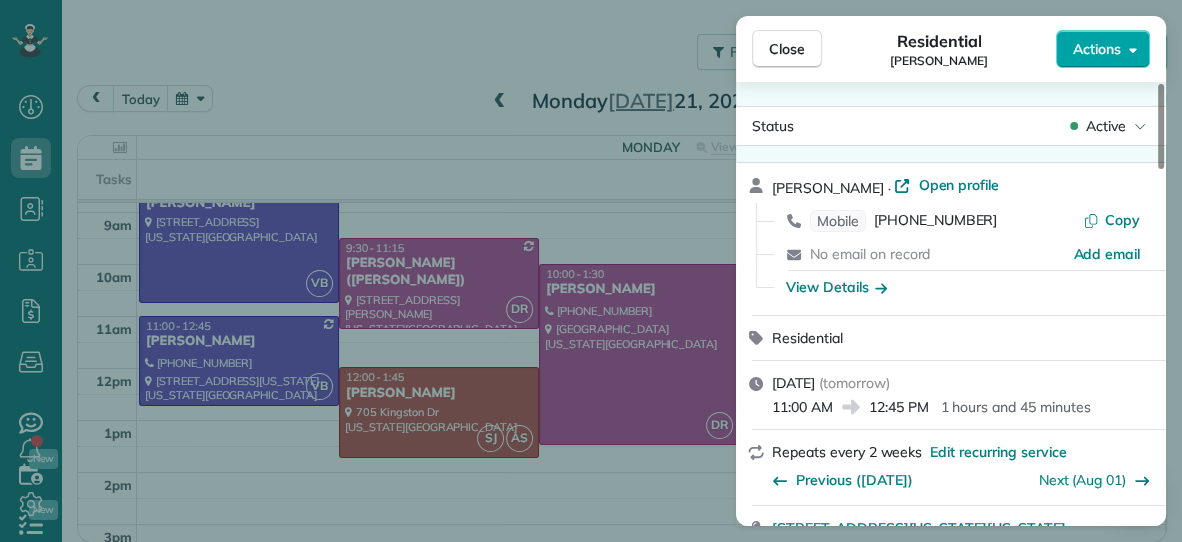click on "Actions" at bounding box center (1103, 49) 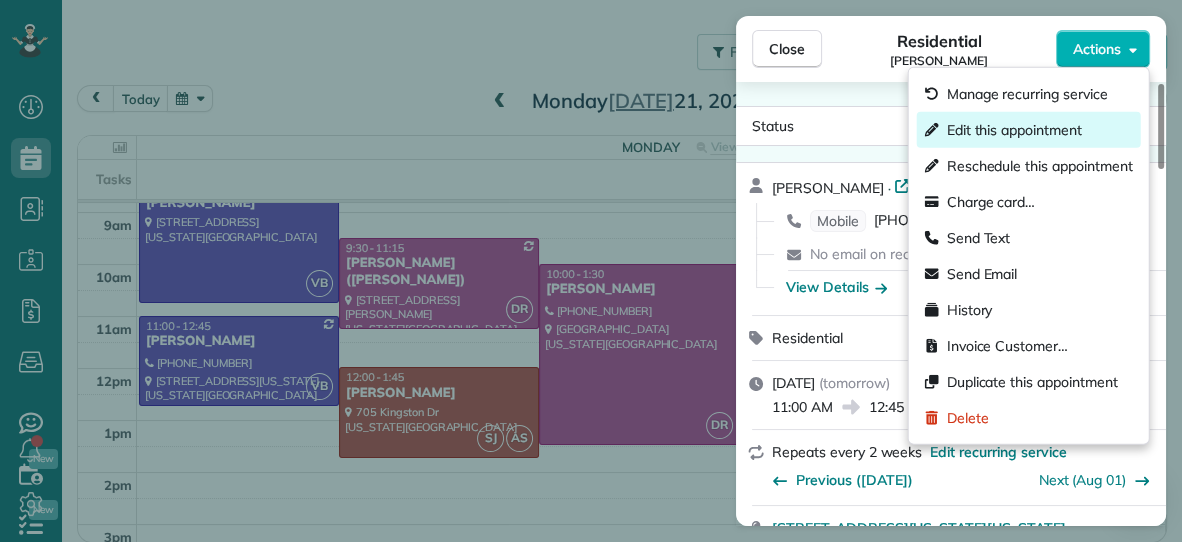 click on "Edit this appointment" at bounding box center (1014, 130) 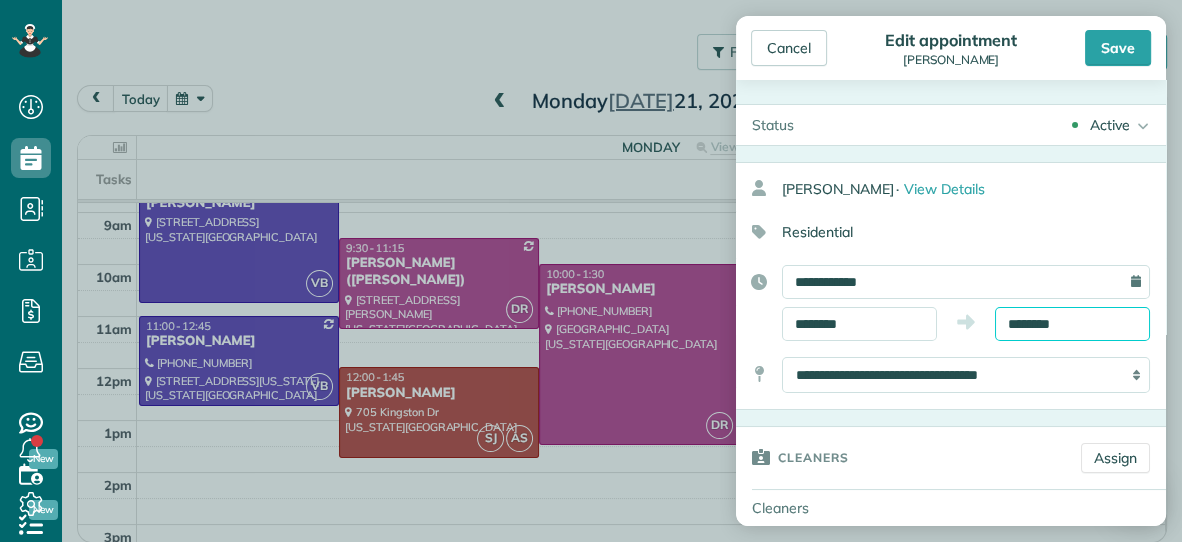 click on "********" at bounding box center [1072, 324] 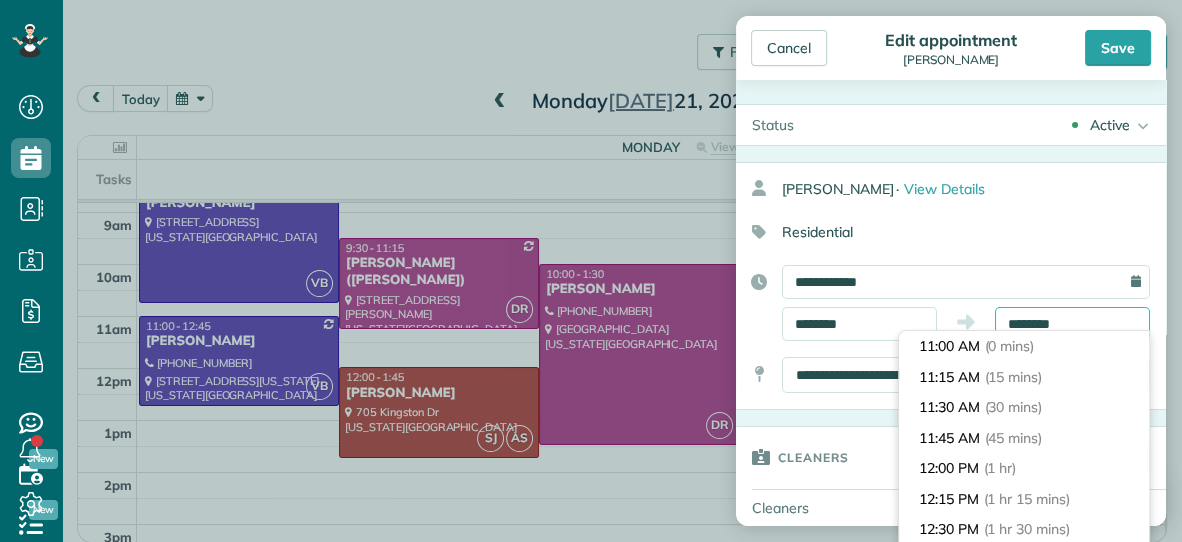 scroll, scrollTop: 182, scrollLeft: 0, axis: vertical 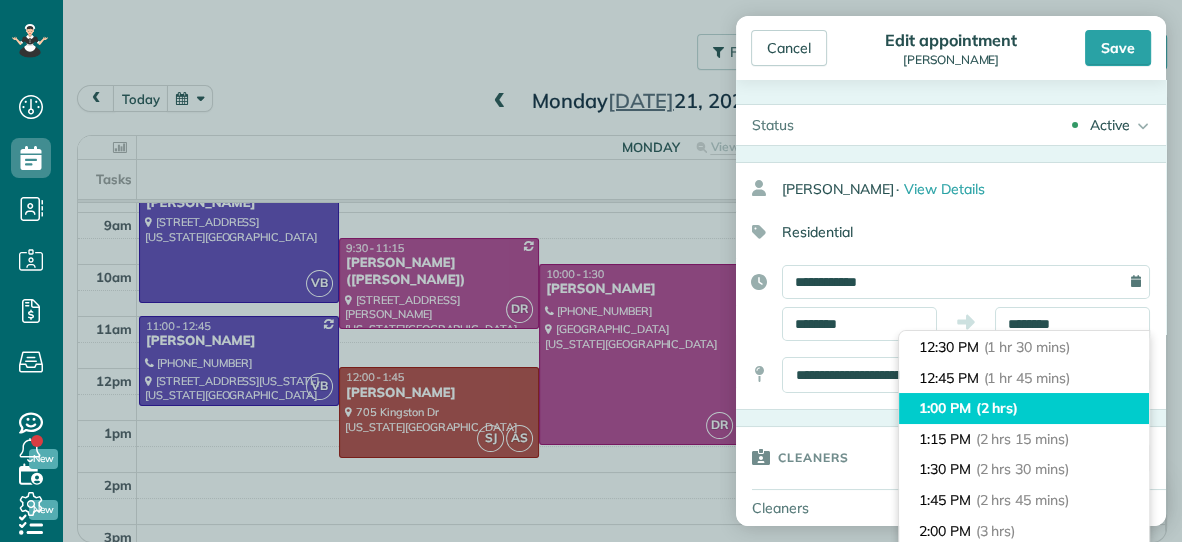 click on "(2 hrs)" at bounding box center (997, 408) 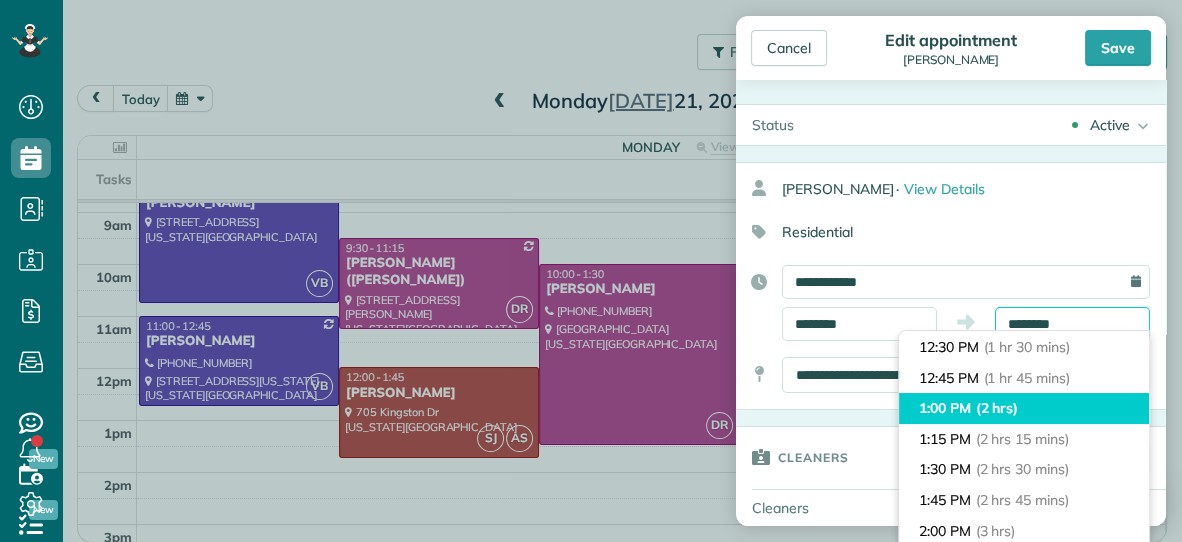 type on "*******" 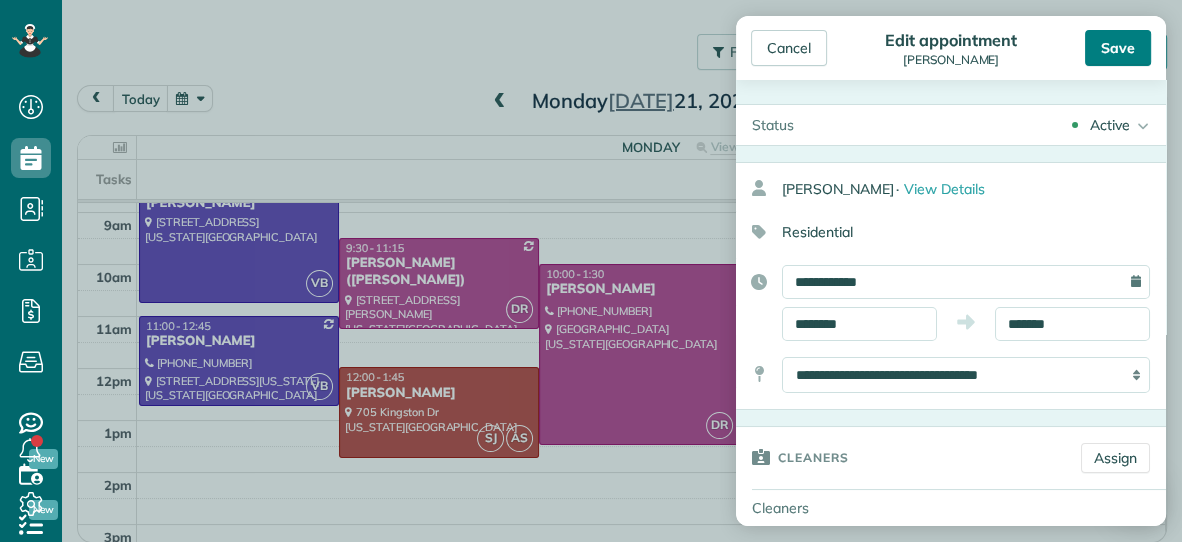 click on "Save" at bounding box center (1118, 48) 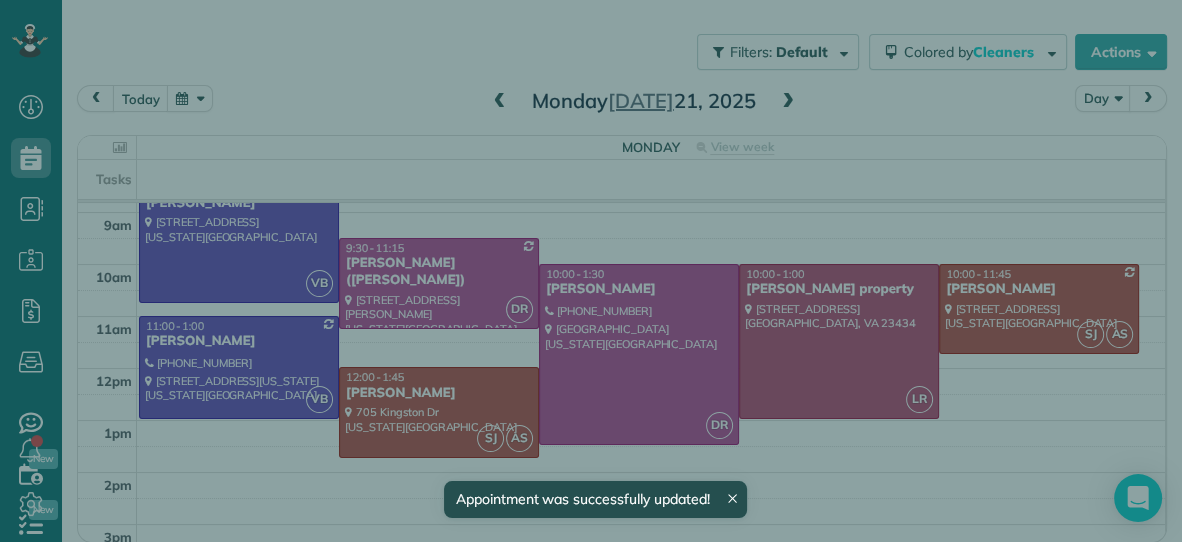 click on "Close" at bounding box center [787, 49] 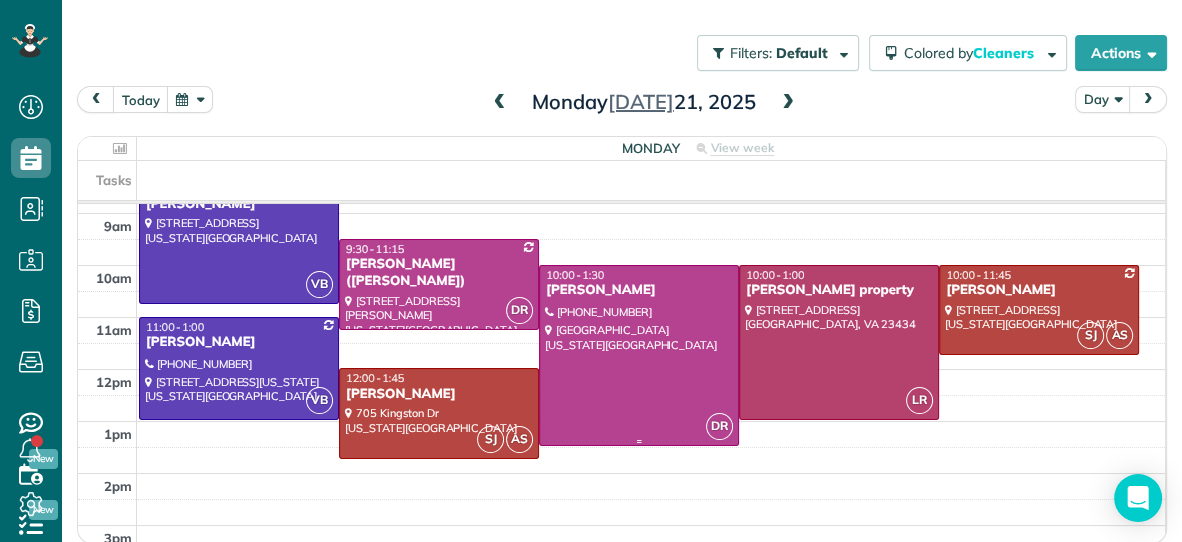 click at bounding box center [639, 355] 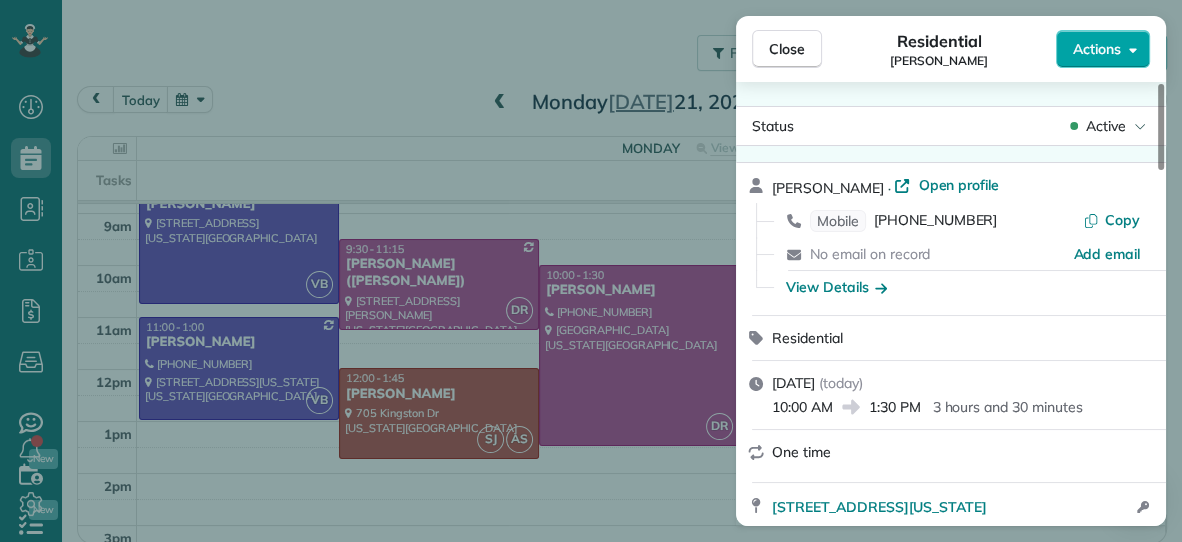 click on "Actions" at bounding box center (1103, 49) 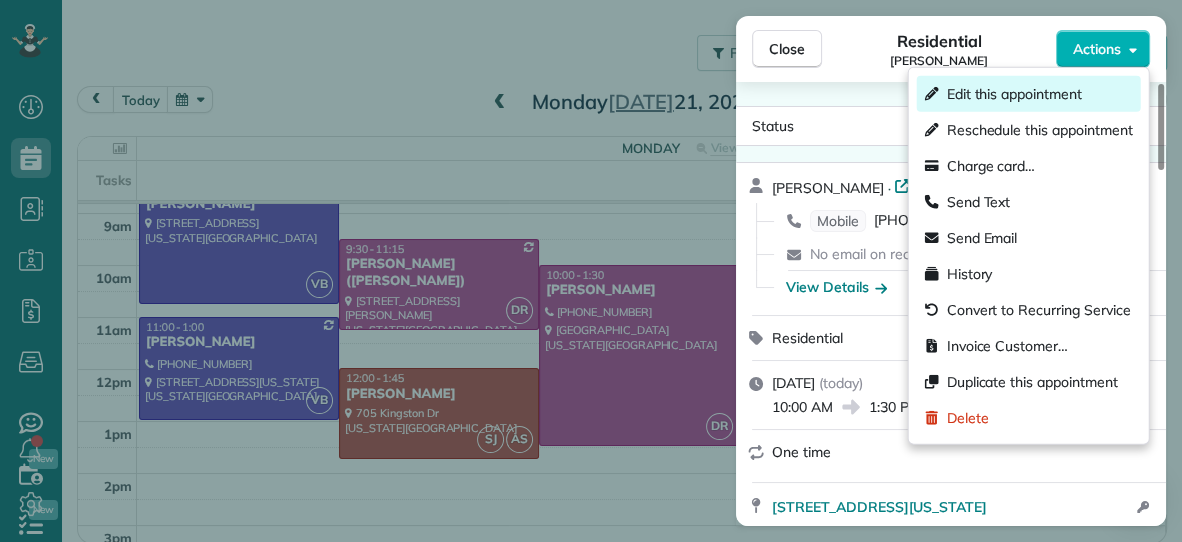 click on "Edit this appointment" at bounding box center (1014, 94) 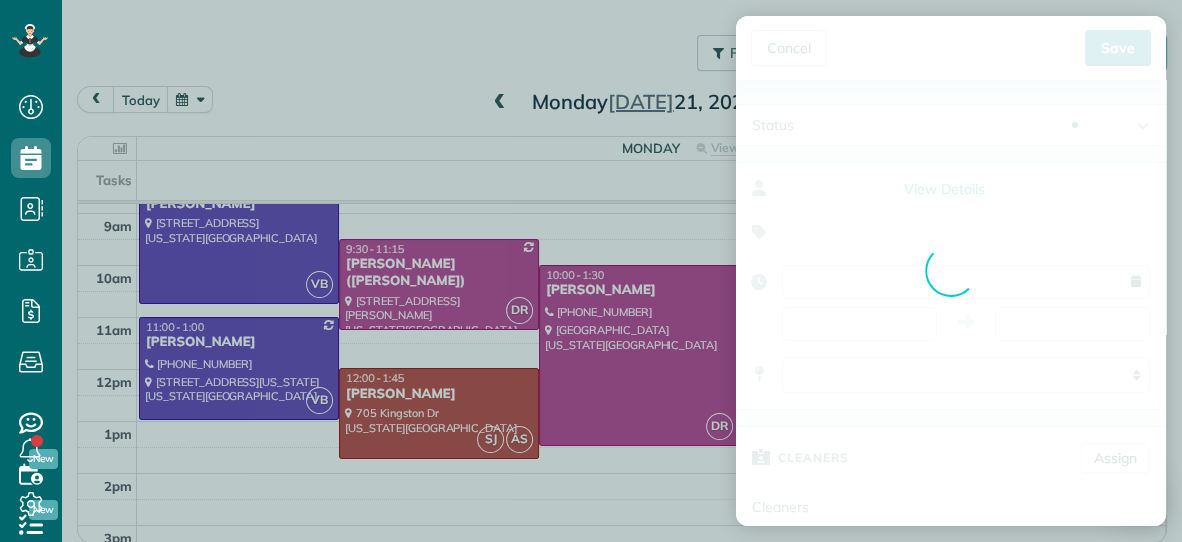 type on "**********" 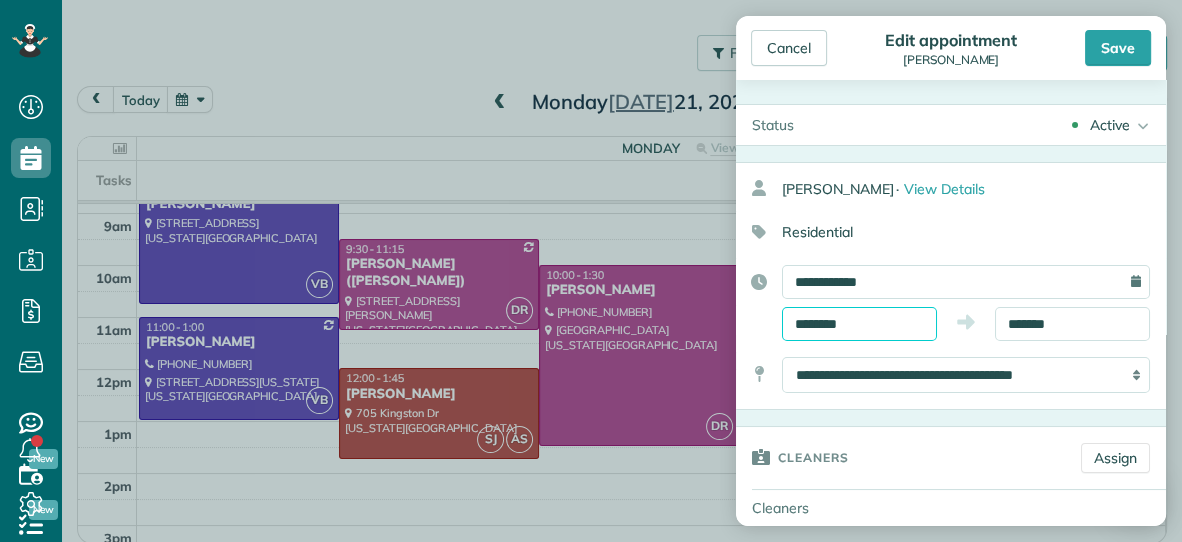 click on "********" at bounding box center (859, 324) 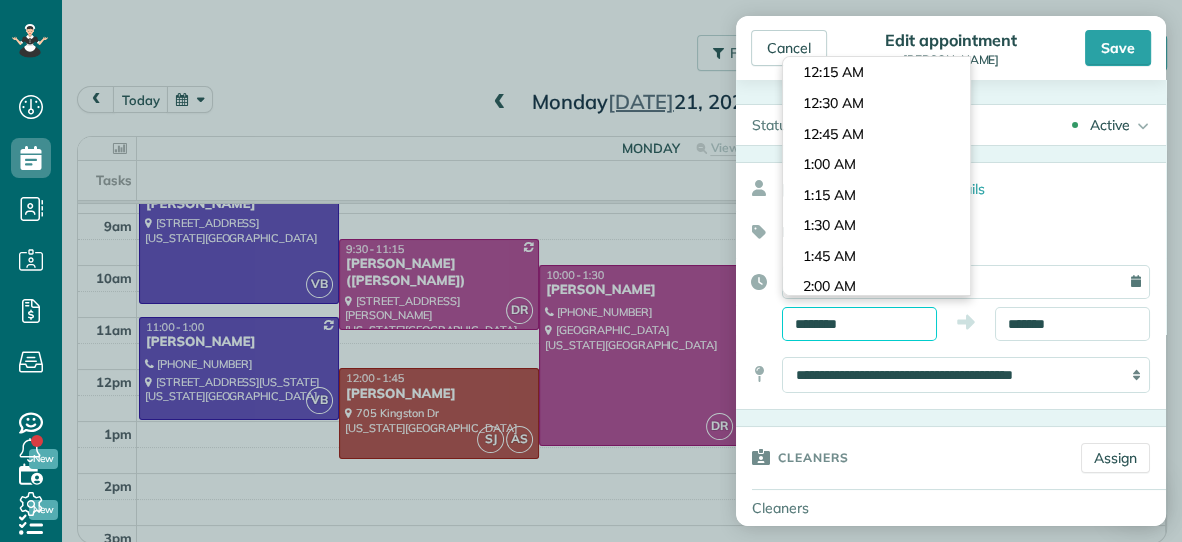 scroll, scrollTop: 1159, scrollLeft: 0, axis: vertical 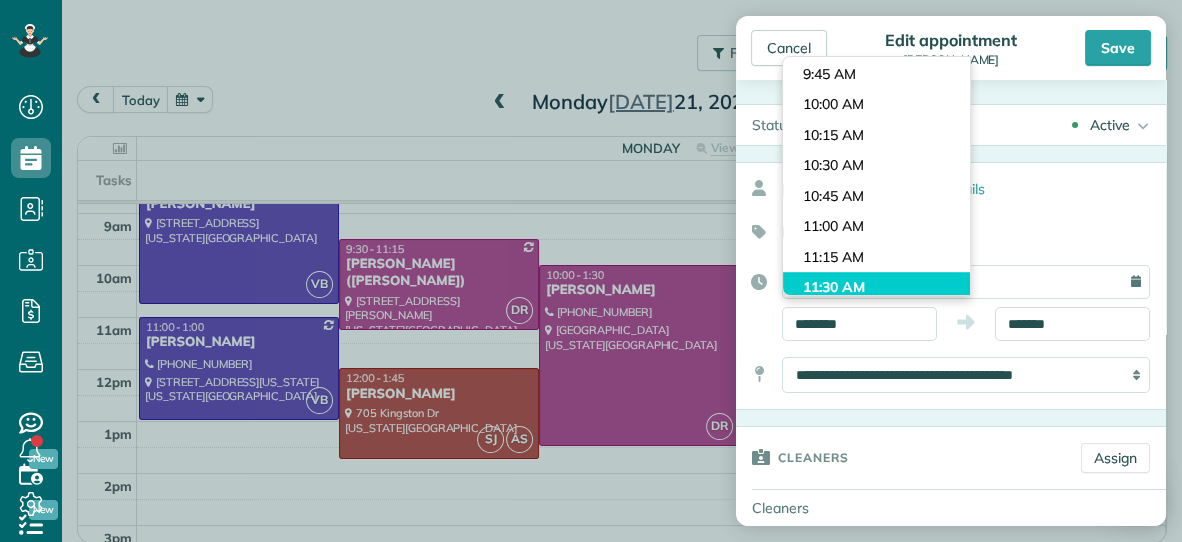 click on "Dashboard
Scheduling
Calendar View
List View
Dispatch View - Weekly scheduling (Beta)" at bounding box center (591, 271) 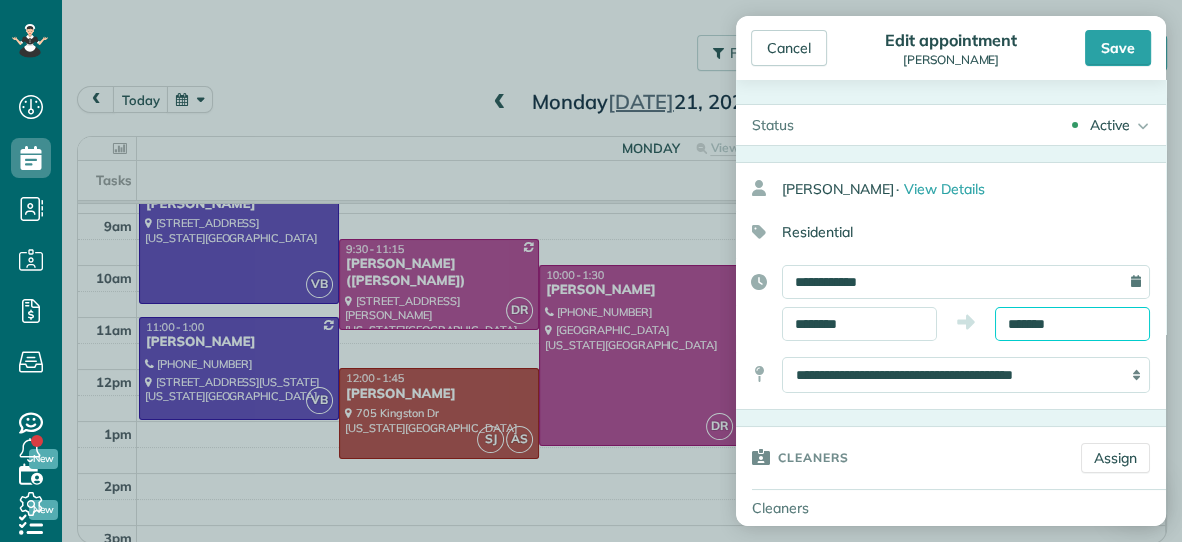 click on "*******" at bounding box center [1072, 324] 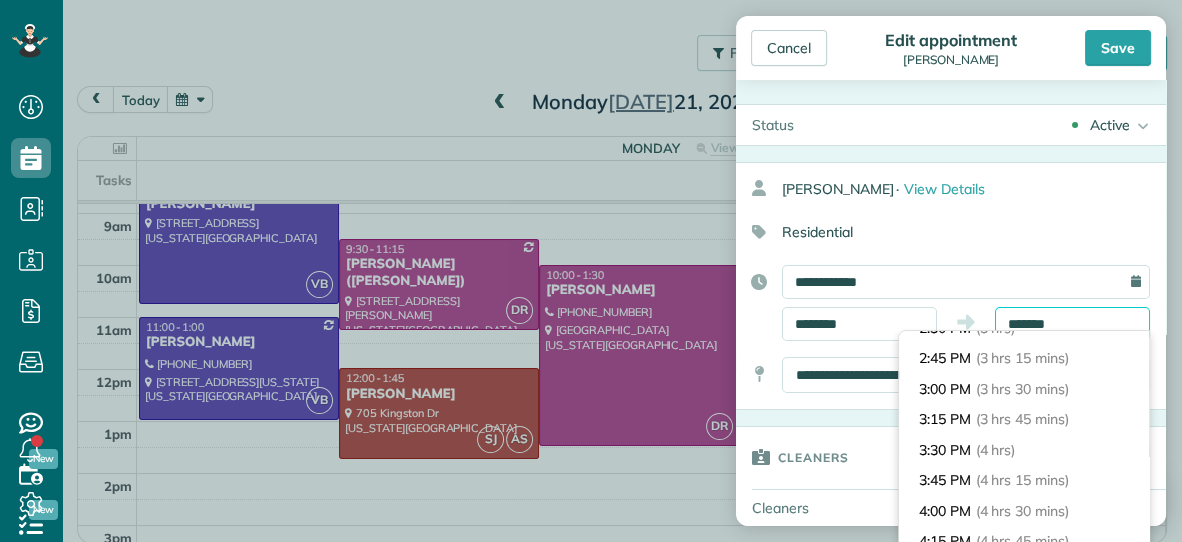 scroll, scrollTop: 393, scrollLeft: 0, axis: vertical 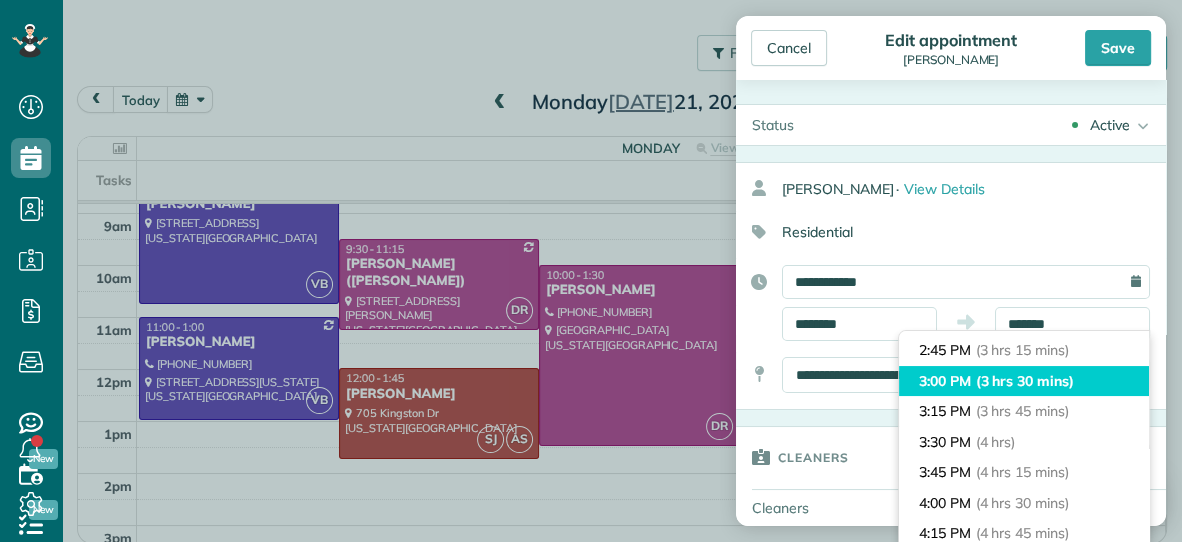 click on "(3 hrs 30 mins)" at bounding box center [1025, 381] 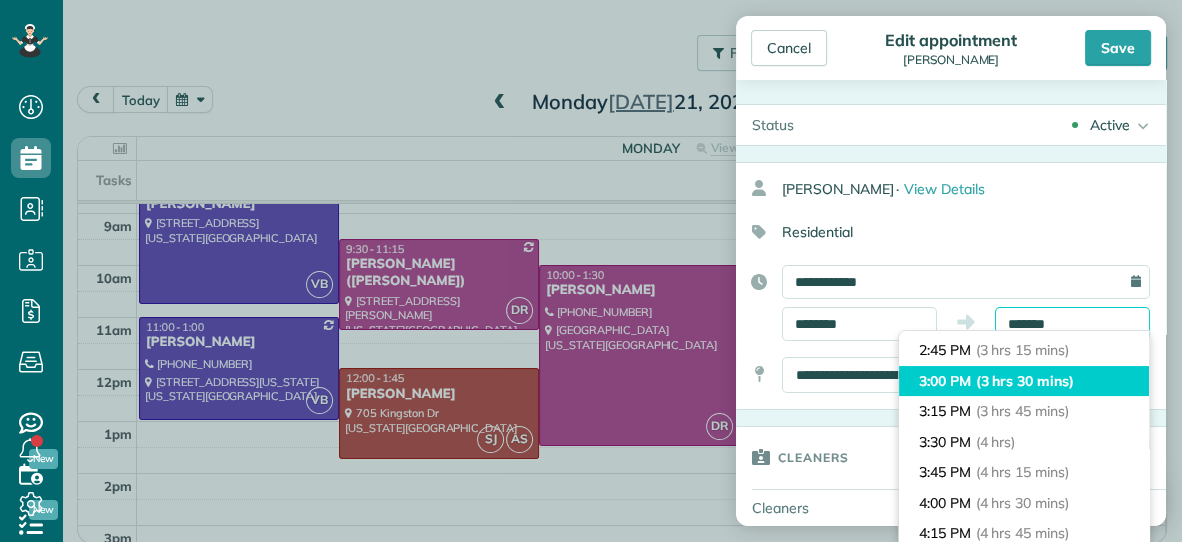 type on "*******" 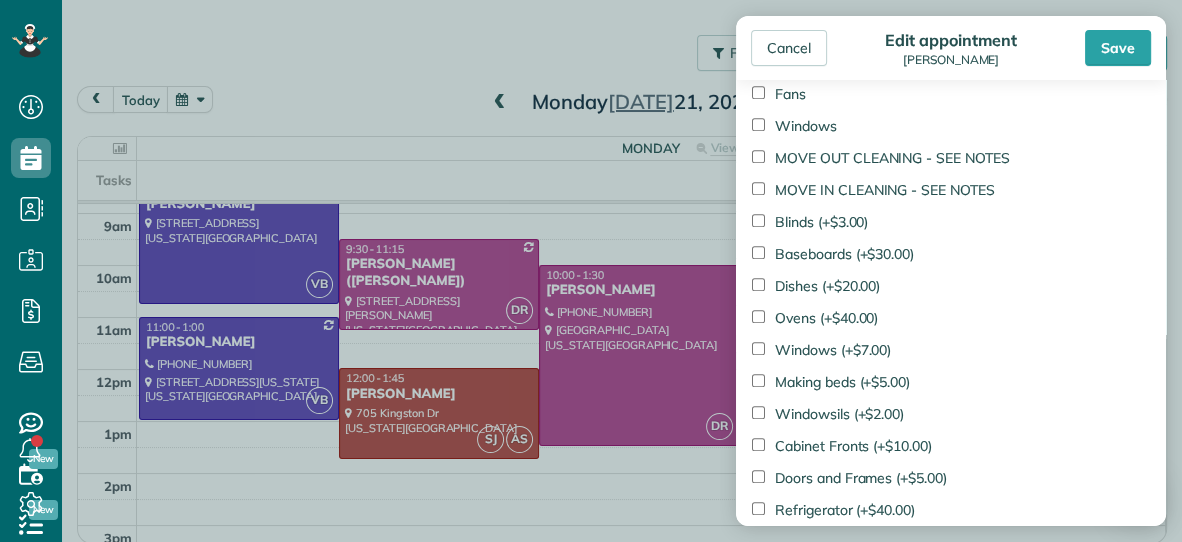 scroll, scrollTop: 1552, scrollLeft: 0, axis: vertical 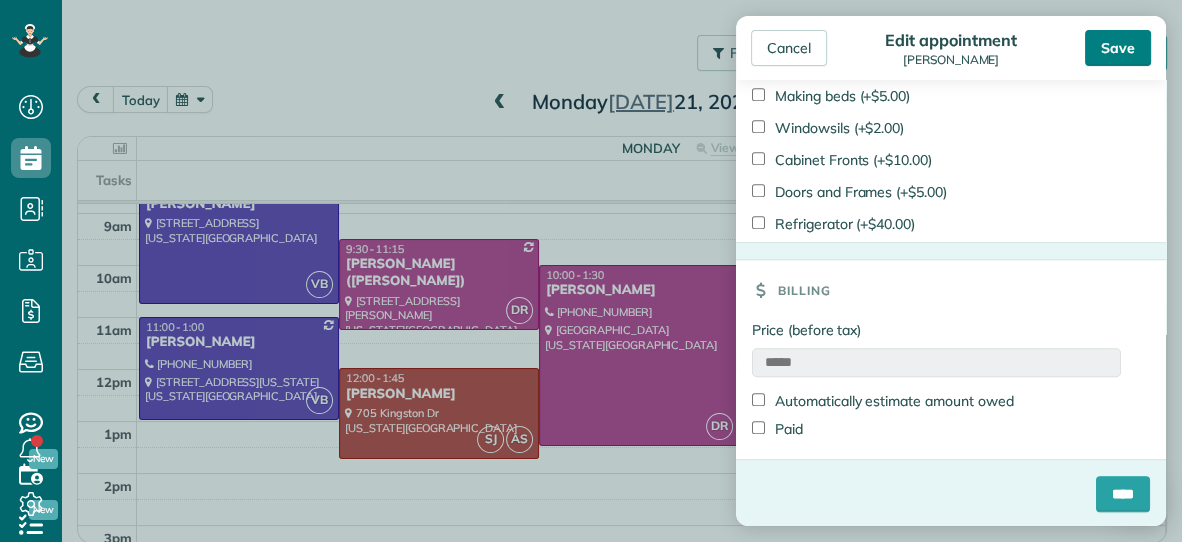 click on "Save" at bounding box center (1118, 48) 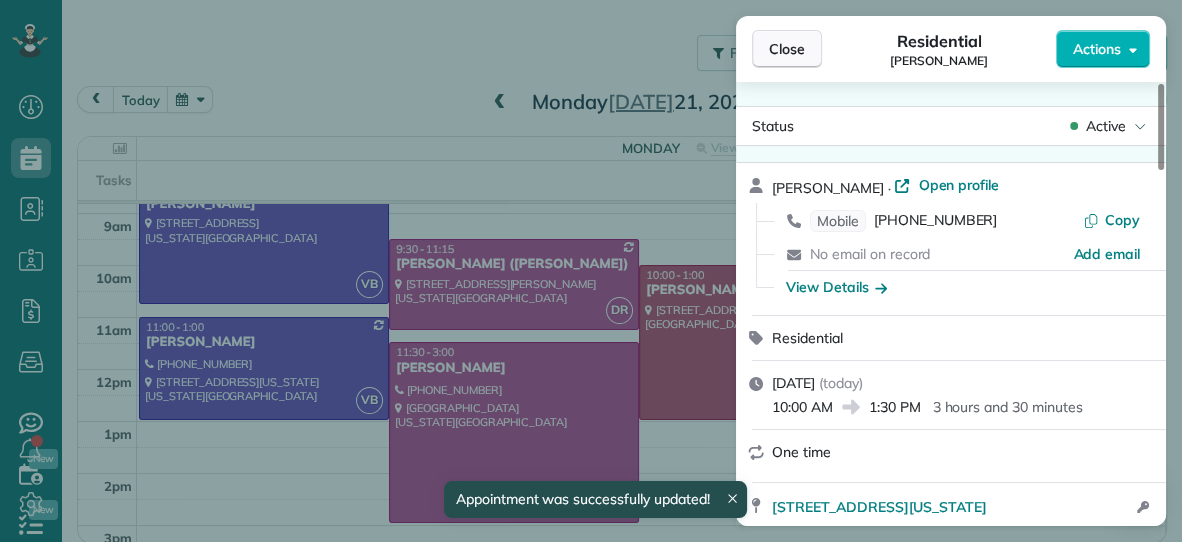 click on "Close" at bounding box center (787, 49) 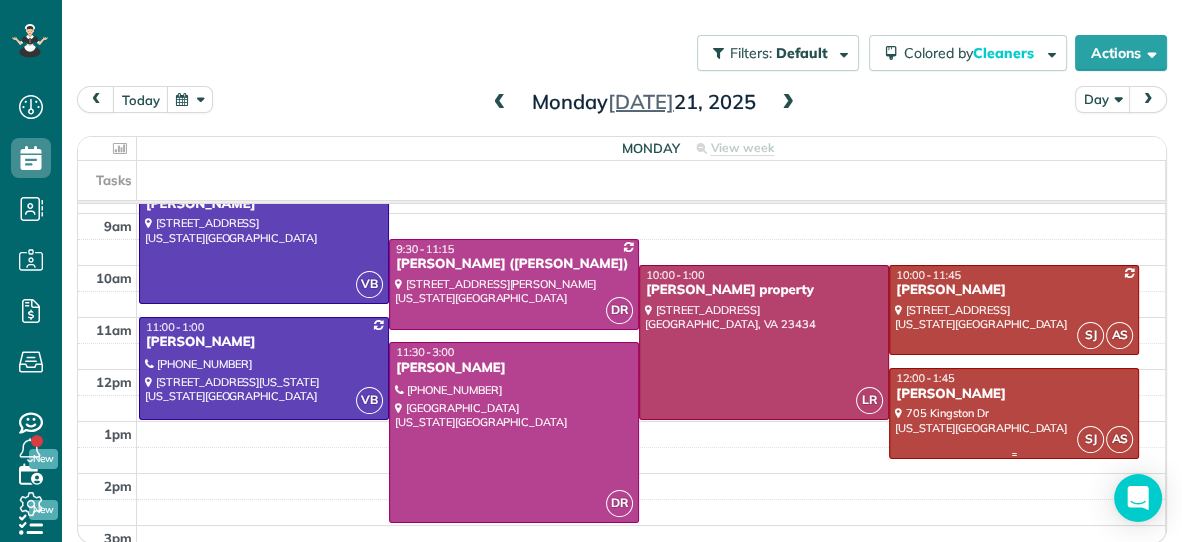 click on "[PERSON_NAME]" at bounding box center (1014, 394) 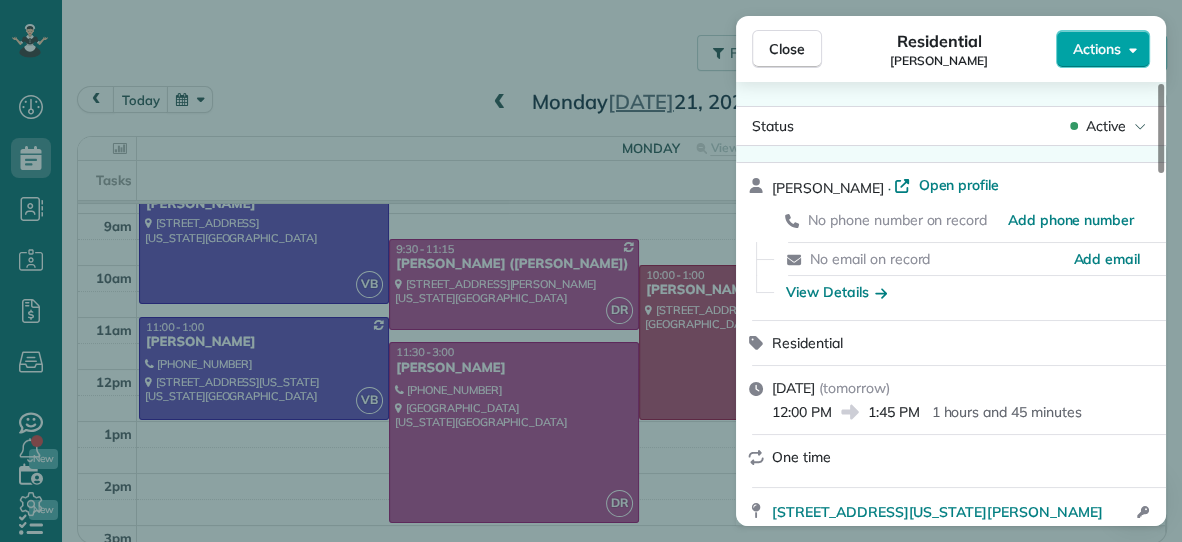 click on "Actions" at bounding box center [1097, 49] 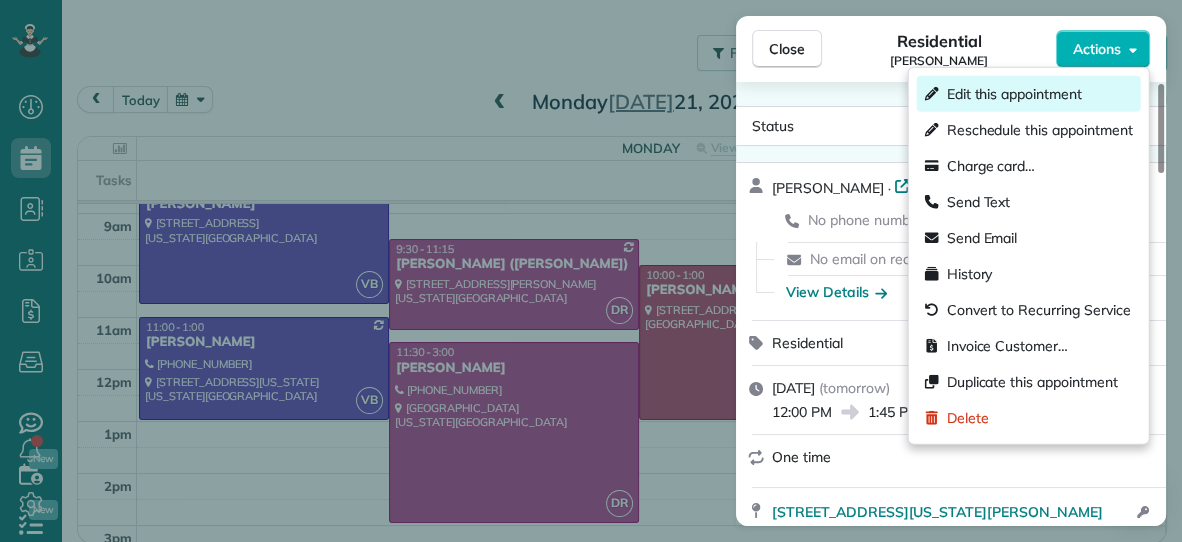 click on "Edit this appointment" at bounding box center [1014, 94] 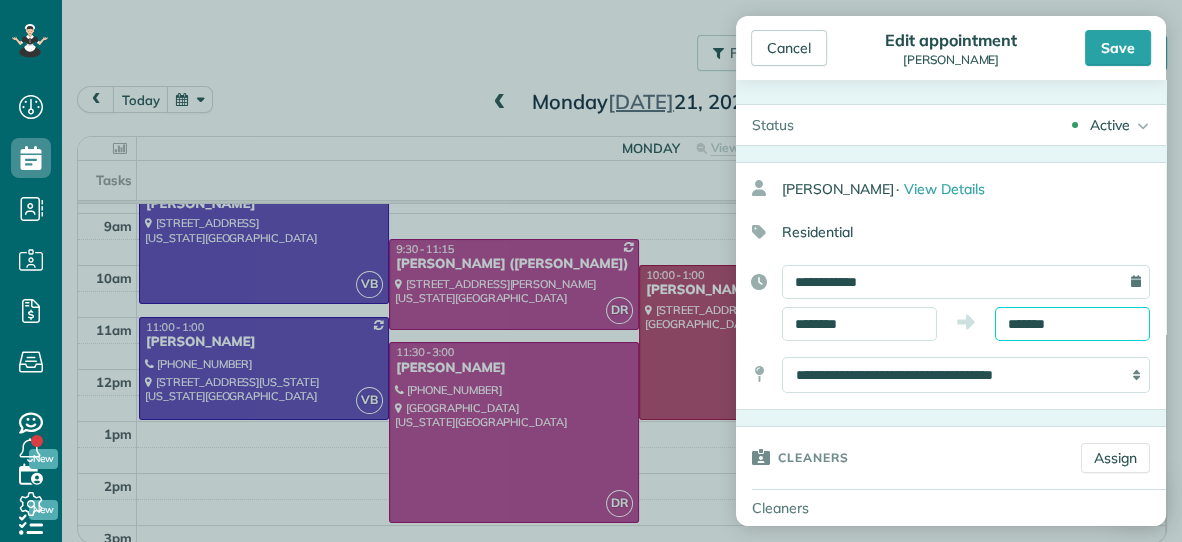 click on "*******" at bounding box center (1072, 324) 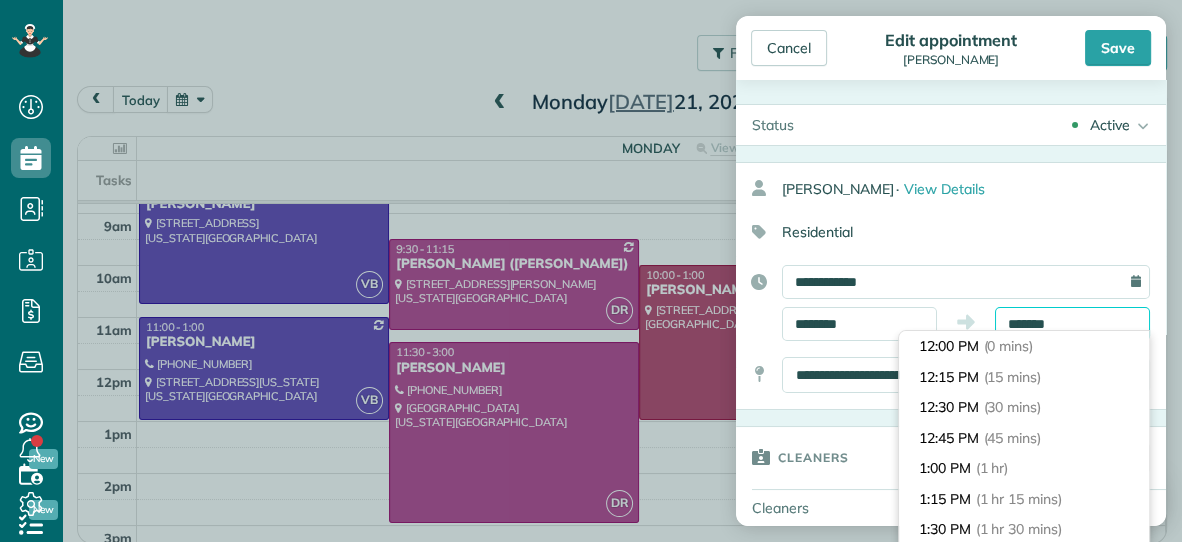 scroll, scrollTop: 182, scrollLeft: 0, axis: vertical 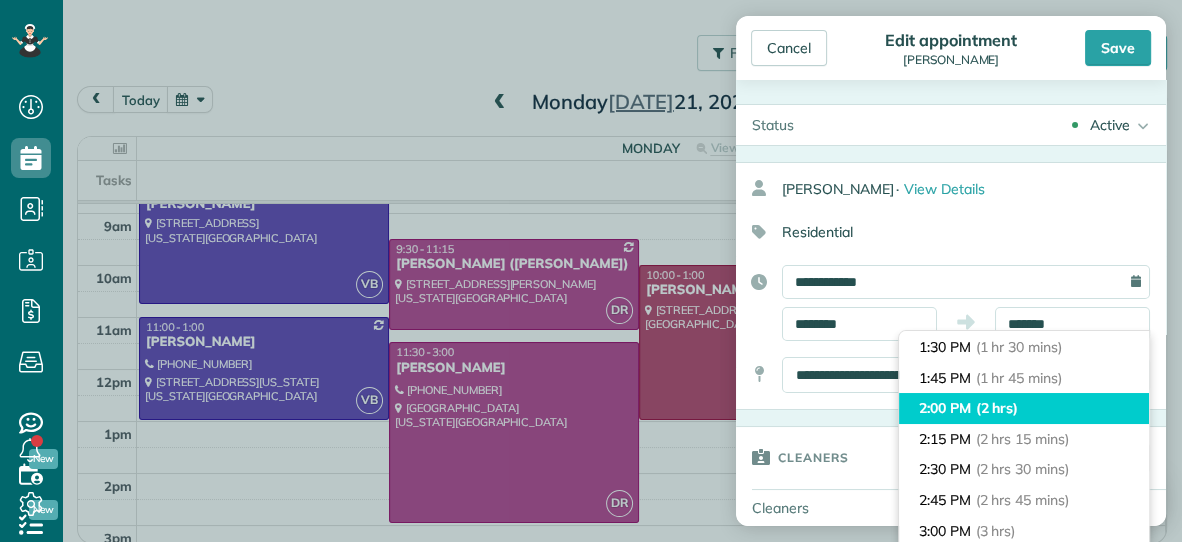 click on "(2 hrs)" at bounding box center (997, 408) 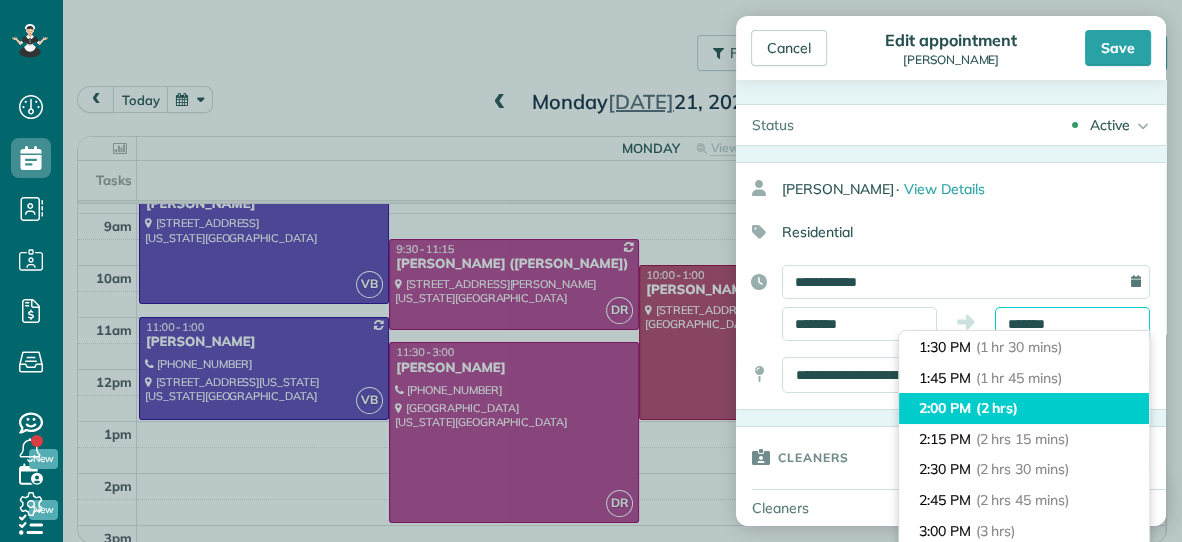 type on "*******" 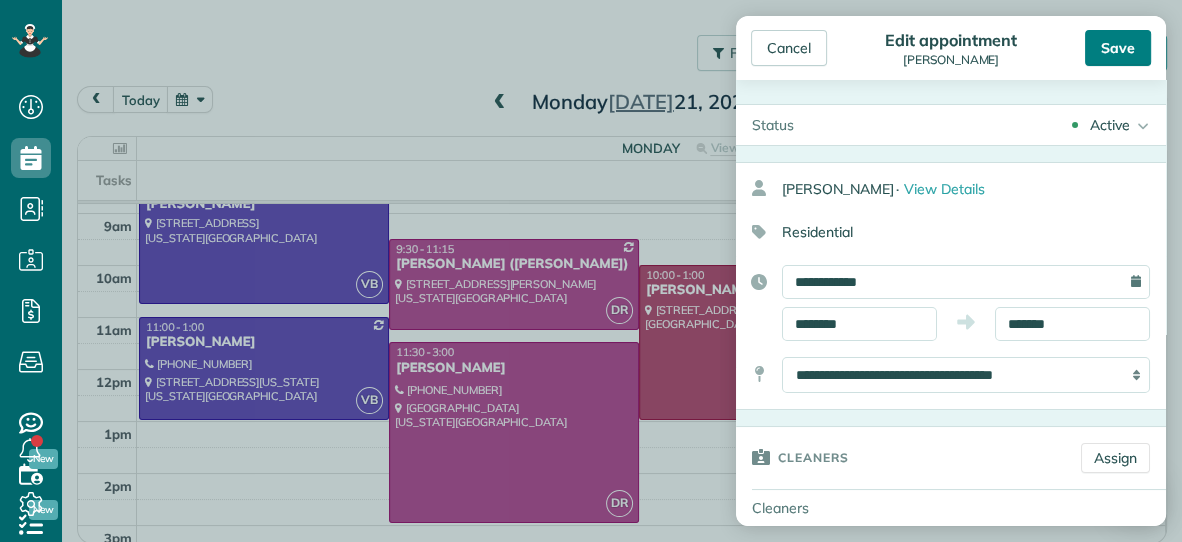 click on "Save" at bounding box center (1118, 48) 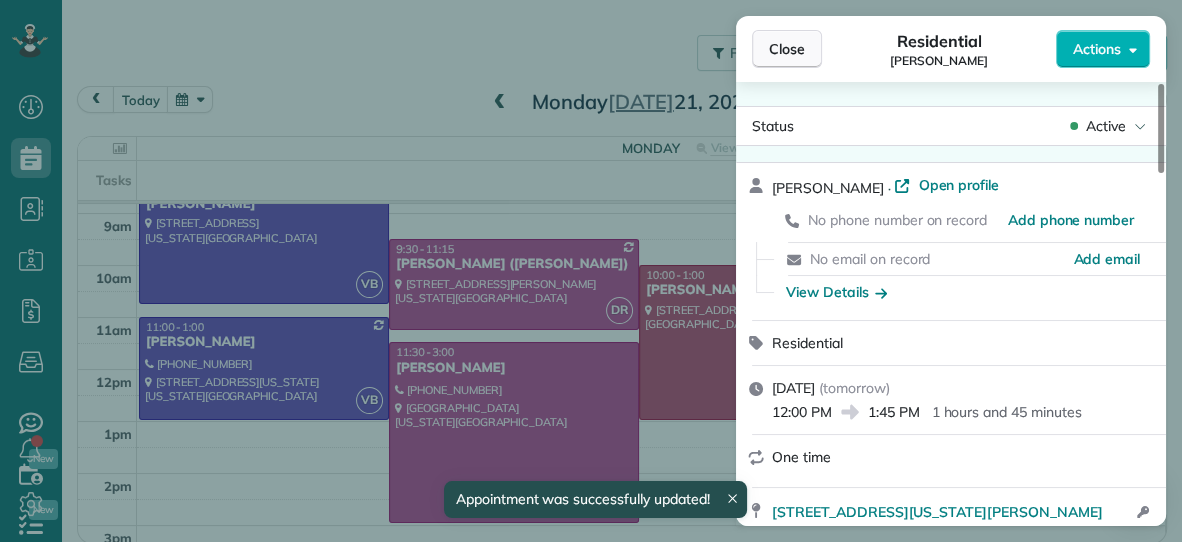 click on "Close" at bounding box center [787, 49] 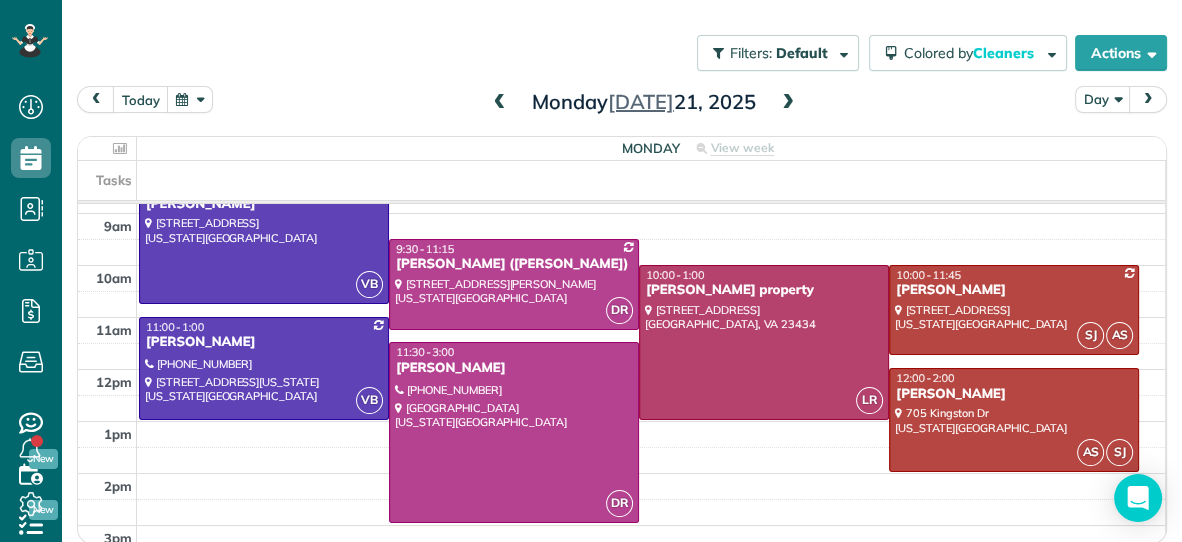 click at bounding box center (788, 103) 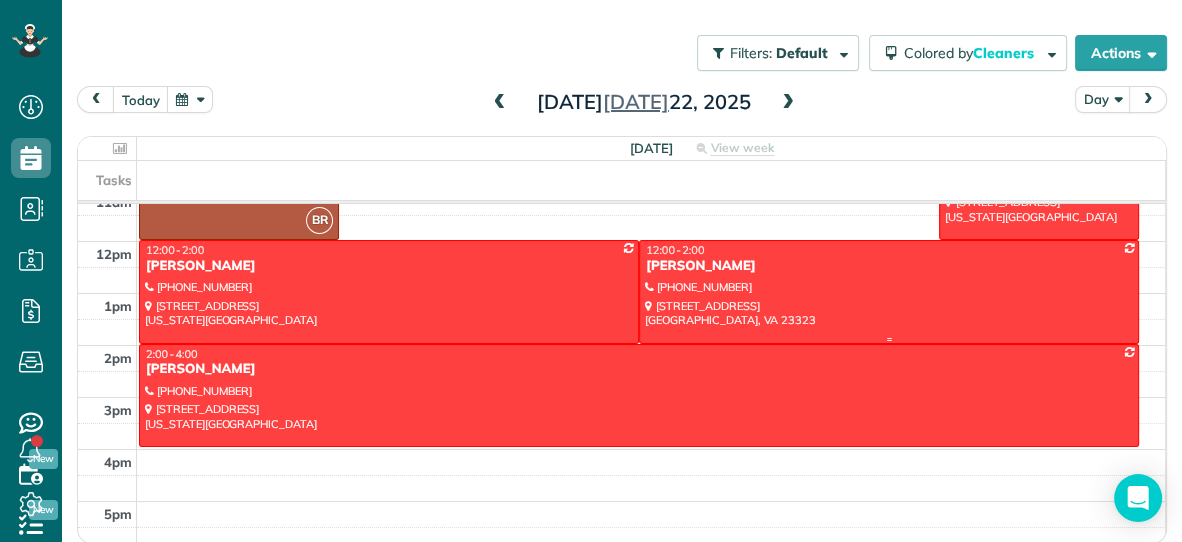 scroll, scrollTop: 269, scrollLeft: 0, axis: vertical 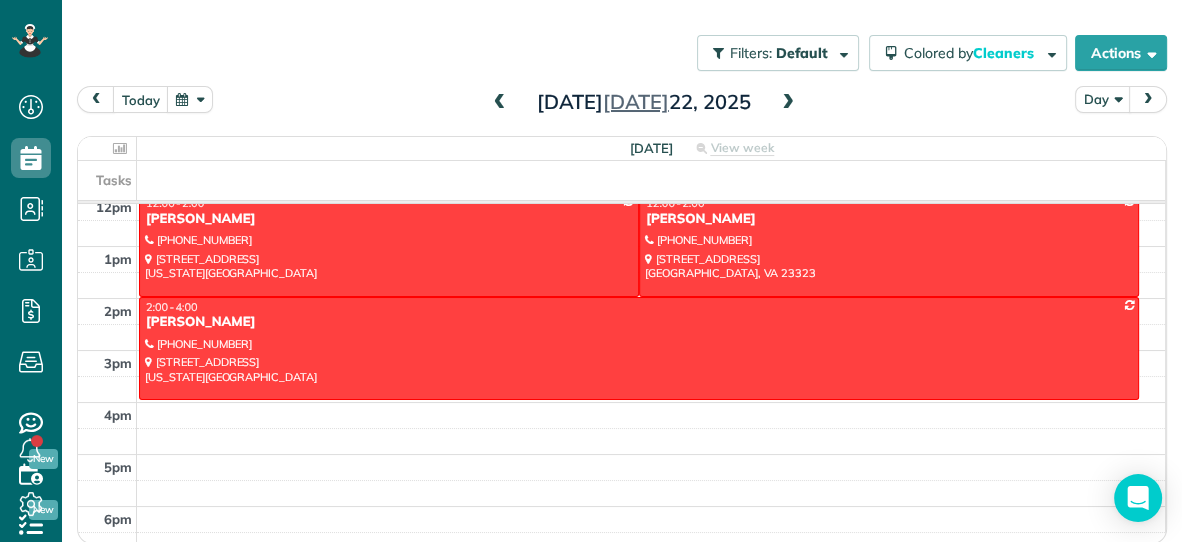 click at bounding box center [500, 103] 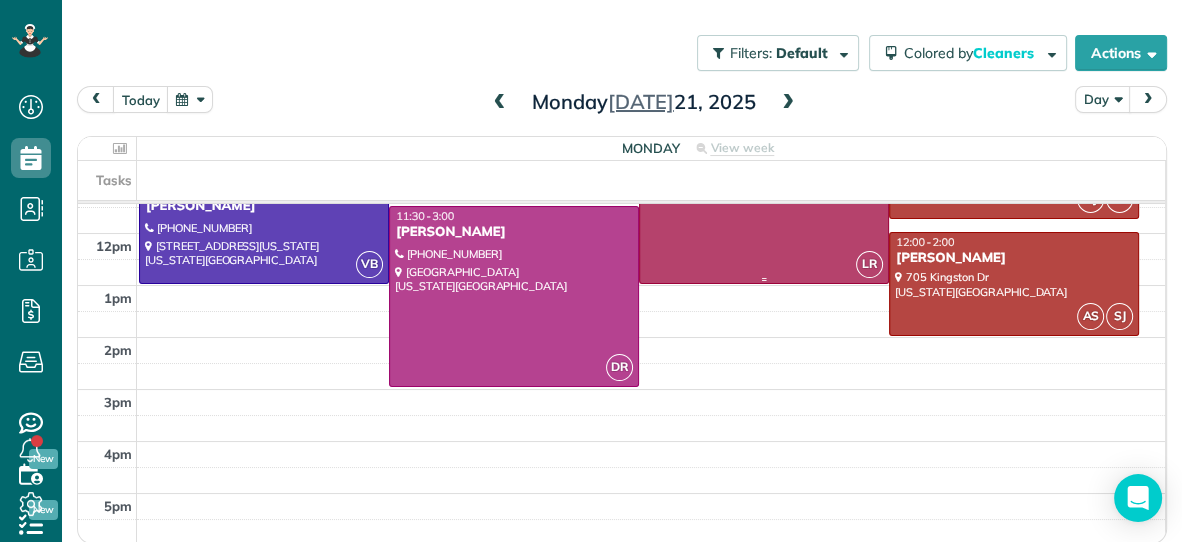 scroll, scrollTop: 269, scrollLeft: 0, axis: vertical 